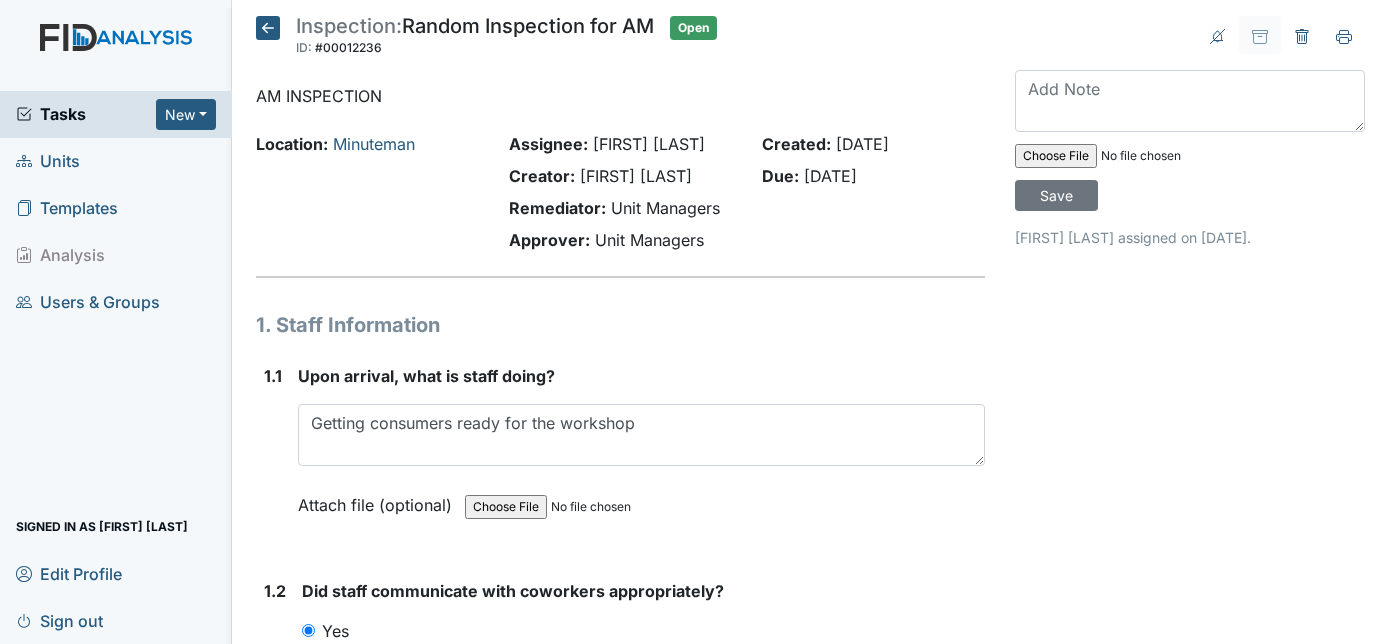 scroll, scrollTop: 0, scrollLeft: 0, axis: both 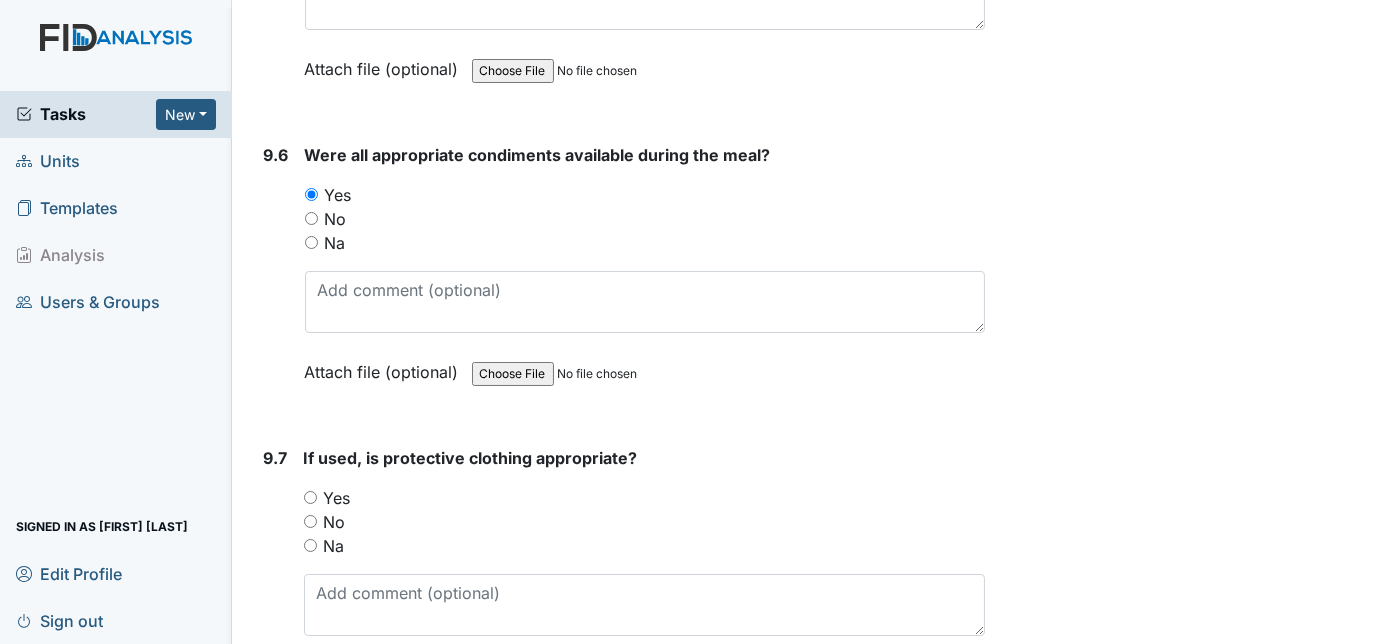 click on "If used, is protective clothing appropriate?" at bounding box center (645, 458) 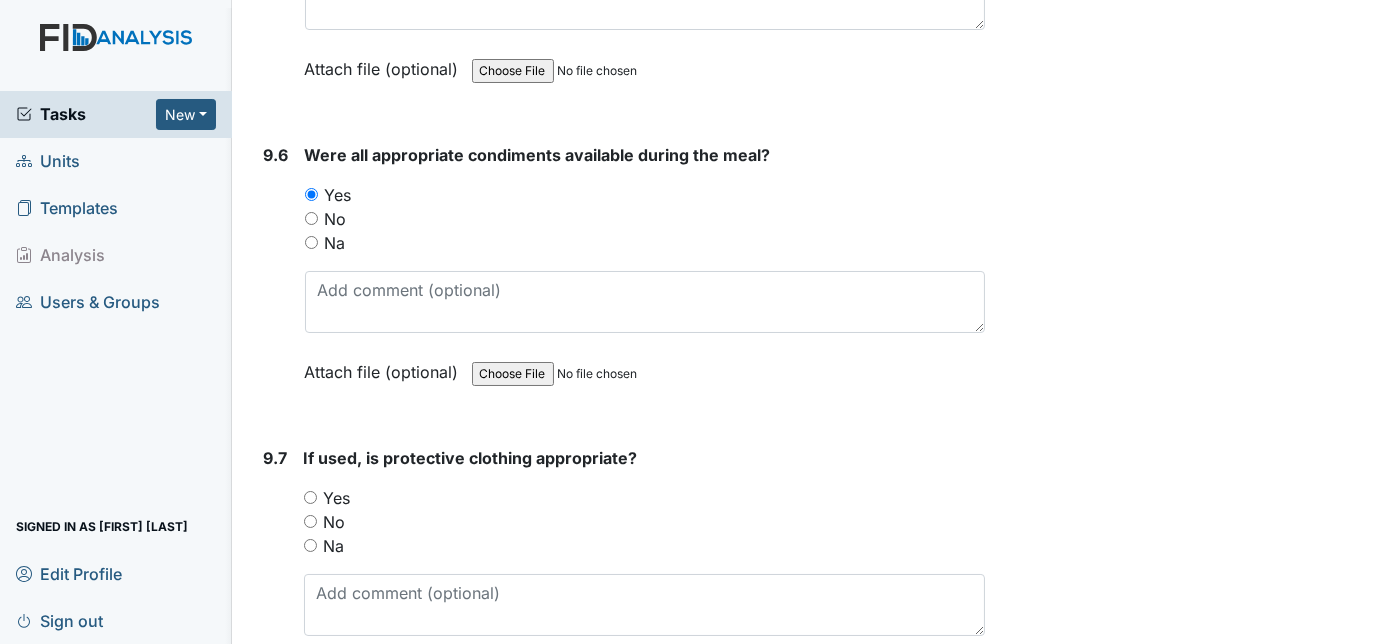 click on "Were all appropriate condiments available during the meal?
You must select one of the below options.
Yes
No
Na
Attach file (optional)
You can upload .pdf, .txt, .jpg, .jpeg, .png, .csv, .xls, or .doc files under 100MB." at bounding box center [645, 278] 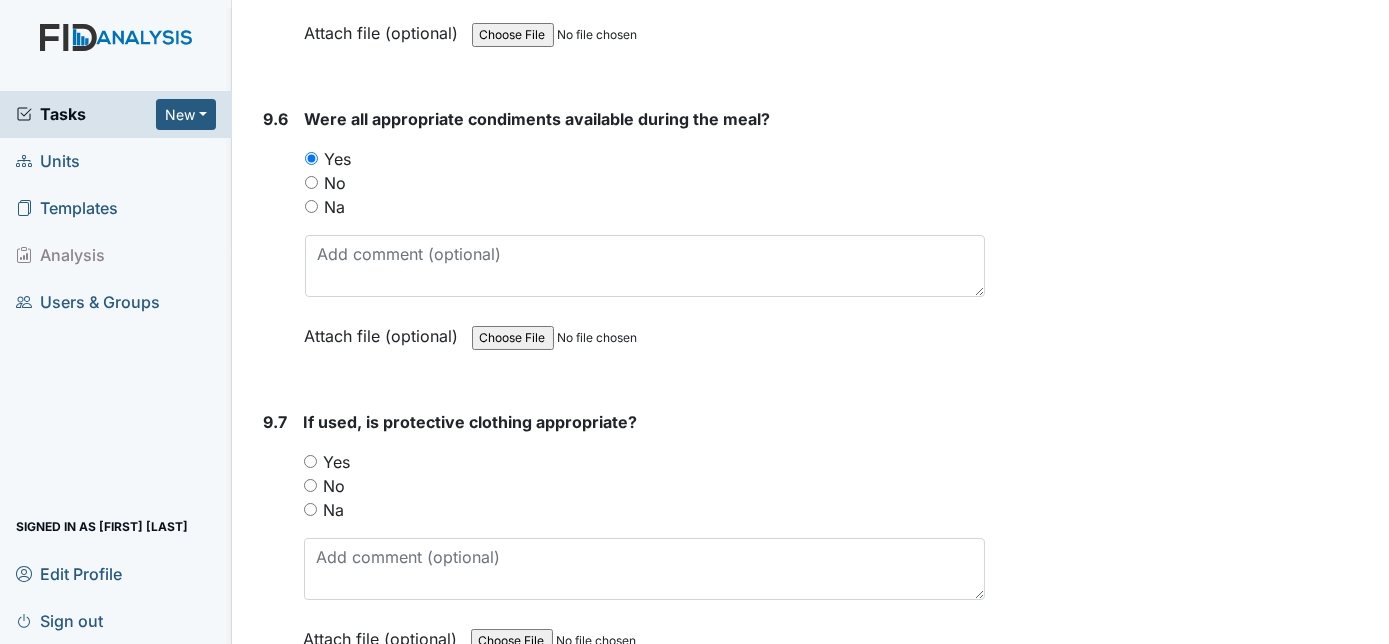 click on "Yes" at bounding box center [310, 461] 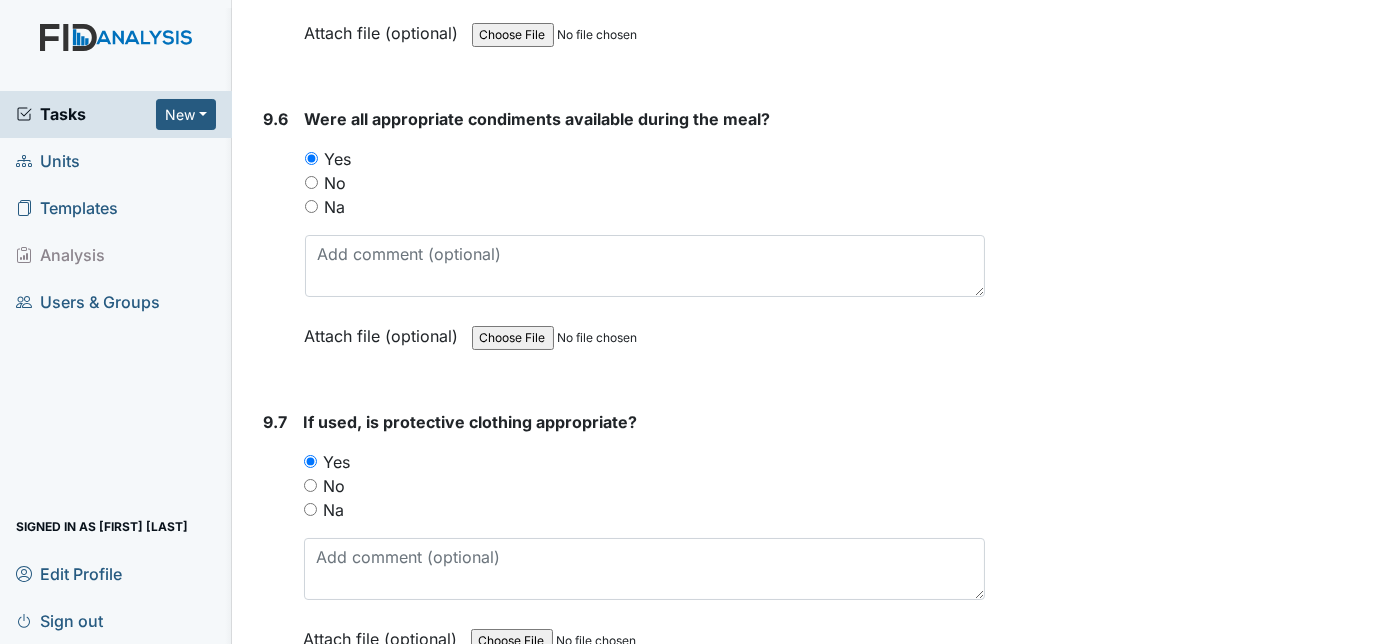 click on "Inspection:
Random Inspection for AM
ID:
#00012236
Open
Autosaving...
AM INSPECTION
Location:
Minuteman
Assignee:
[FIRST] [LAST]
Creator:
[FIRST] [LAST]
Remediator:
Unit Managers
Approver:
Unit Managers
Created:
[DATE]
Due:
[DATE]
1. Staff Information
1.1
Upon arrival, what is staff doing?
Getting consumers ready for the workshop
This field is required.
Attach file (optional)
You can upload .pdf, .txt, .jpg, .jpeg, .png, .csv, .xls, or .doc files under 100MB.
1.2
Did staff communicate with coworkers appropriately?
You must select one of the below options.
Yes
No
Na
Attach file (optional)
You can upload .pdf, .txt, .jpg, .jpeg, .png, .csv, .xls, or .doc files under 100MB.
1.3
You must select one of the below options." at bounding box center [621, 2606] 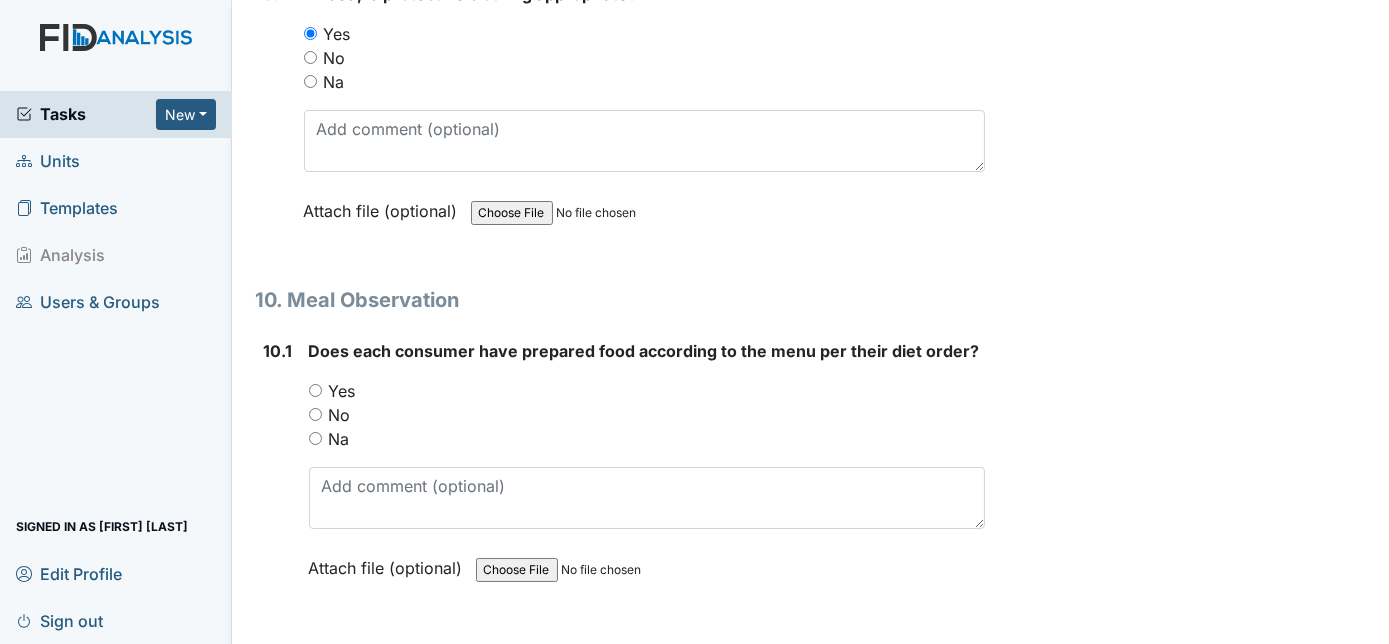 scroll, scrollTop: 17418, scrollLeft: 0, axis: vertical 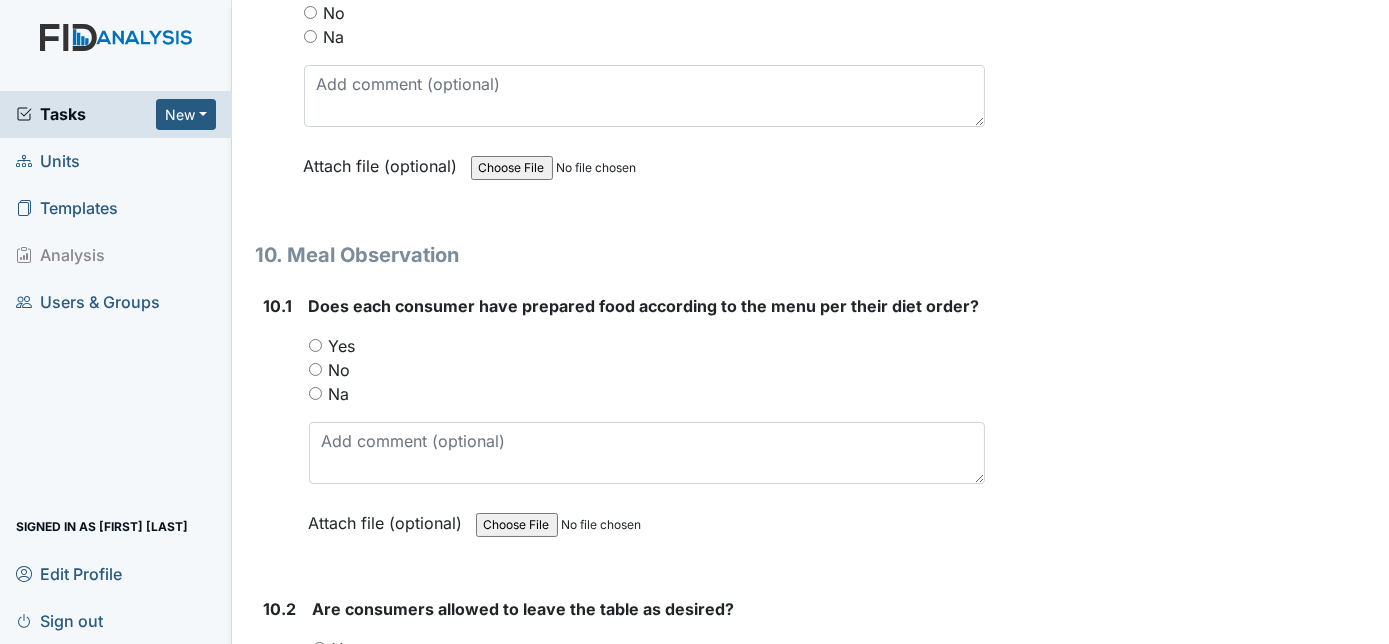 click on "Yes" at bounding box center [315, 345] 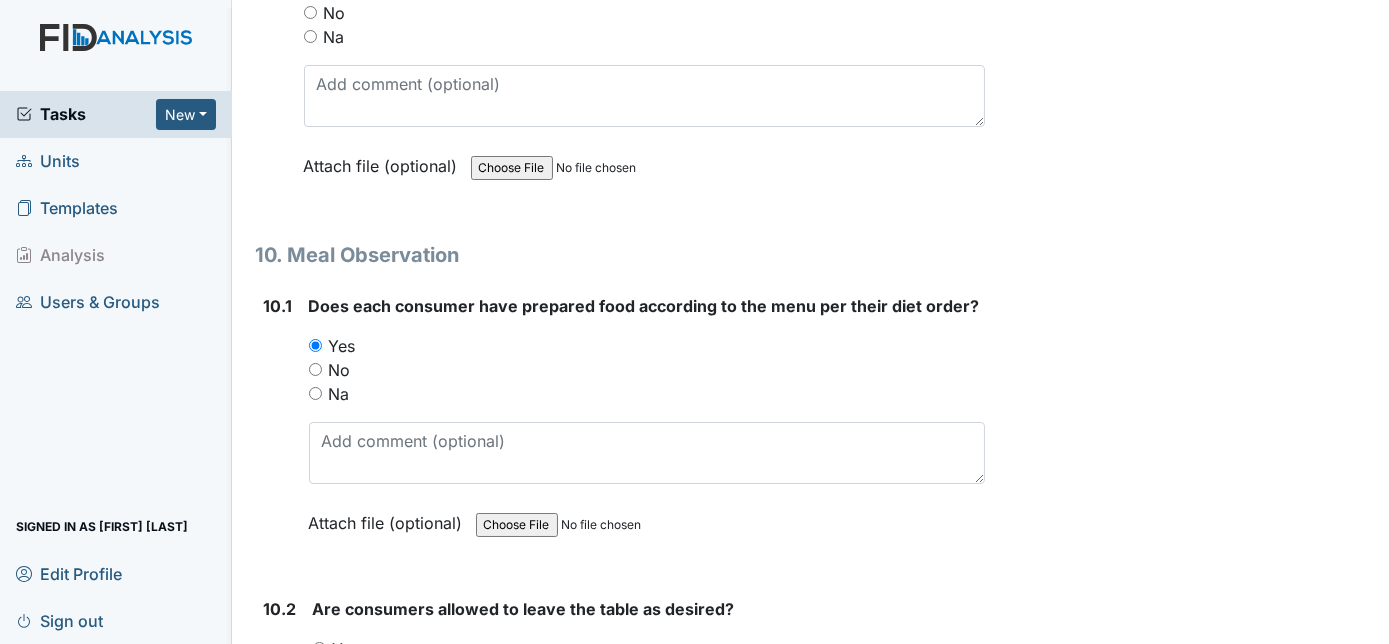 click on "10.1" at bounding box center (278, 429) 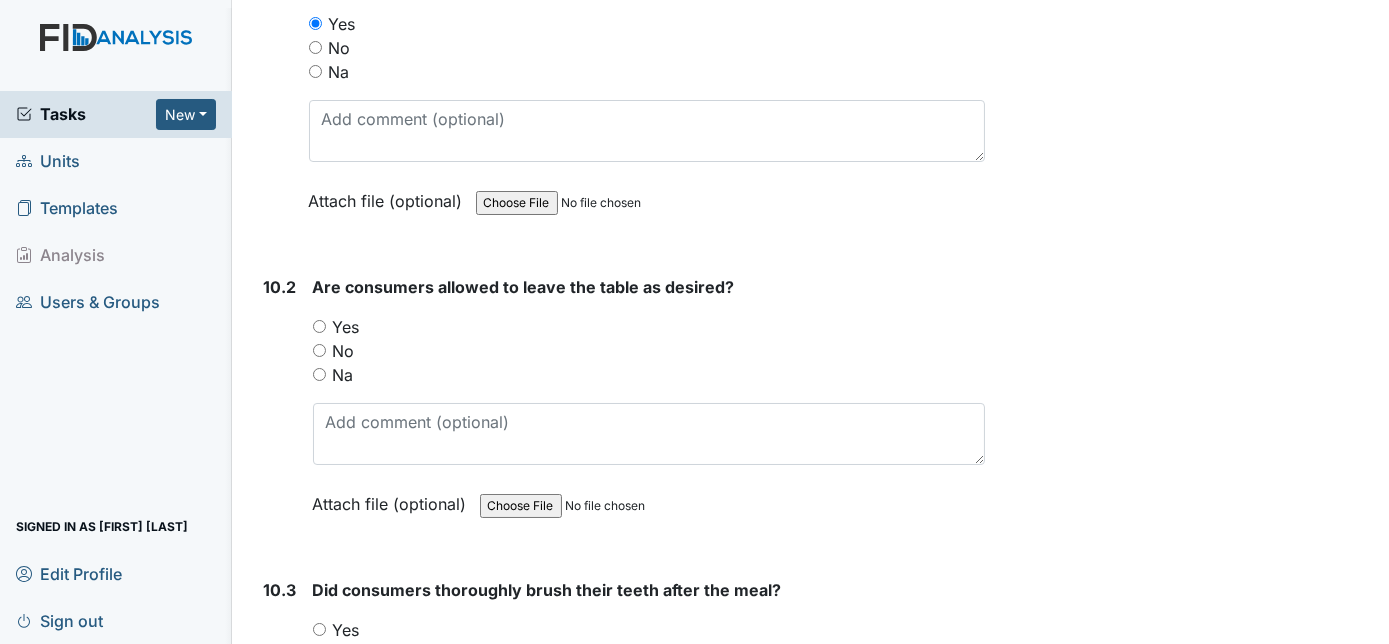 scroll, scrollTop: 17781, scrollLeft: 0, axis: vertical 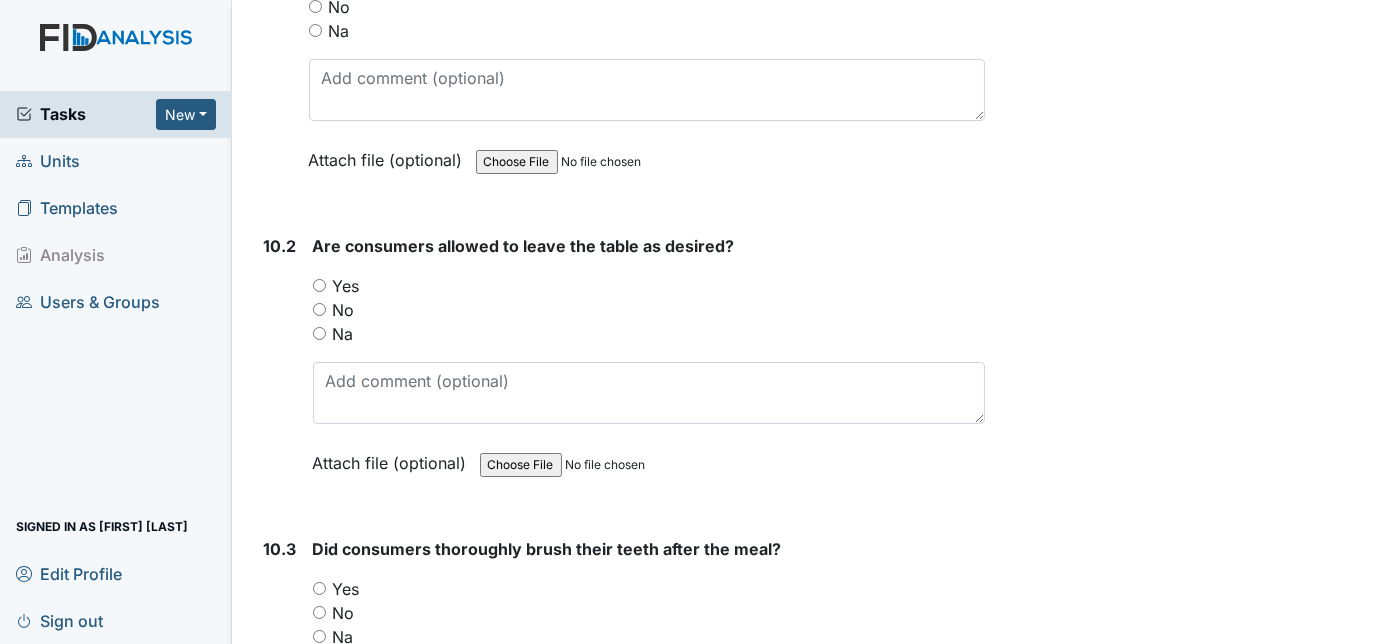 click on "Yes" at bounding box center [319, 285] 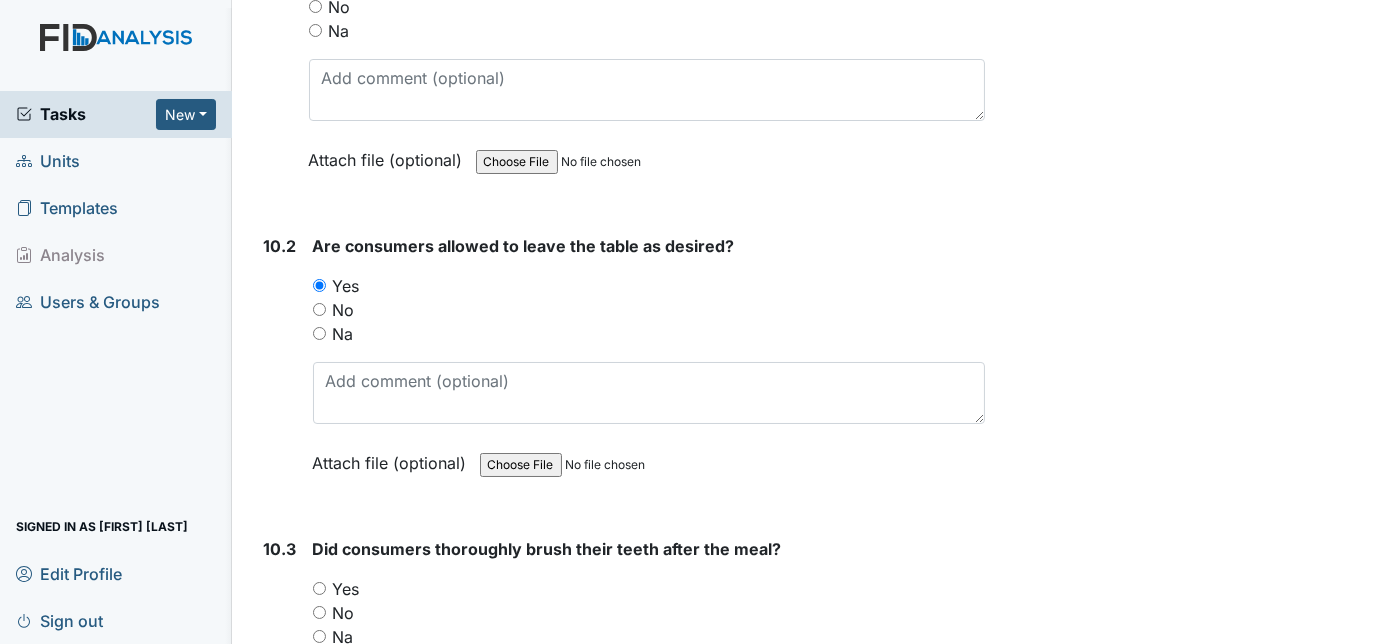 click on "10.2" at bounding box center [280, 369] 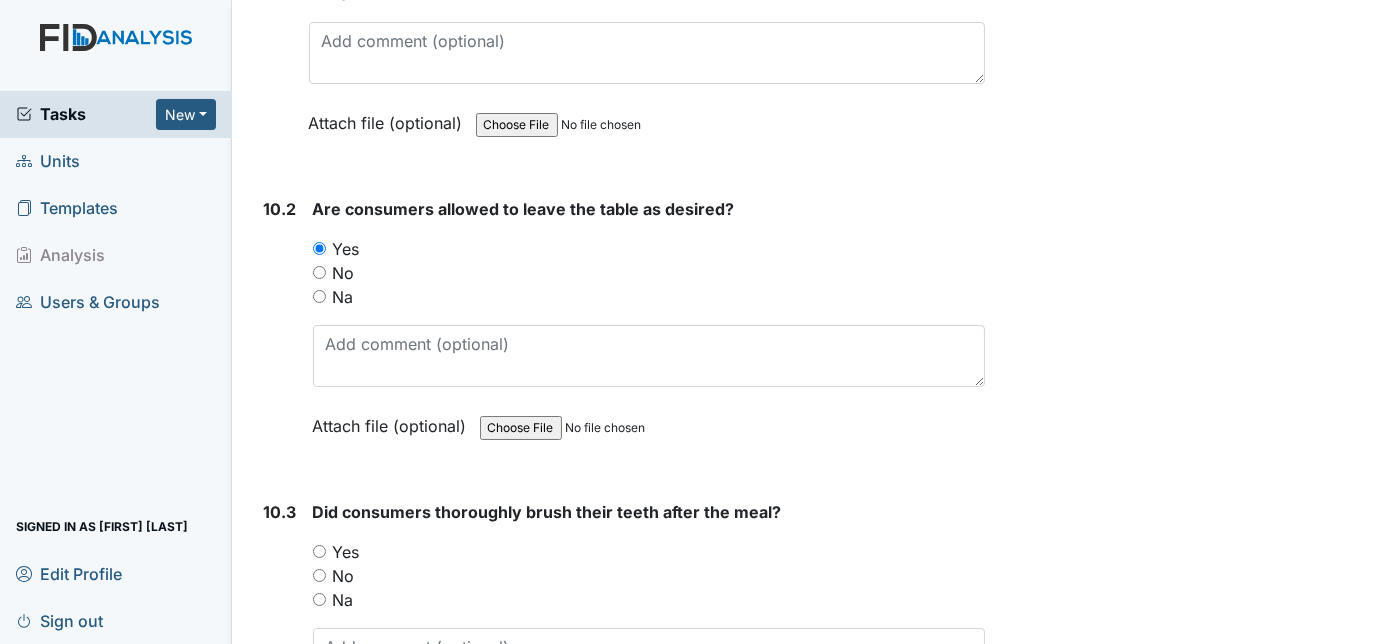 click on "10.2
Are consumers allowed to leave the table as desired?
You must select one of the below options.
Yes
No
Na
Attach file (optional)
You can upload .pdf, .txt, .jpg, .jpeg, .png, .csv, .xls, or .doc files under 100MB." at bounding box center (621, 332) 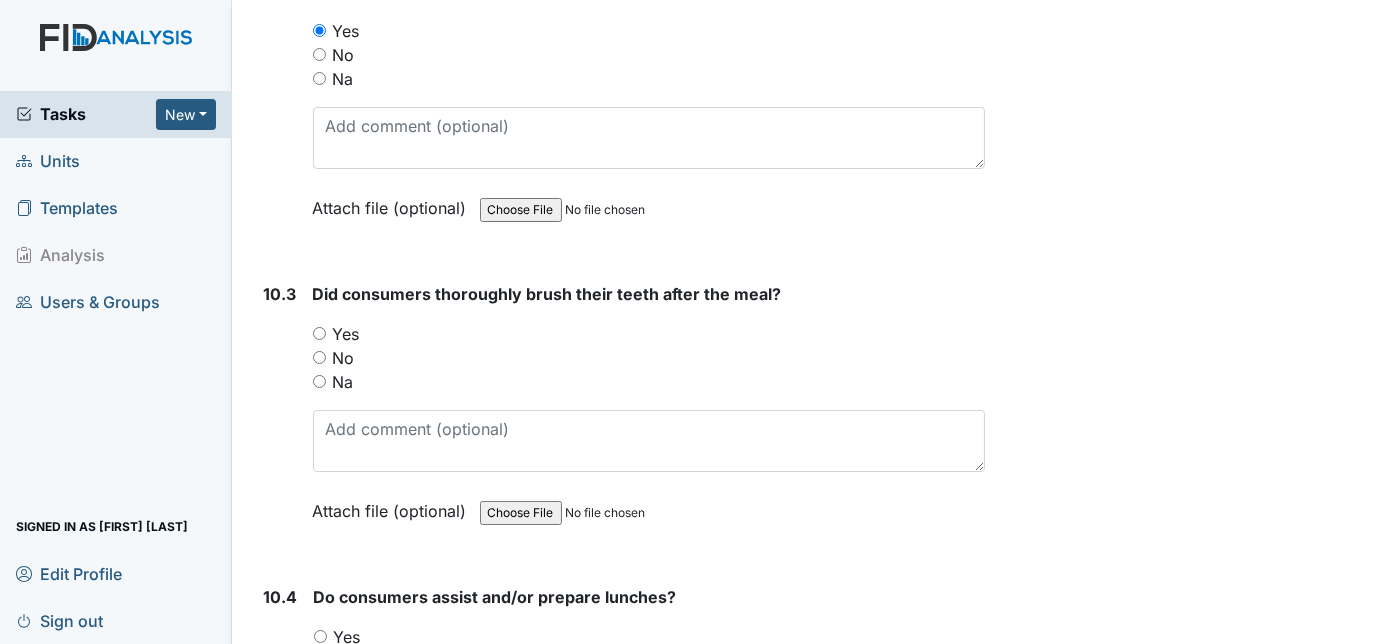 scroll, scrollTop: 18072, scrollLeft: 0, axis: vertical 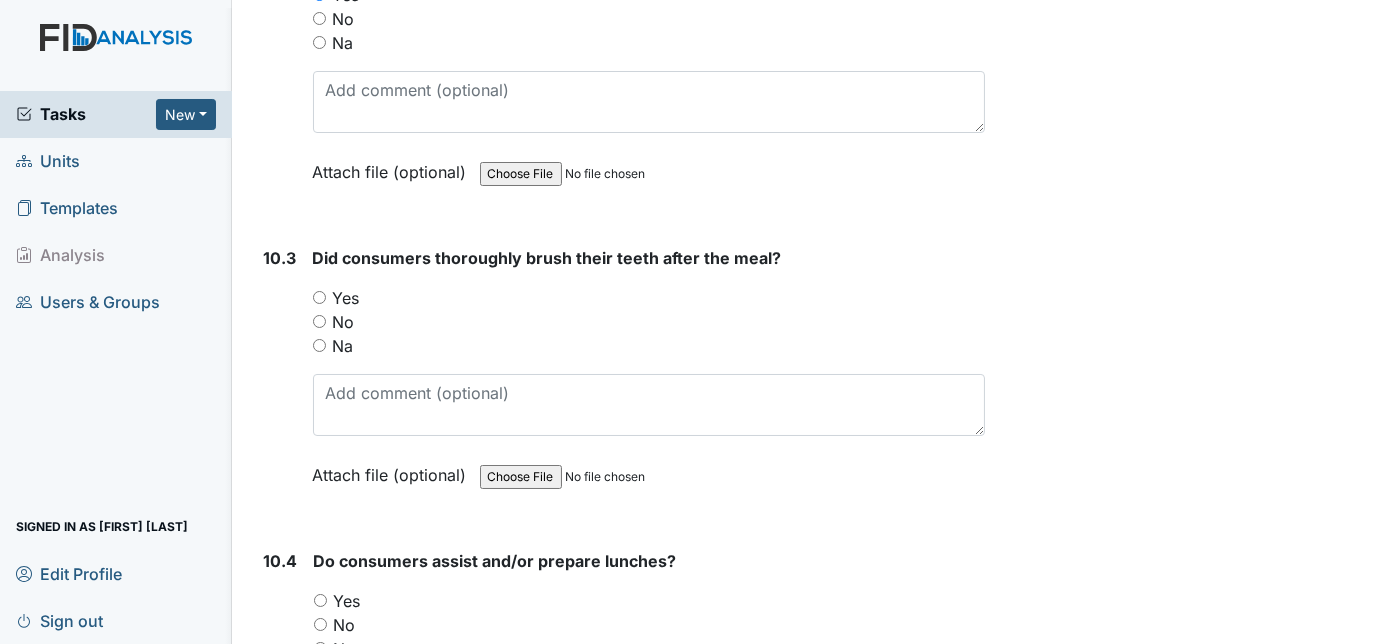 click on "Yes" at bounding box center (319, 297) 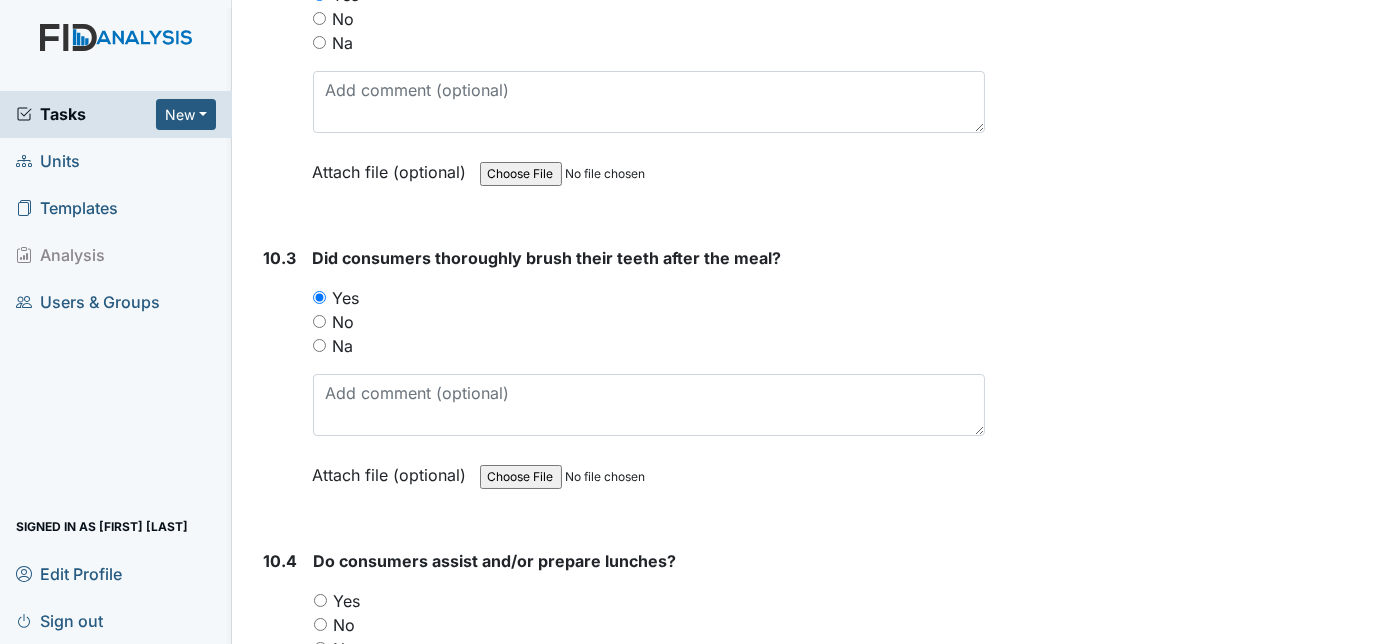 click on "10.3" at bounding box center (280, 381) 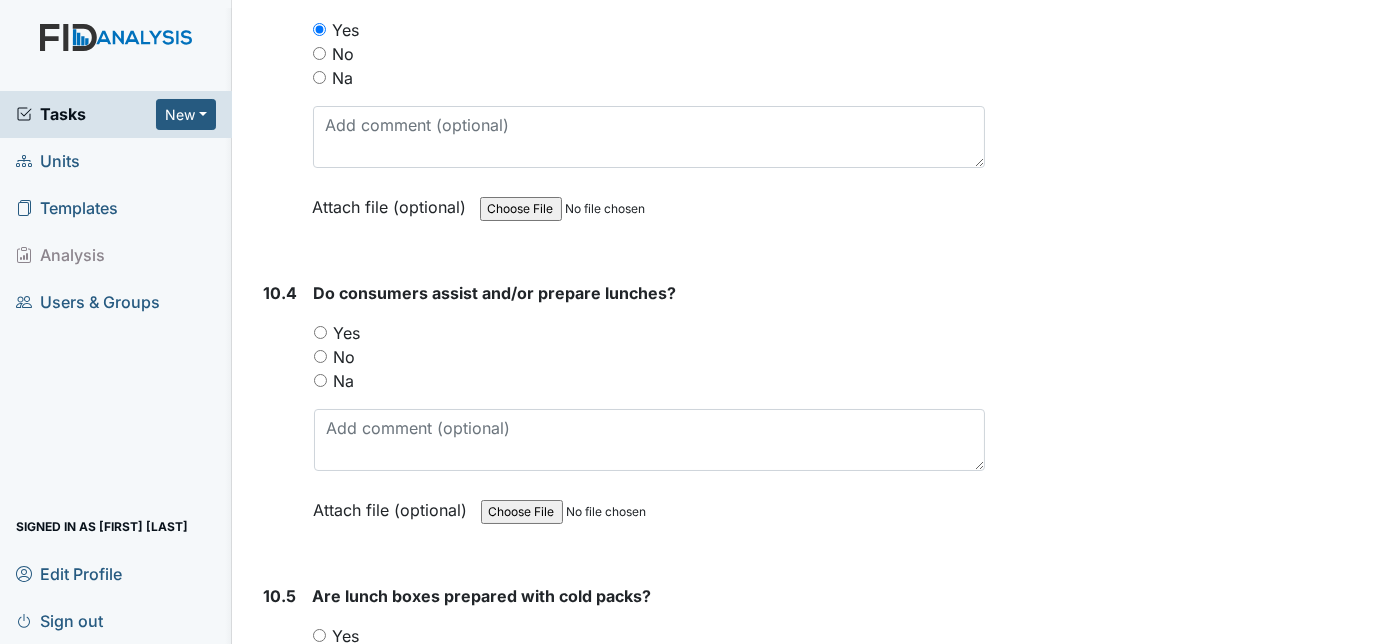 scroll, scrollTop: 18400, scrollLeft: 0, axis: vertical 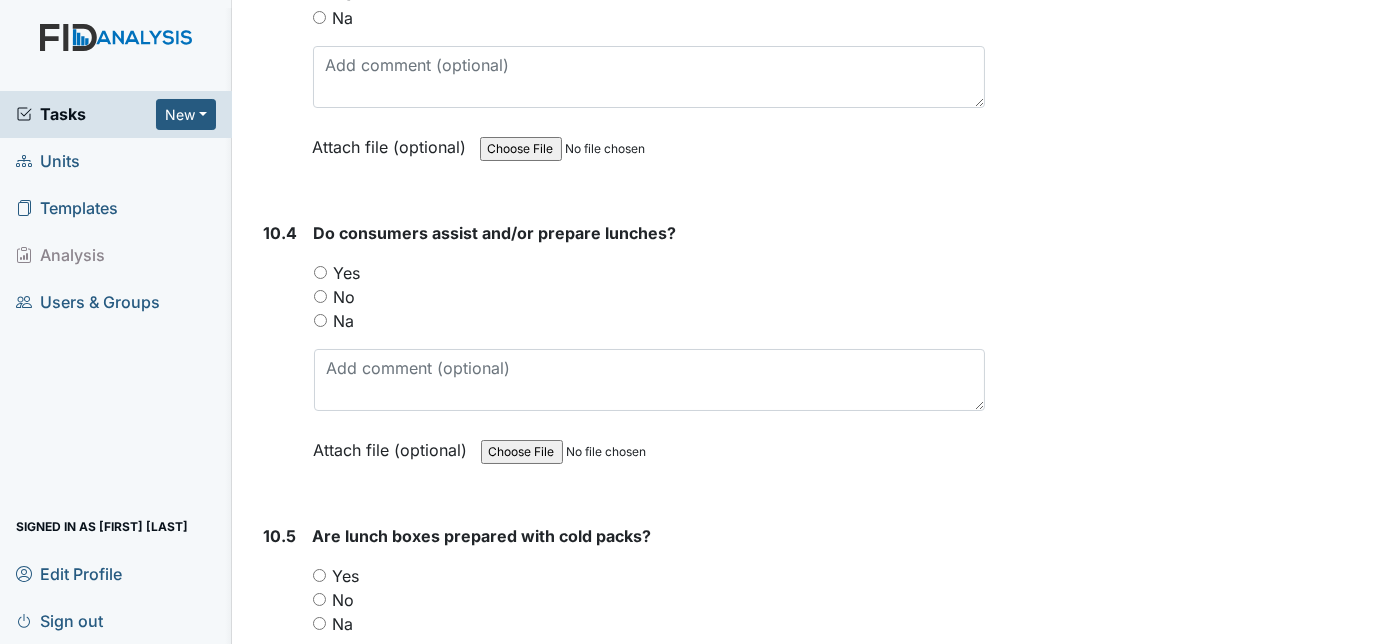 click on "Yes" at bounding box center [320, 272] 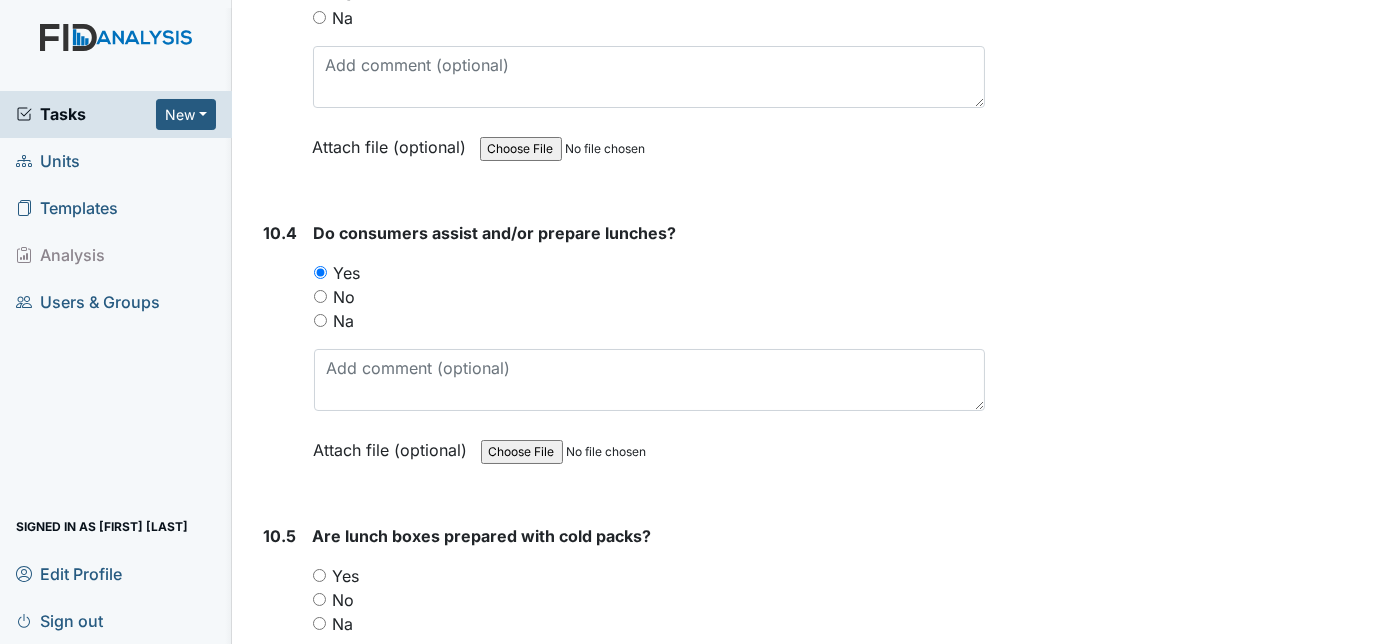 click on "10.4" at bounding box center [281, 356] 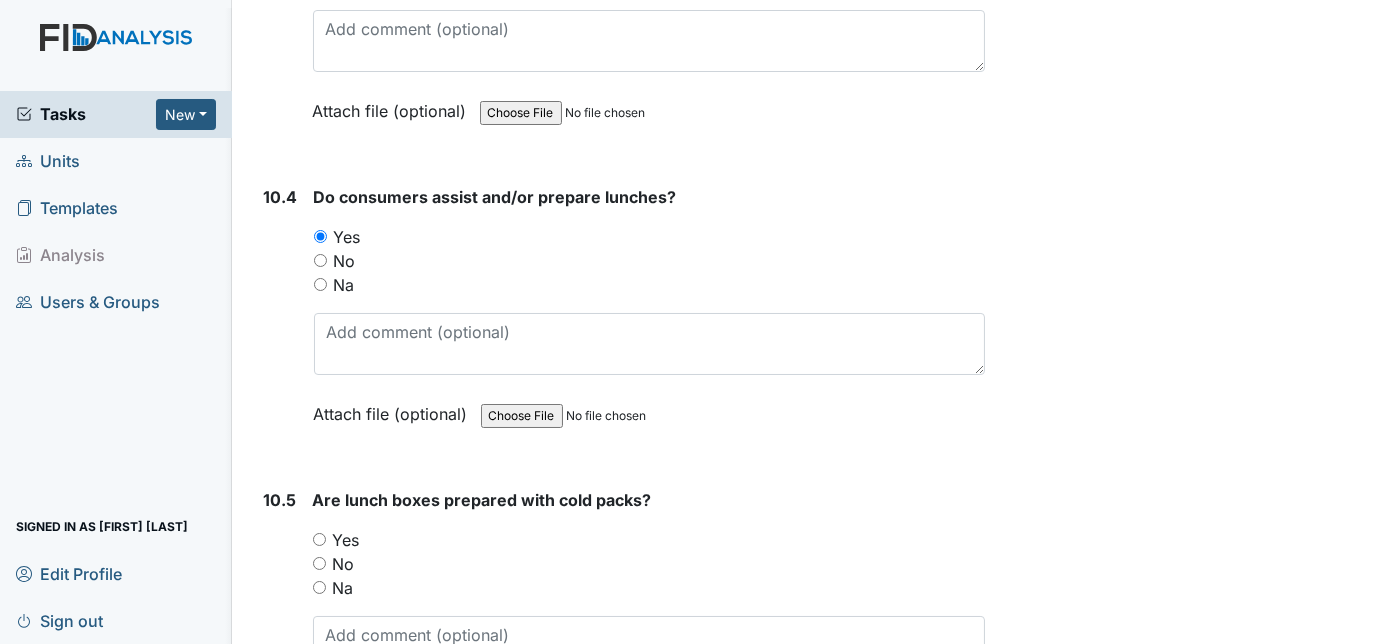 scroll, scrollTop: 18581, scrollLeft: 0, axis: vertical 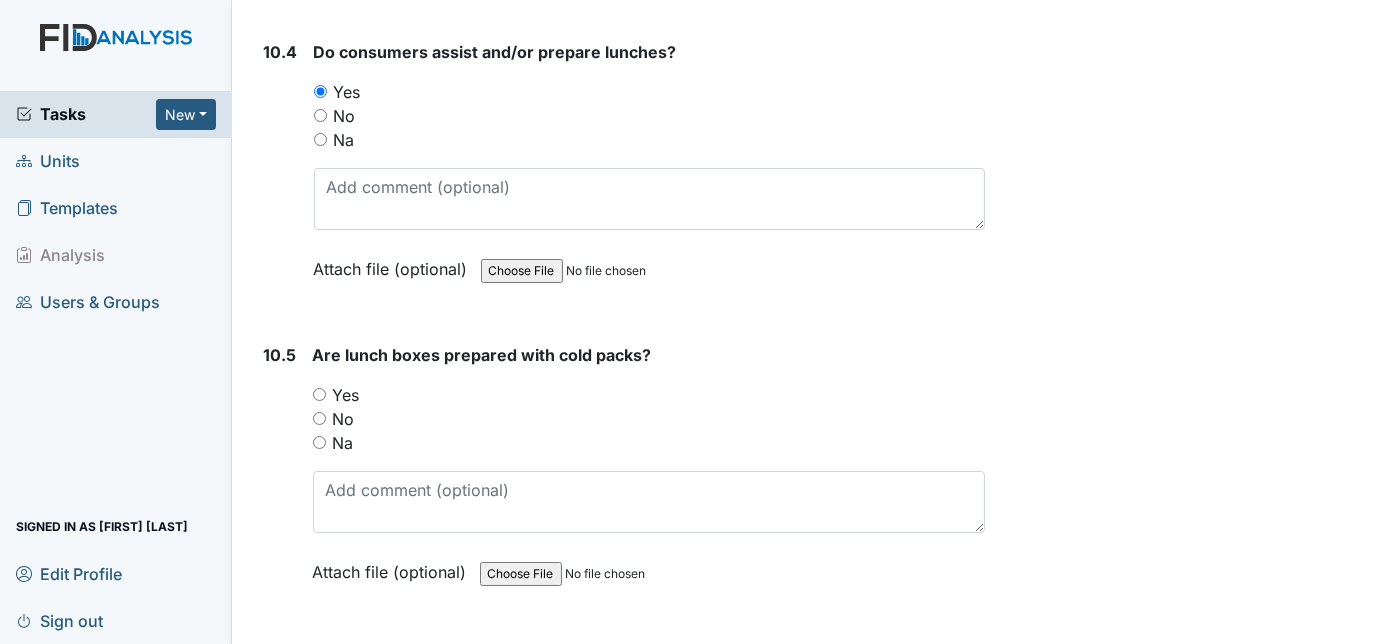 click on "Yes" at bounding box center (319, 394) 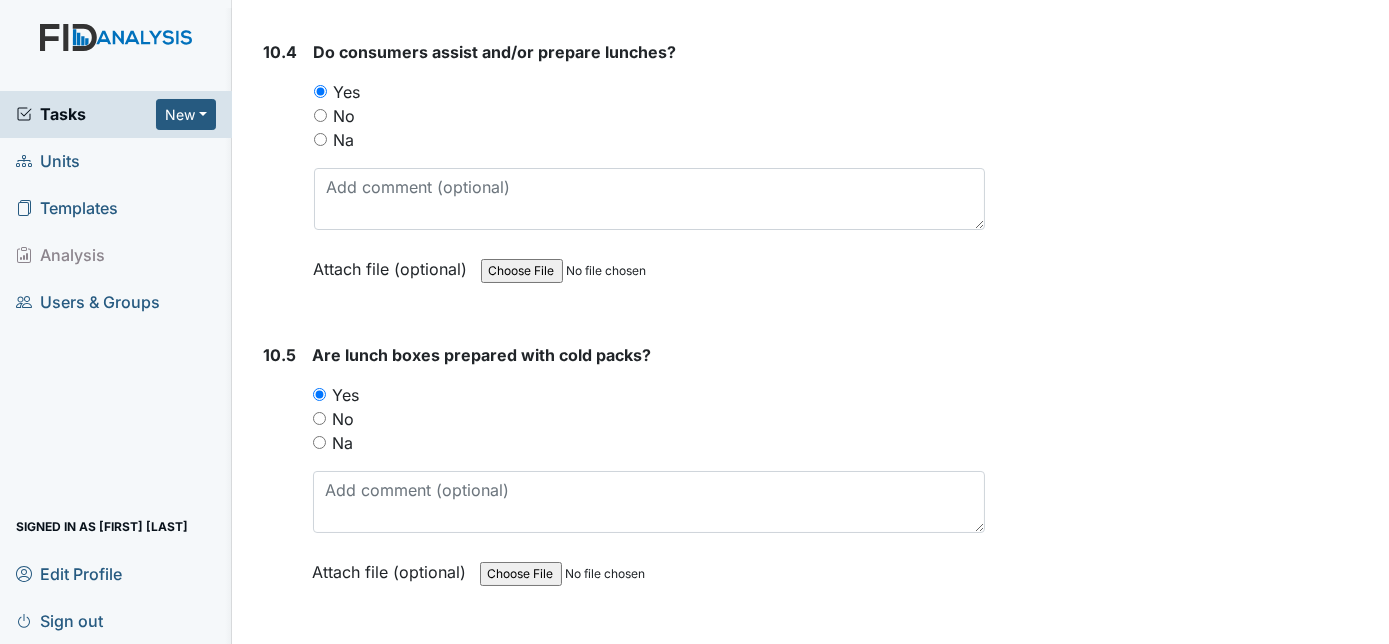 click on "10.5" at bounding box center [280, 478] 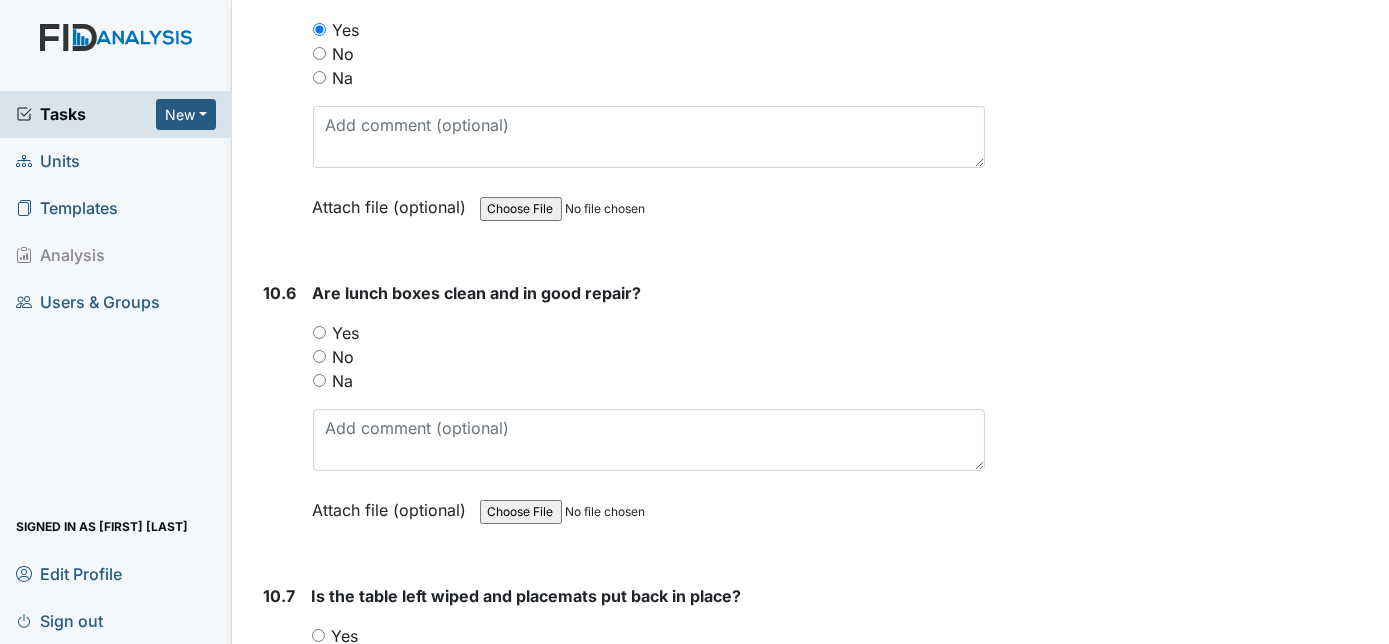 scroll, scrollTop: 18981, scrollLeft: 0, axis: vertical 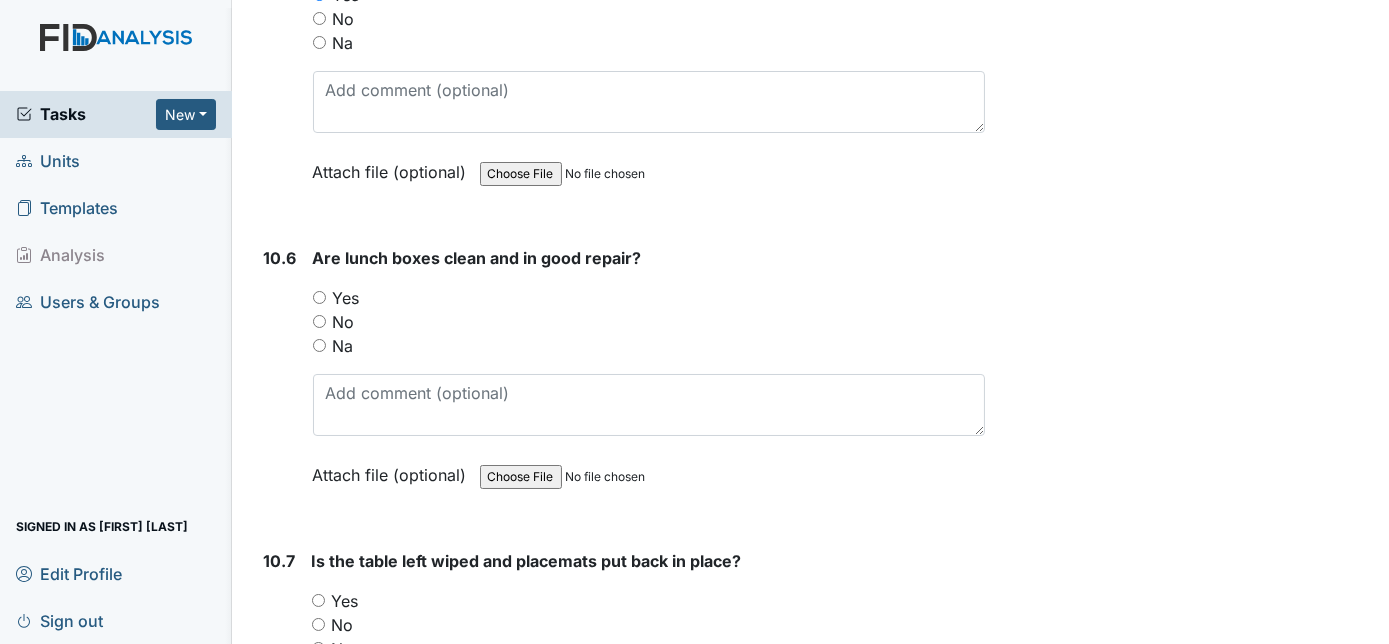 click on "Yes" at bounding box center (319, 297) 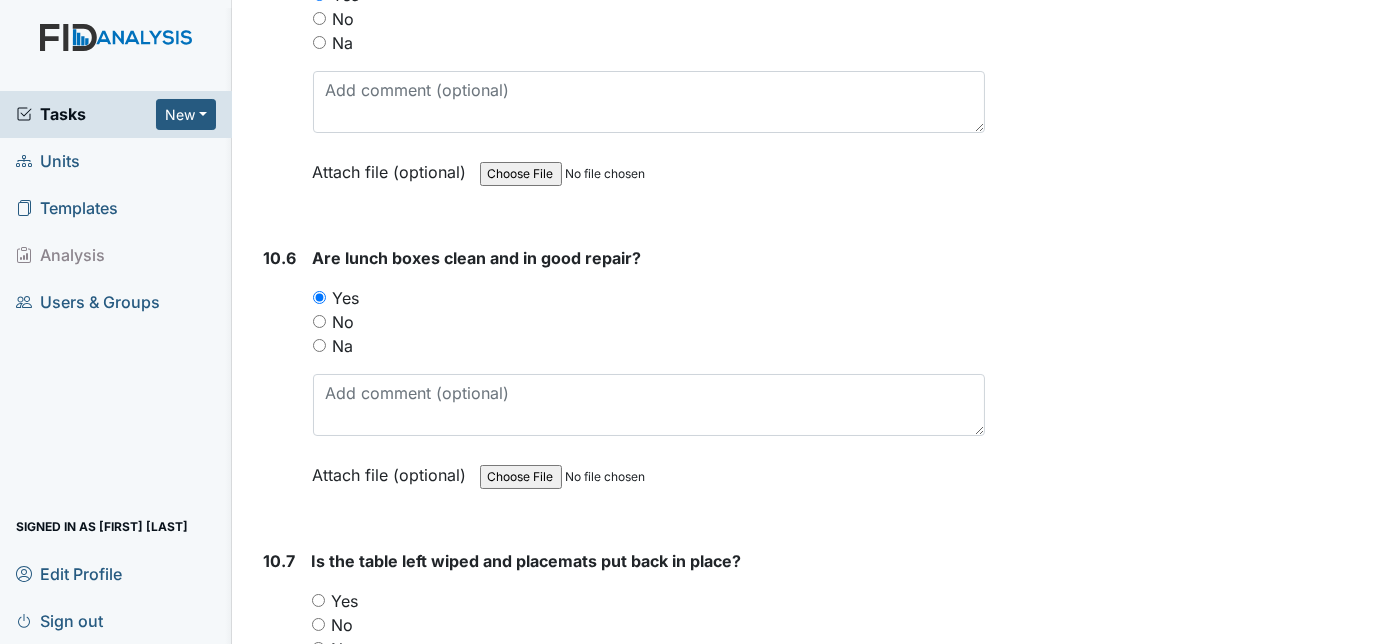click on "10.6" at bounding box center (280, 381) 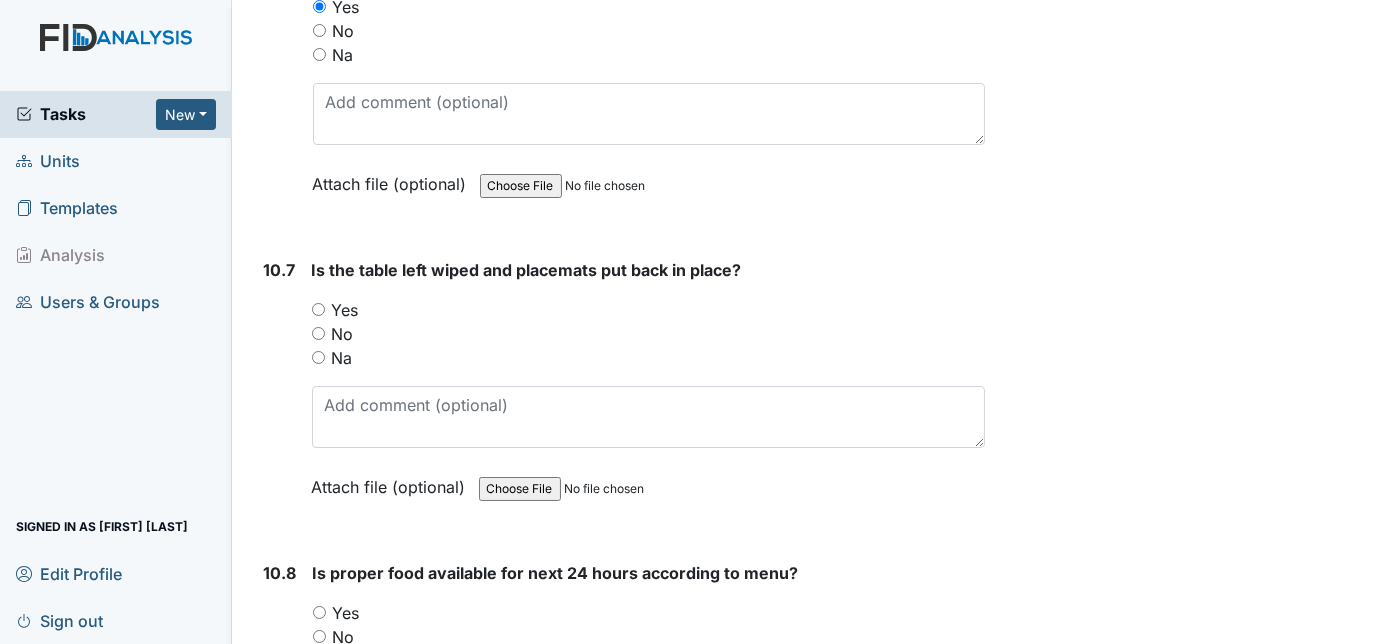 scroll, scrollTop: 19309, scrollLeft: 0, axis: vertical 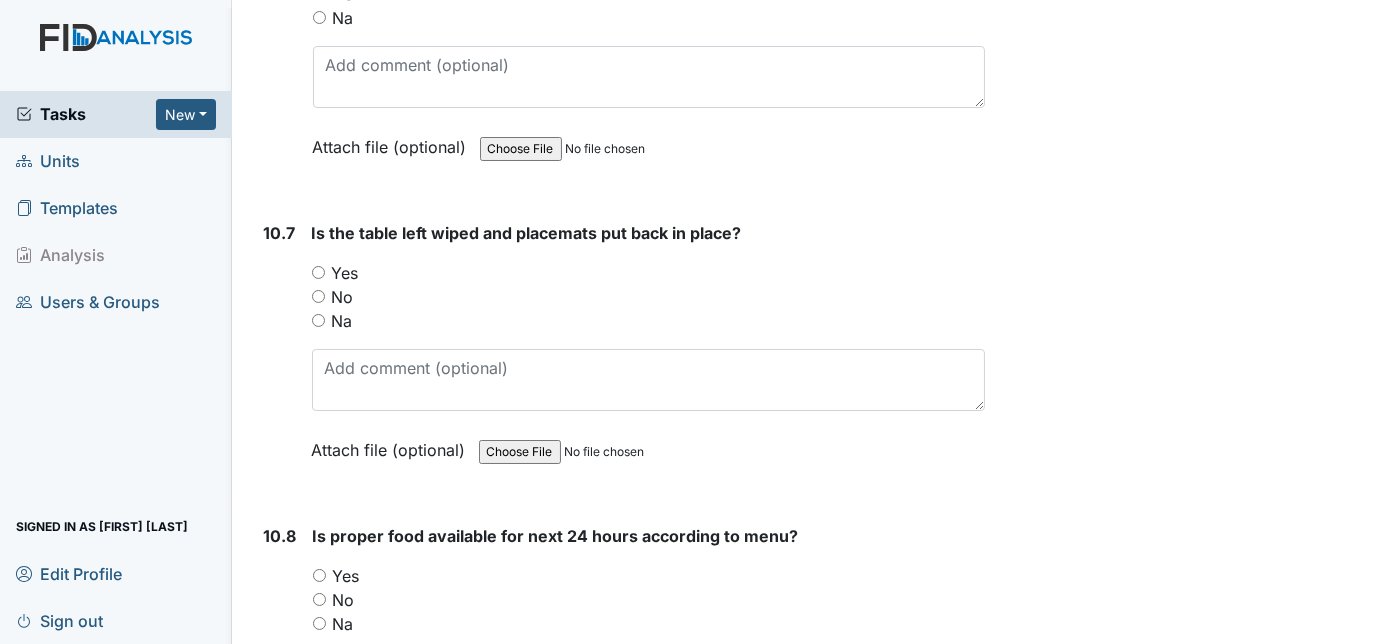 click on "Yes" at bounding box center (318, 272) 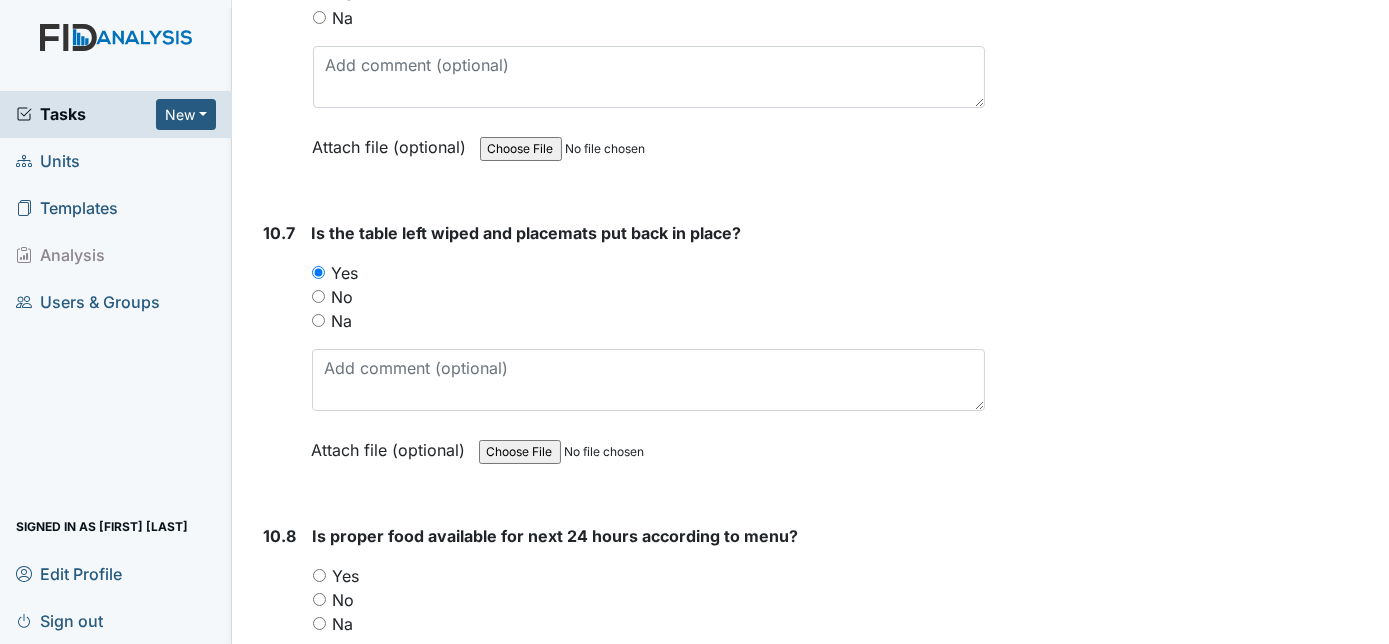 click on "10.7" at bounding box center (280, 356) 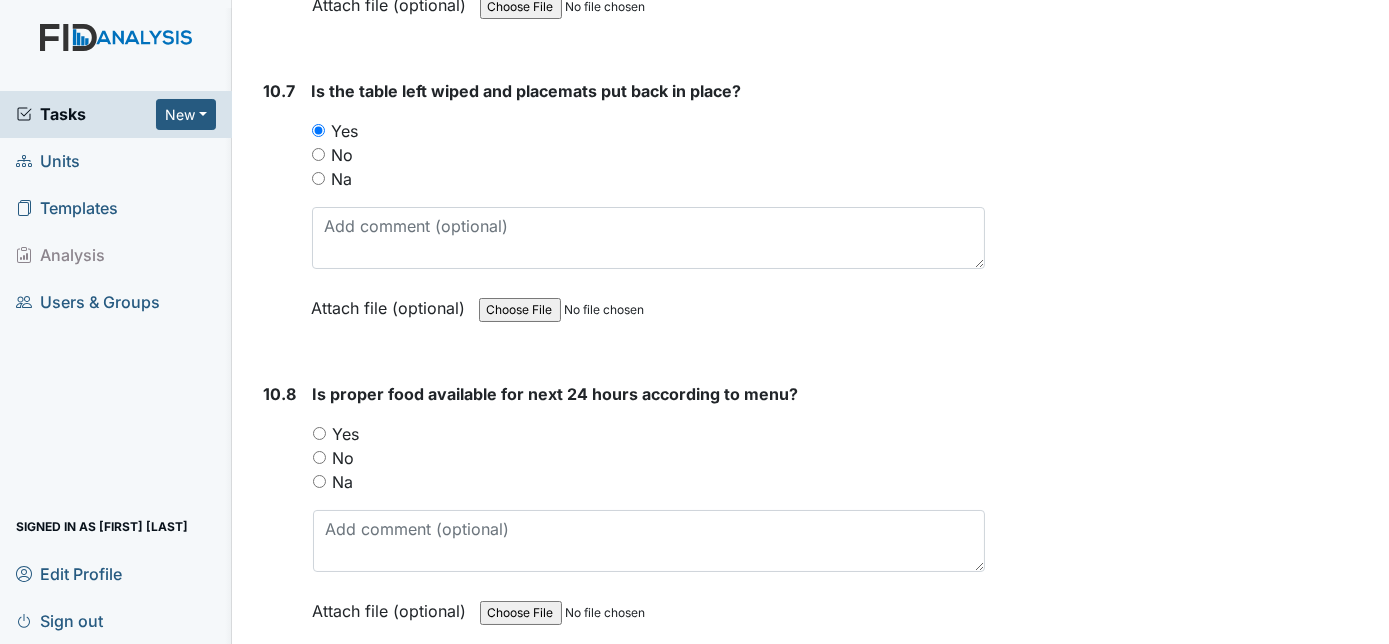 scroll, scrollTop: 19454, scrollLeft: 0, axis: vertical 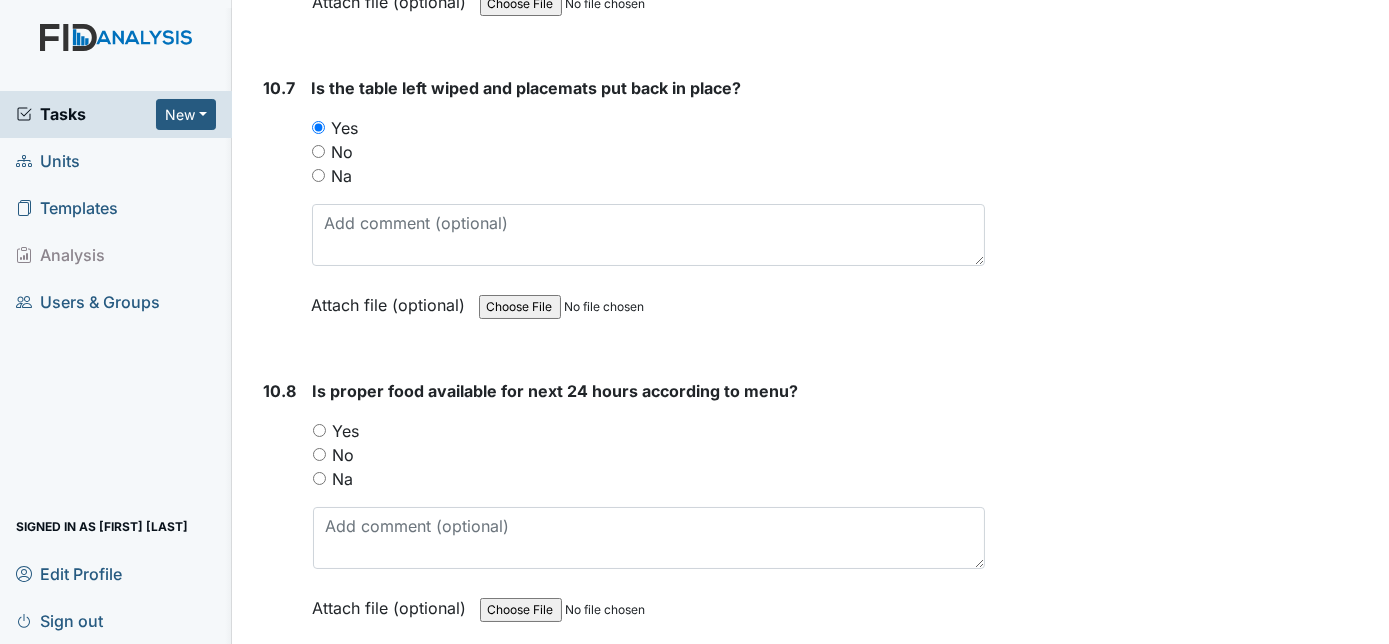 click on "Yes" at bounding box center [319, 430] 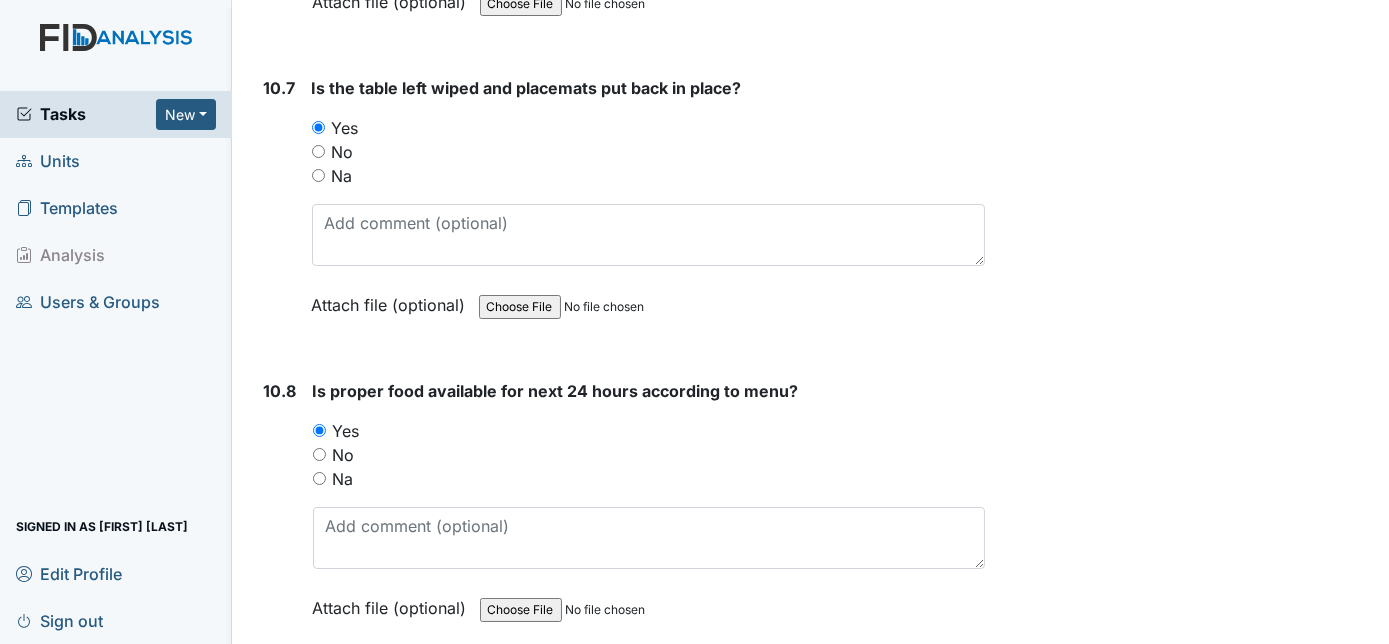 click on "10.8" at bounding box center (280, 514) 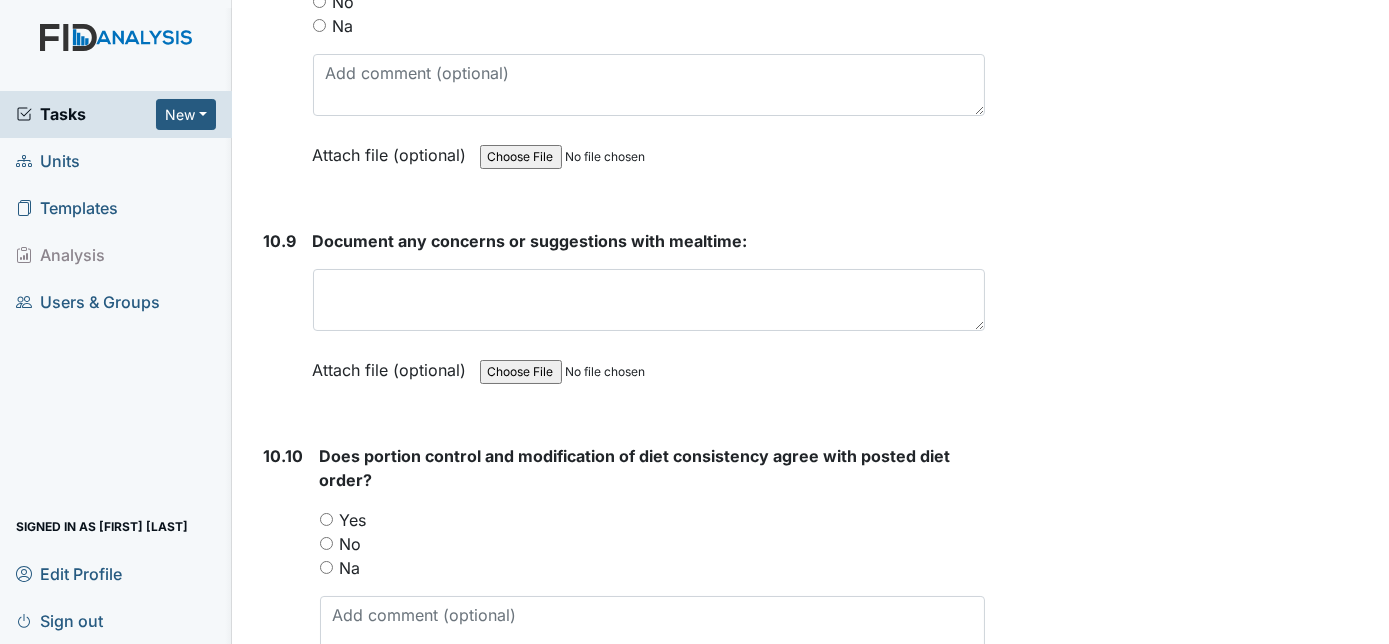 scroll, scrollTop: 19963, scrollLeft: 0, axis: vertical 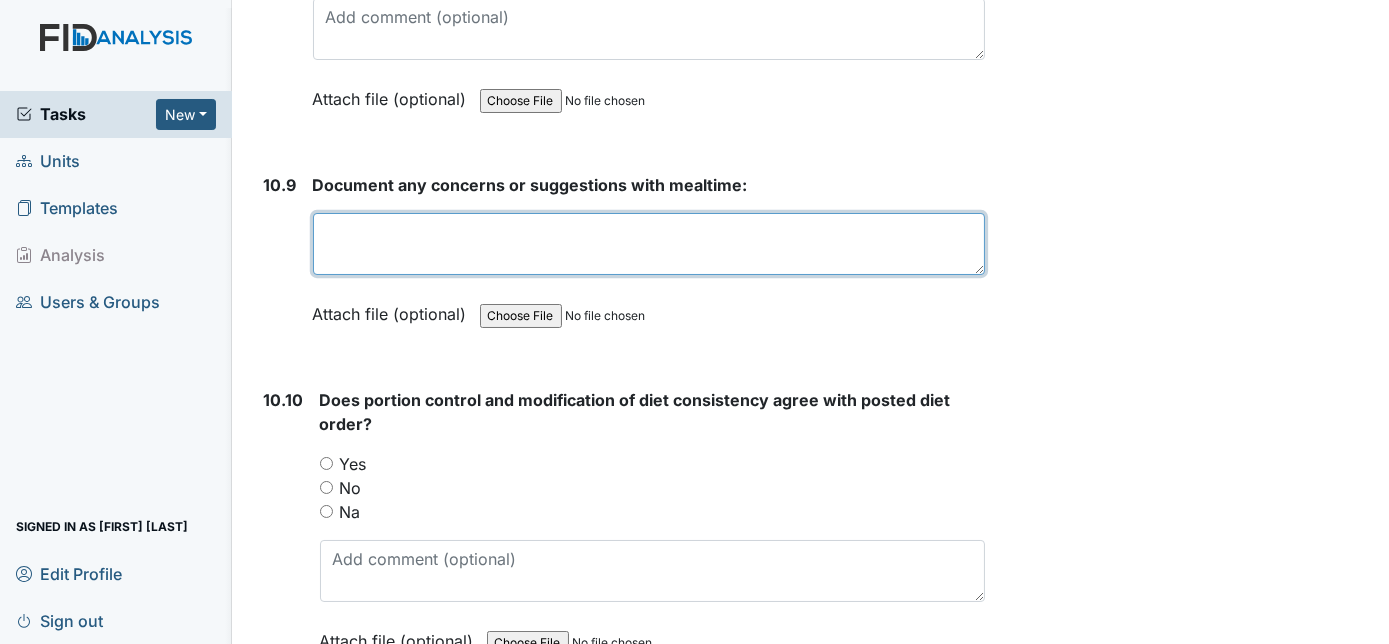 click at bounding box center [649, 244] 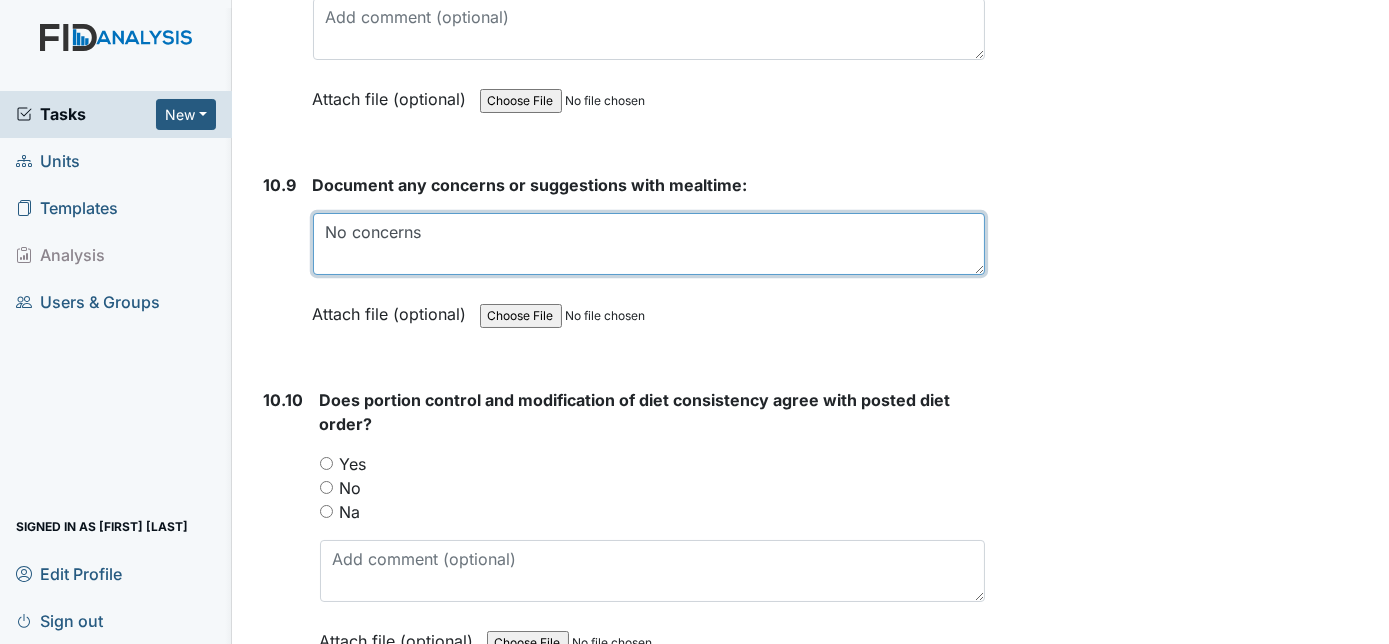 type on "No concerns" 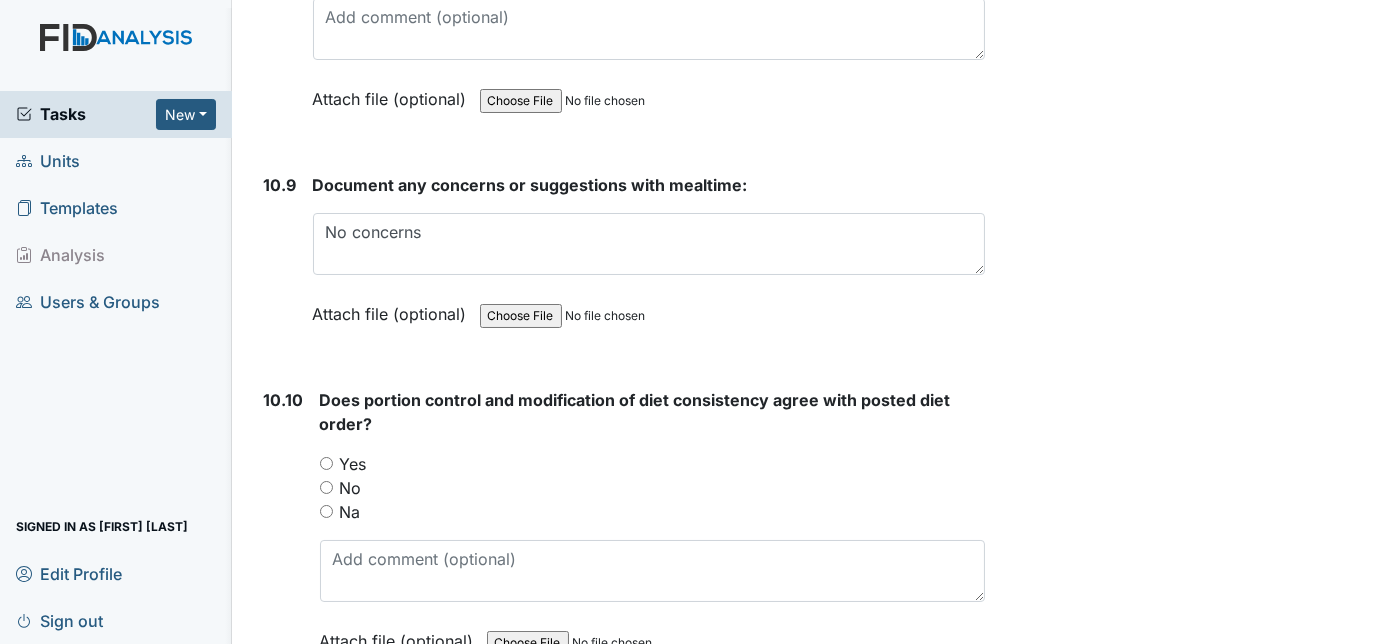 click on "10.9" at bounding box center (280, 264) 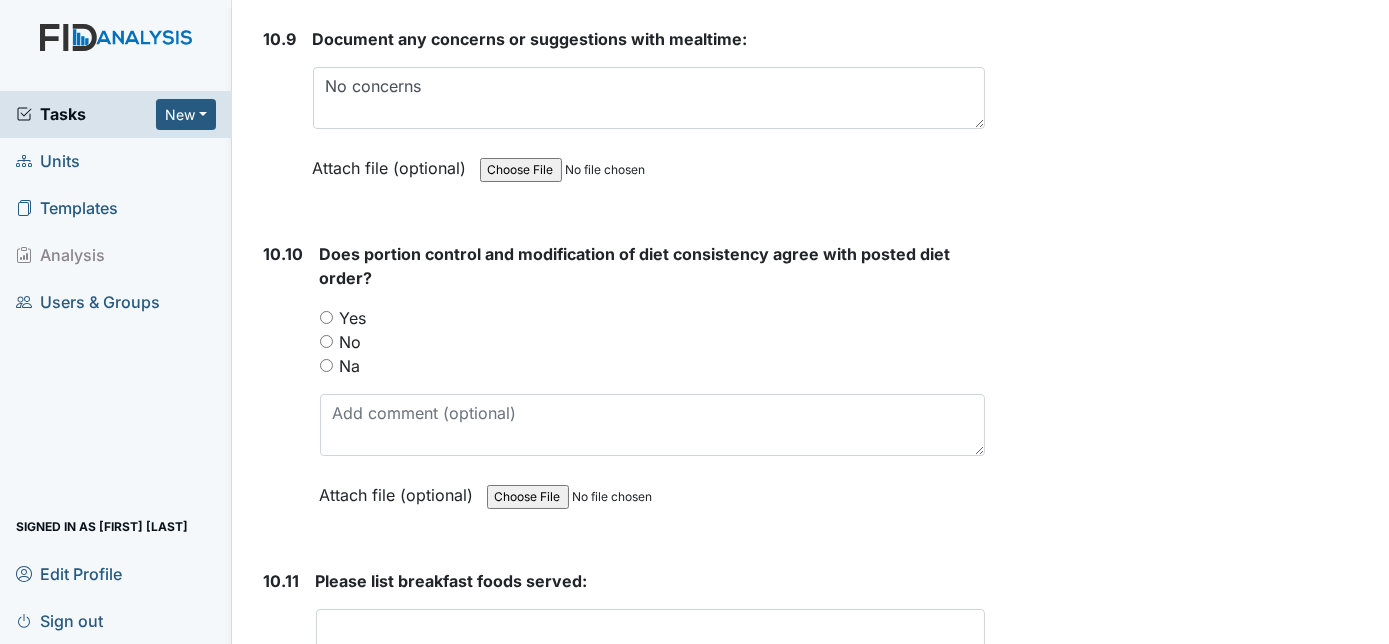 scroll, scrollTop: 20145, scrollLeft: 0, axis: vertical 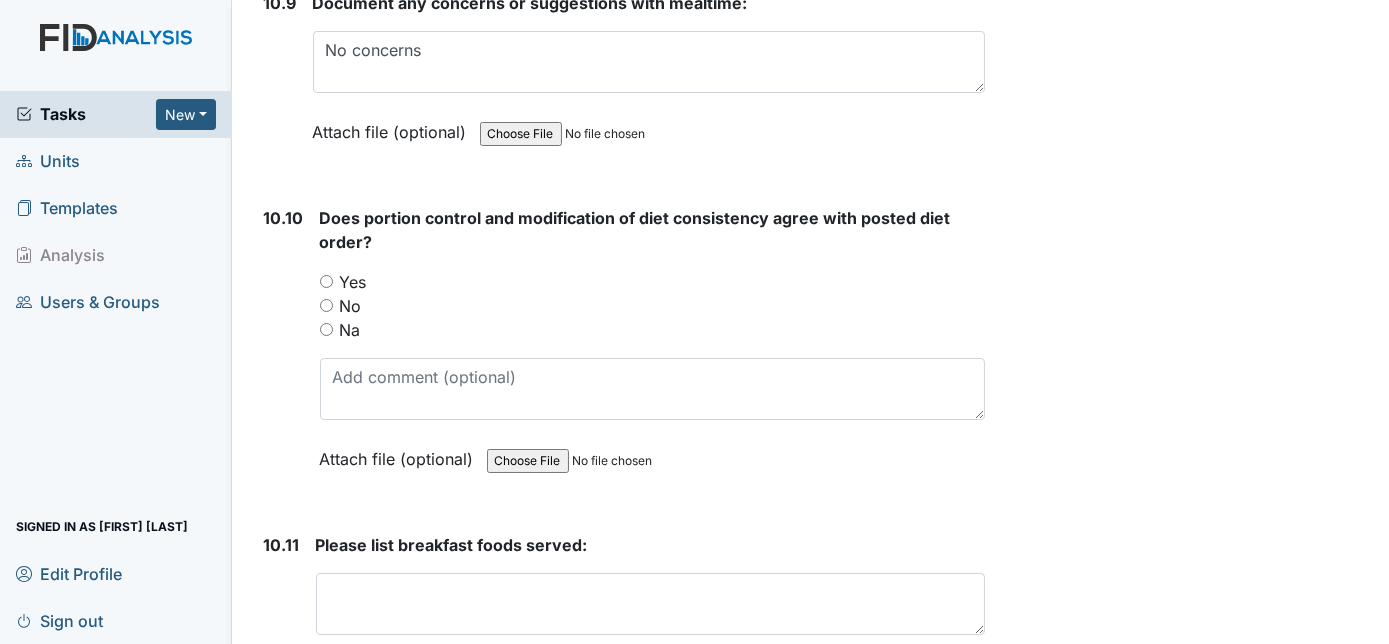 click on "Yes" at bounding box center [326, 281] 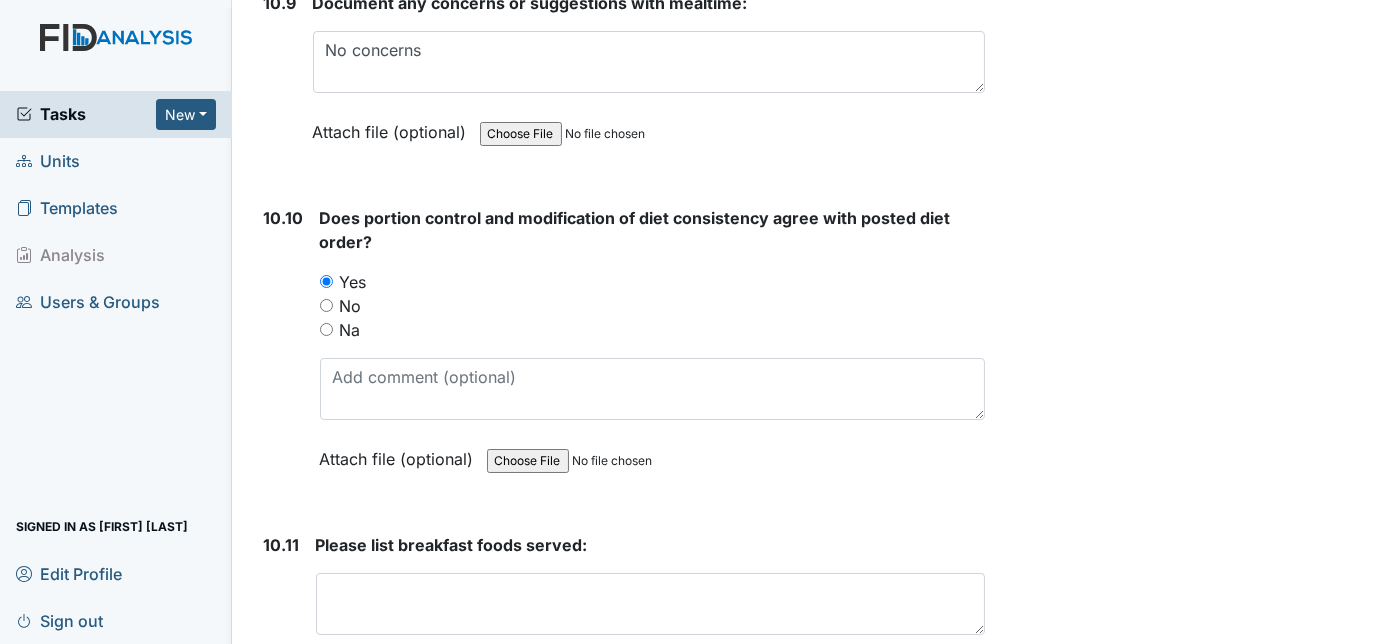click on "10.10" at bounding box center (284, 353) 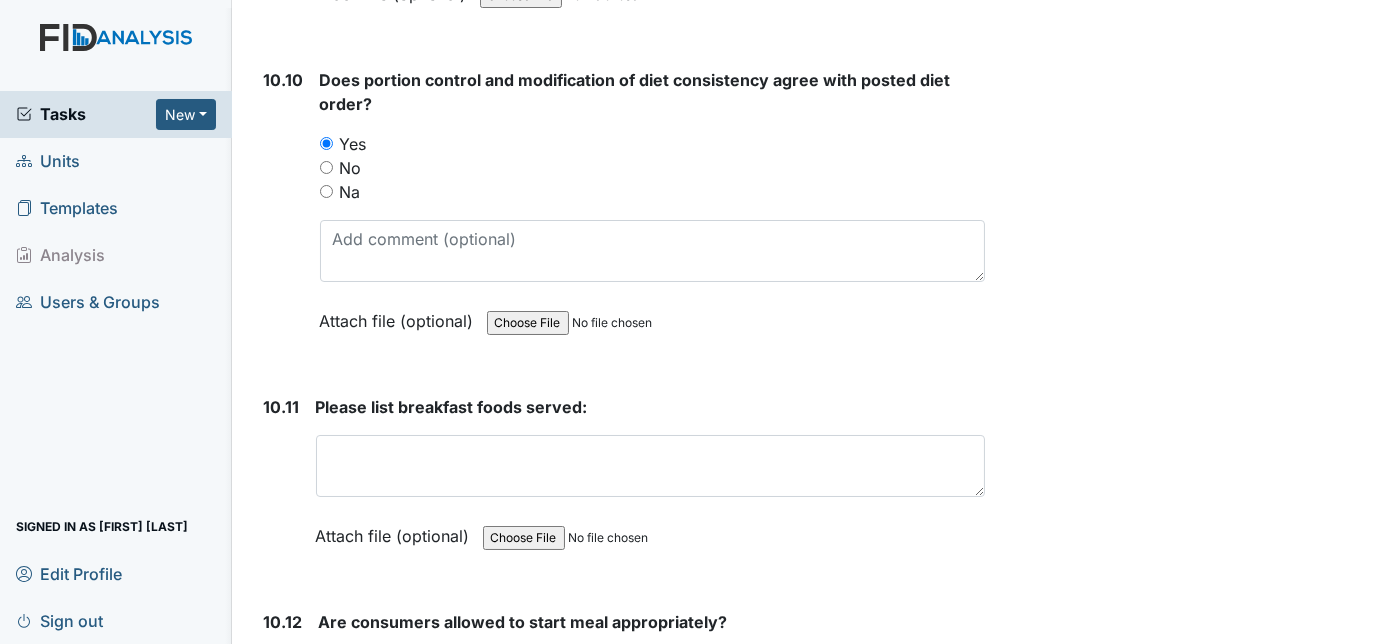 scroll, scrollTop: 20290, scrollLeft: 0, axis: vertical 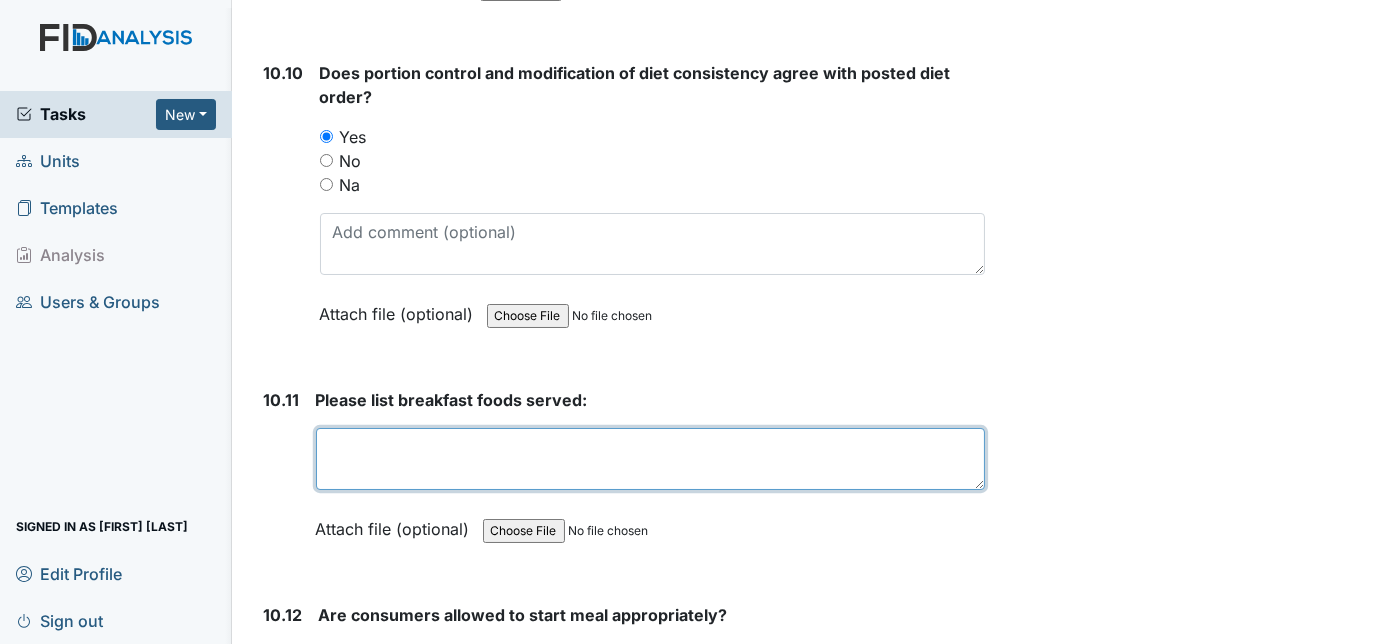 click at bounding box center (651, 459) 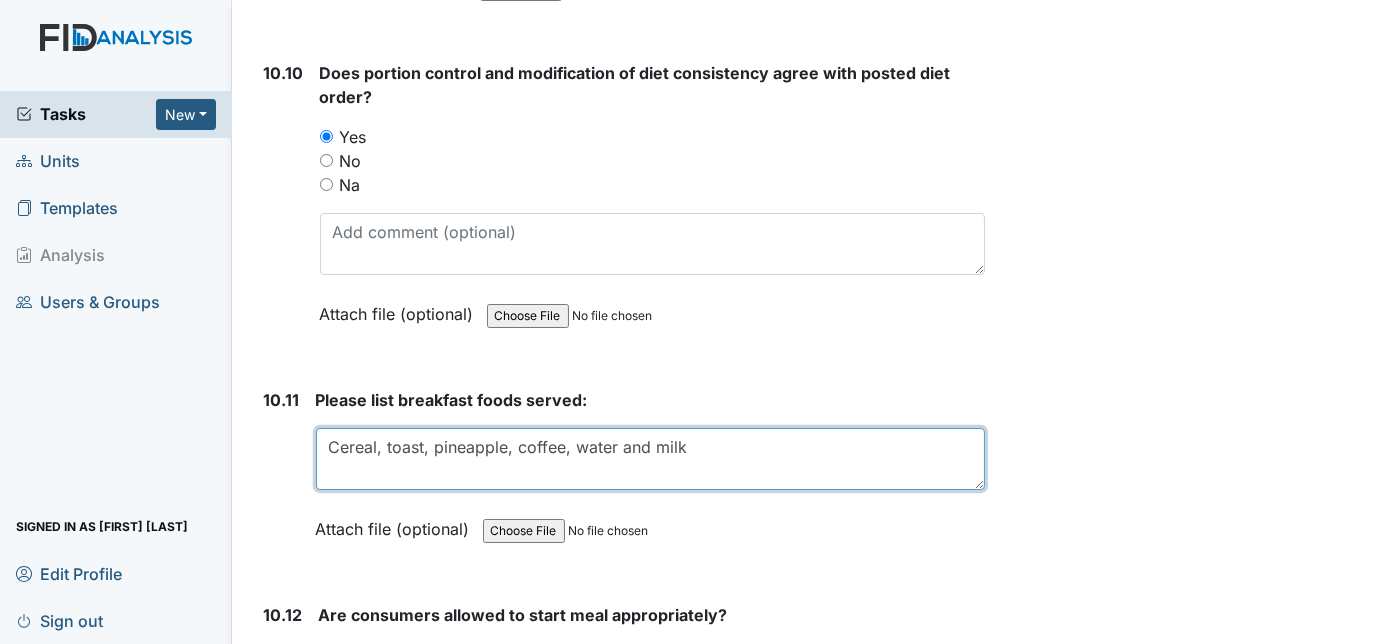 type on "Cereal, toast, pineapple, coffee, water and milk" 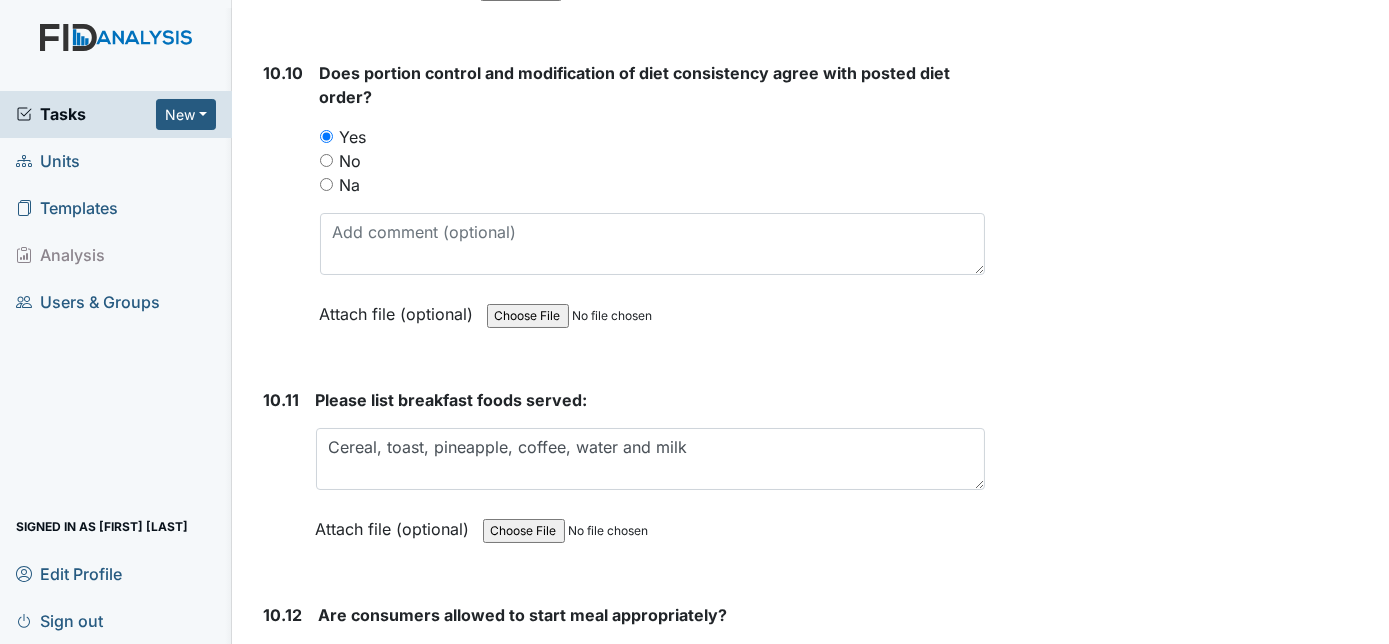 click on "10.11" at bounding box center (282, 479) 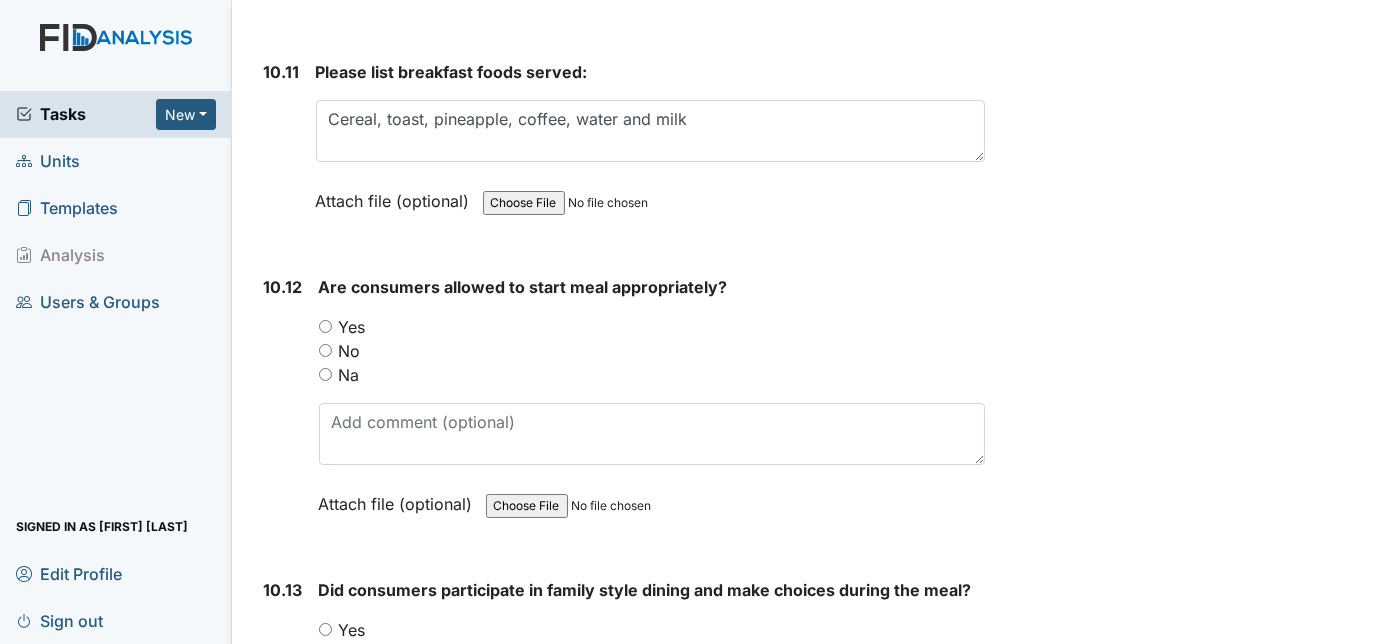 scroll, scrollTop: 20654, scrollLeft: 0, axis: vertical 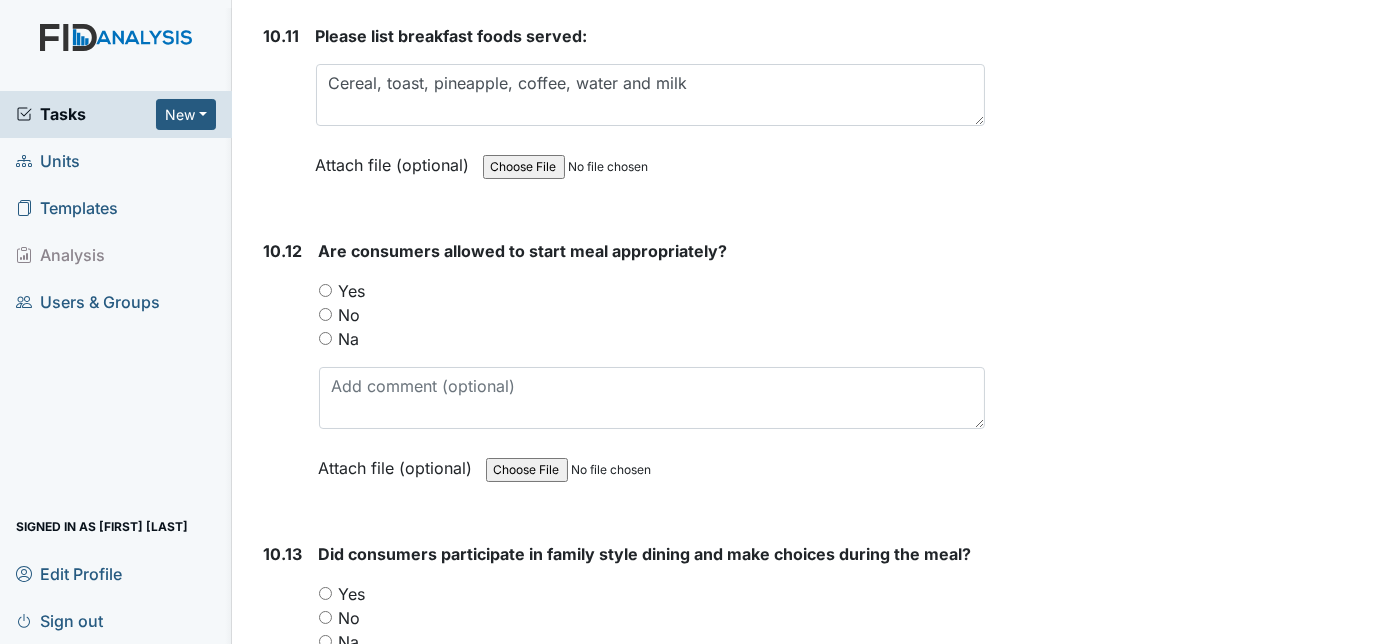 click on "Yes" at bounding box center (325, 290) 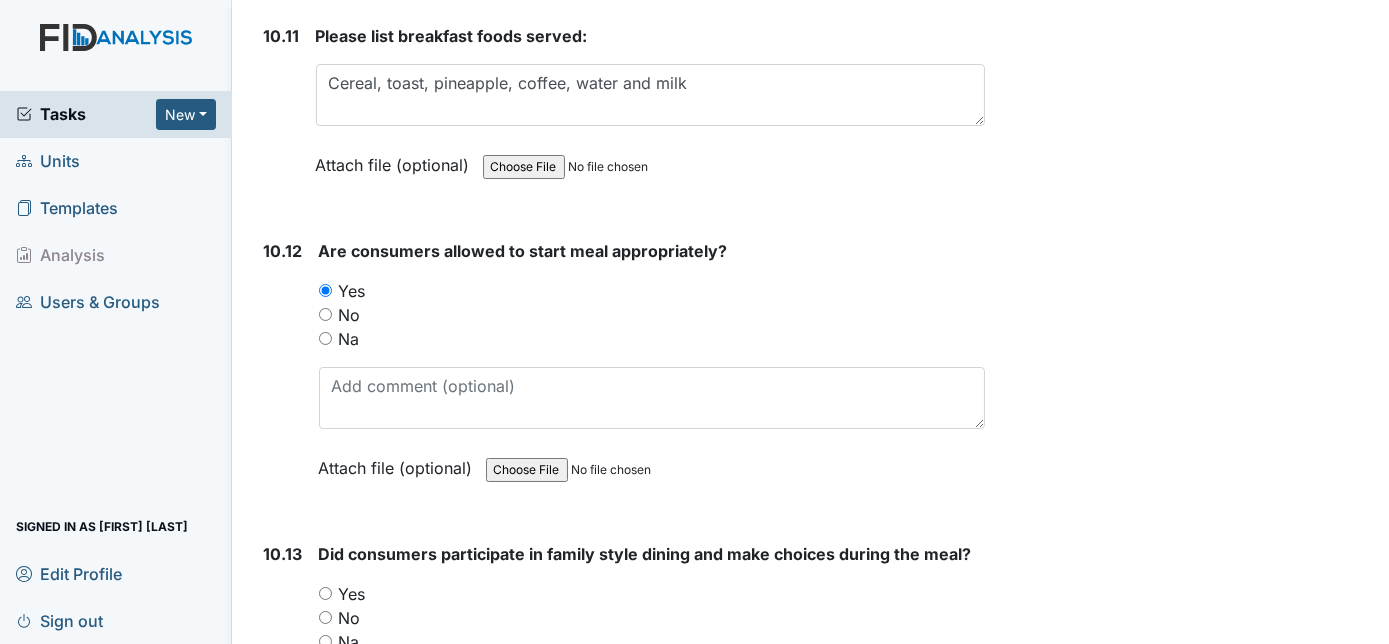 click on "10.12" at bounding box center (283, 374) 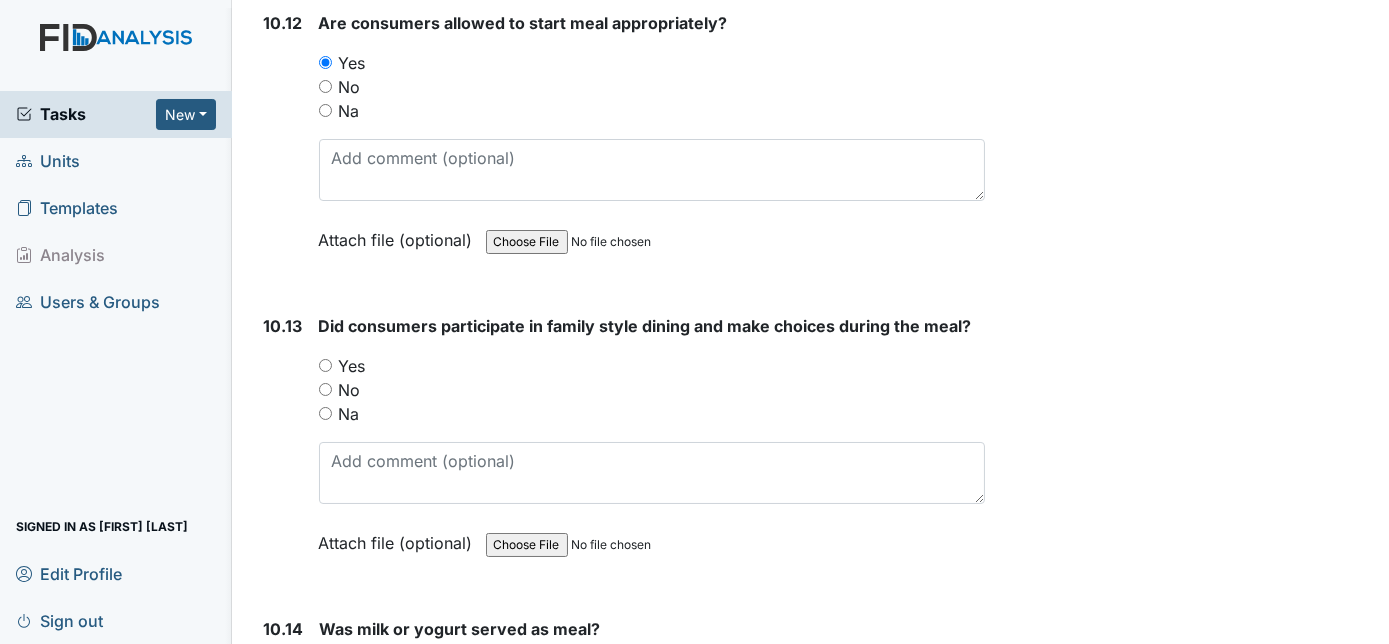 scroll, scrollTop: 20981, scrollLeft: 0, axis: vertical 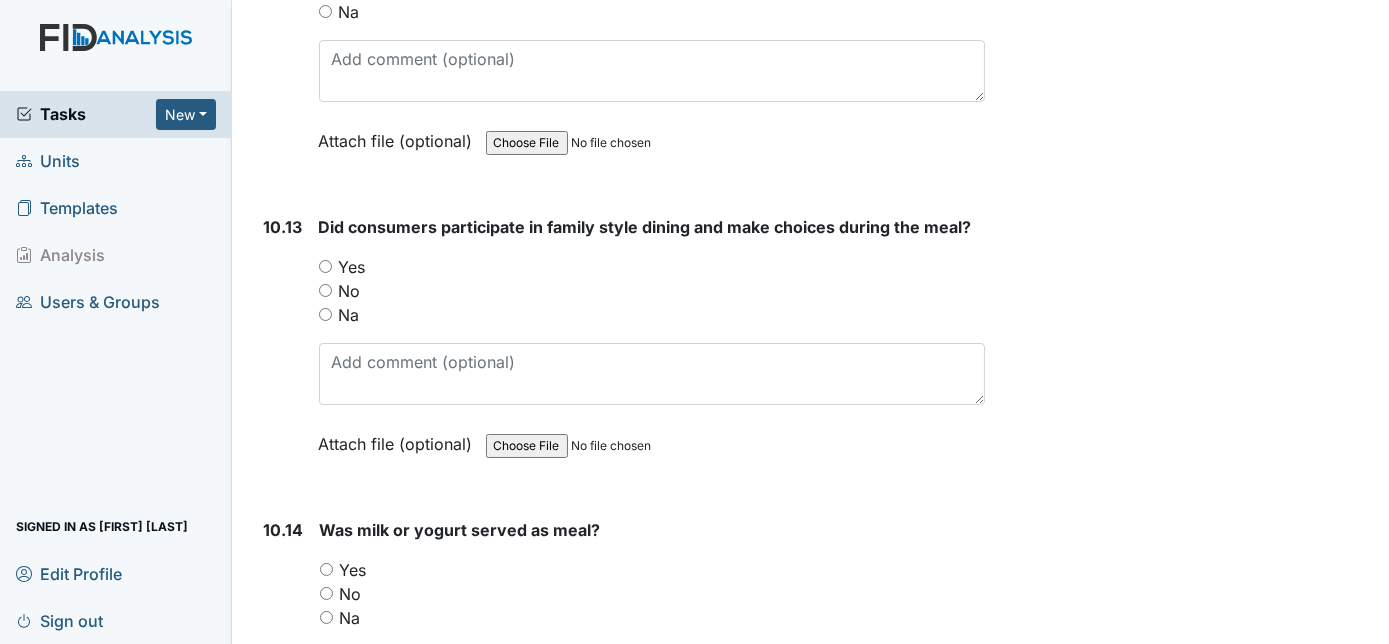 click on "Yes" at bounding box center (325, 266) 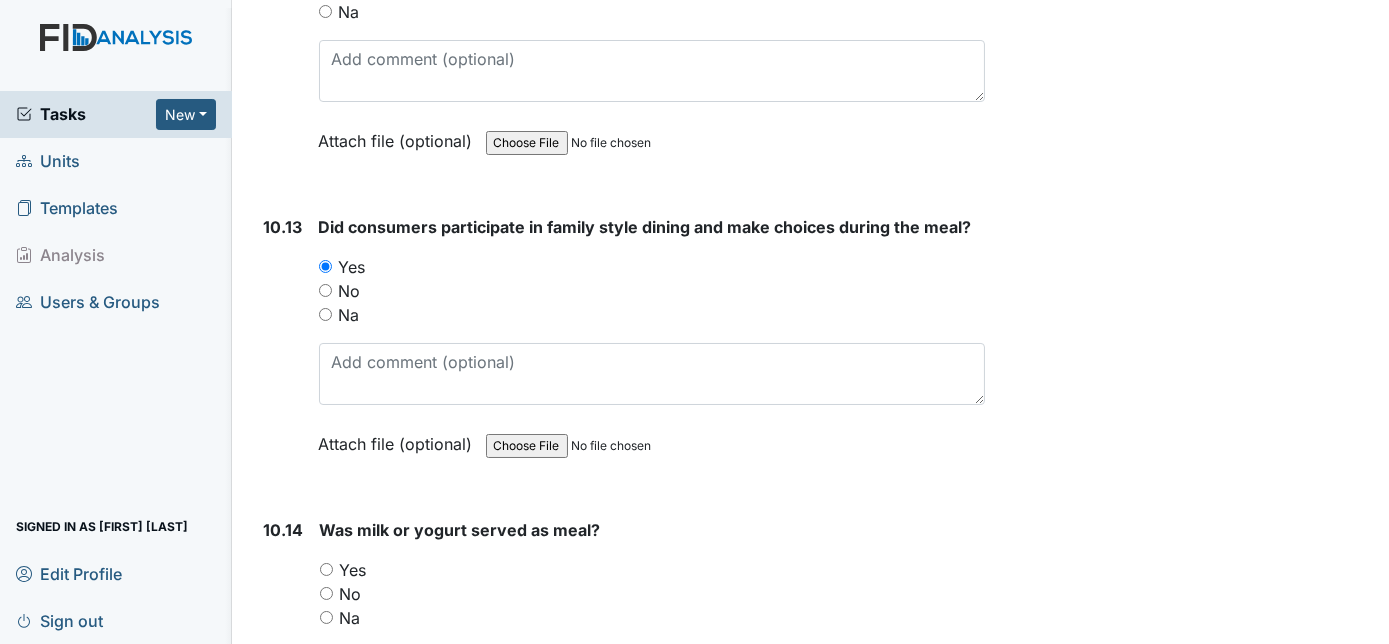 click on "10.13" at bounding box center [283, 350] 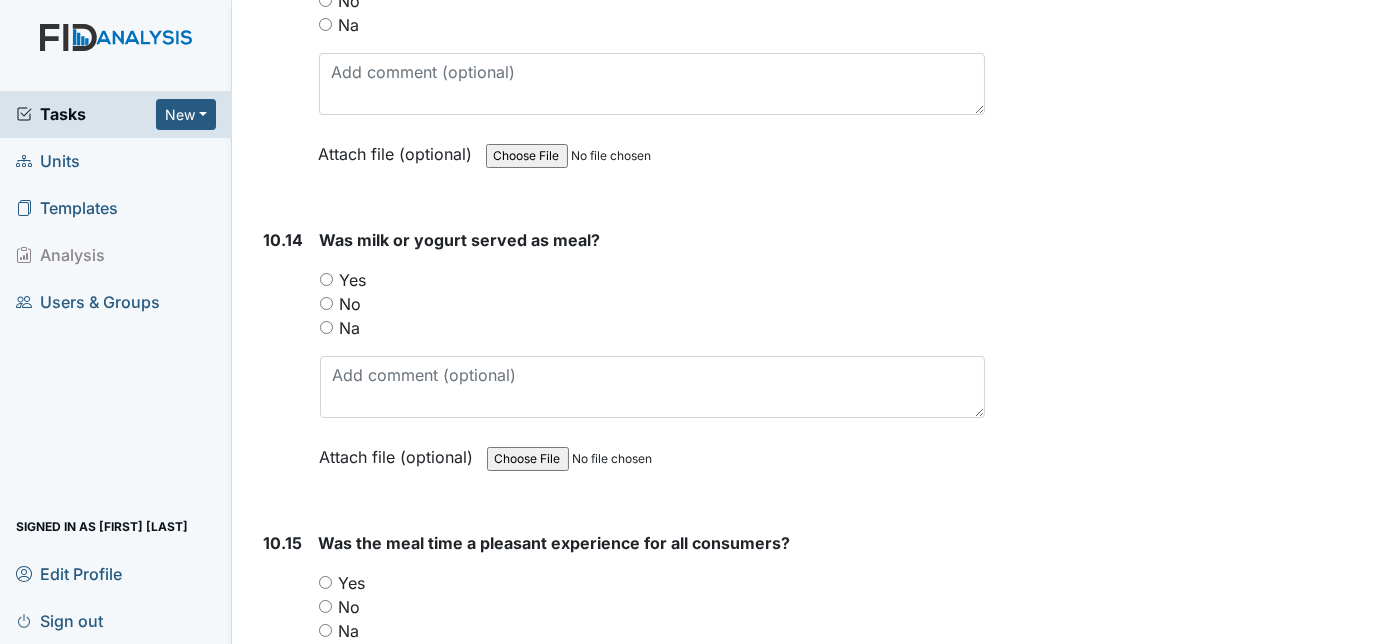 scroll, scrollTop: 21272, scrollLeft: 0, axis: vertical 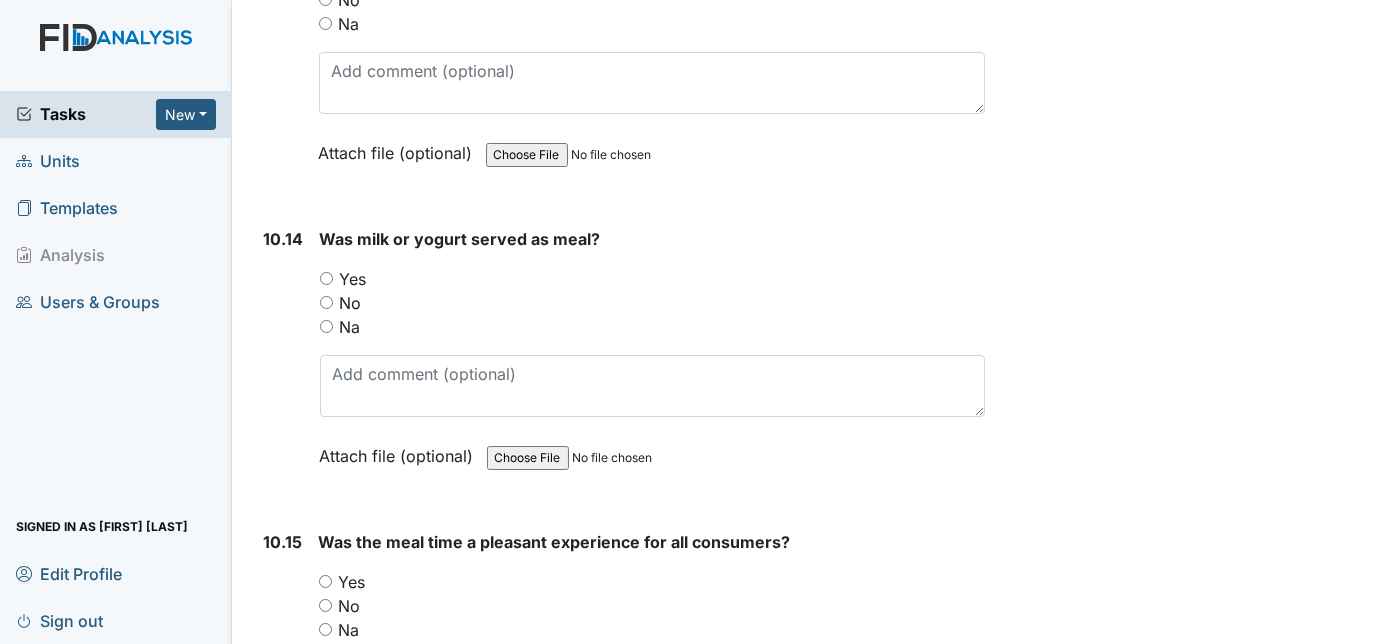 click on "Yes" at bounding box center [326, 278] 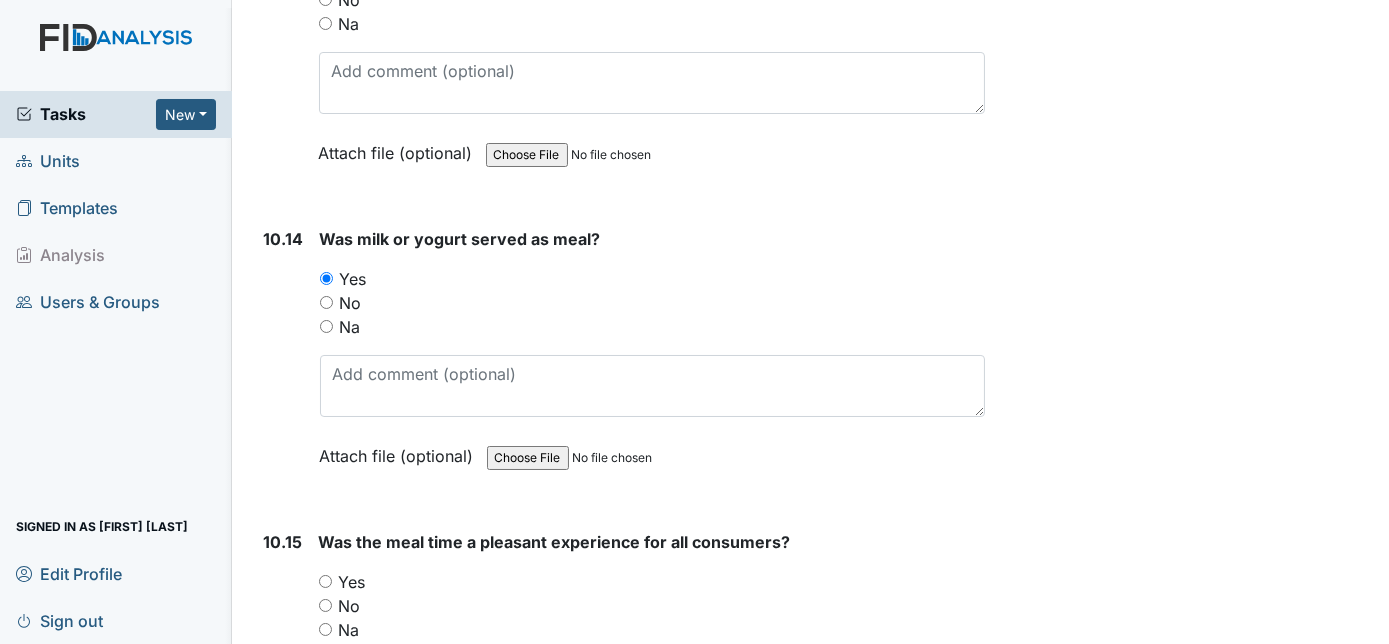 click on "10.14" at bounding box center (284, 362) 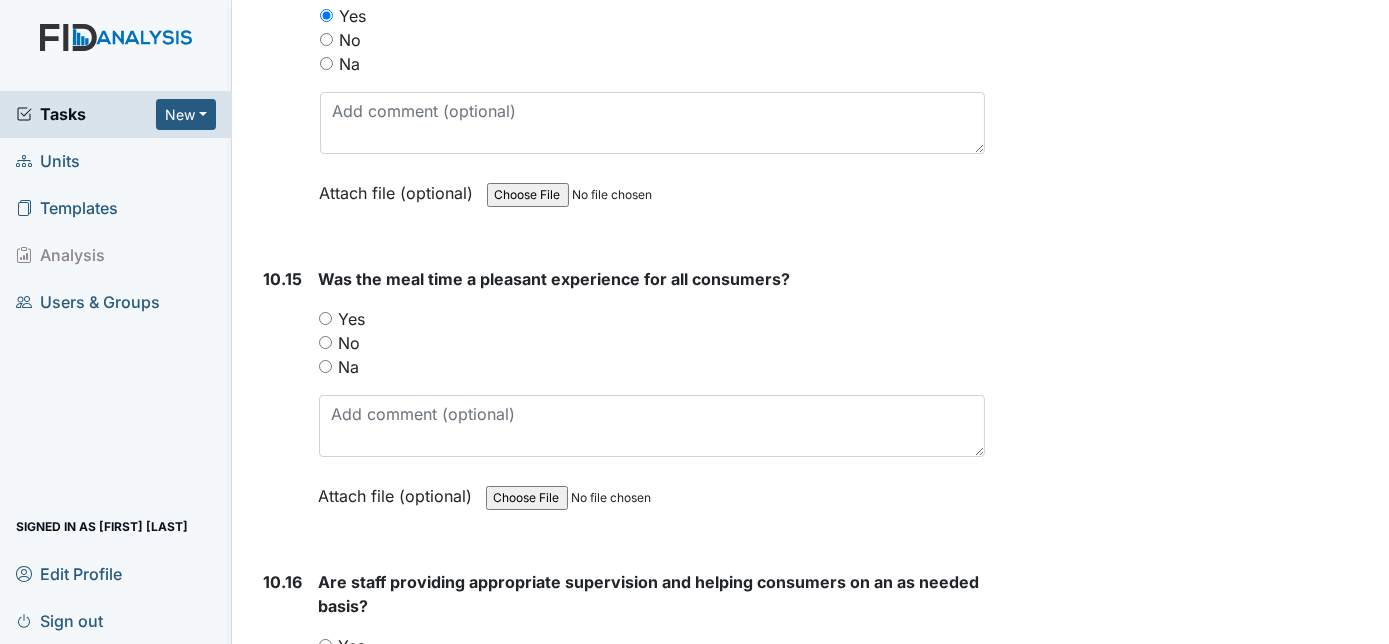 click on "1. Staff Information
1.1
Upon arrival, what is staff doing?
Getting consumers ready for the workshop
This field is required.
Attach file (optional)
You can upload .pdf, .txt, .jpg, .jpeg, .png, .csv, .xls, or .doc files under 100MB.
1.2
Did staff communicate with coworkers appropriately?
You must select one of the below options.
Yes
No
Na
Attach file (optional)
You can upload .pdf, .txt, .jpg, .jpeg, .png, .csv, .xls, or .doc files under 100MB.
1.3
Did staff communicate in a positive demeanor with consumers?
You must select one of the below options.
Yes
No
Na
Attach file (optional)
You can upload .pdf, .txt, .jpg, .jpeg, .png, .csv, .xls, or .doc files under 100MB.
1.4
Did you observe staff using sign language, communication board or pictures as needed?
Yes" at bounding box center (621, -1837) 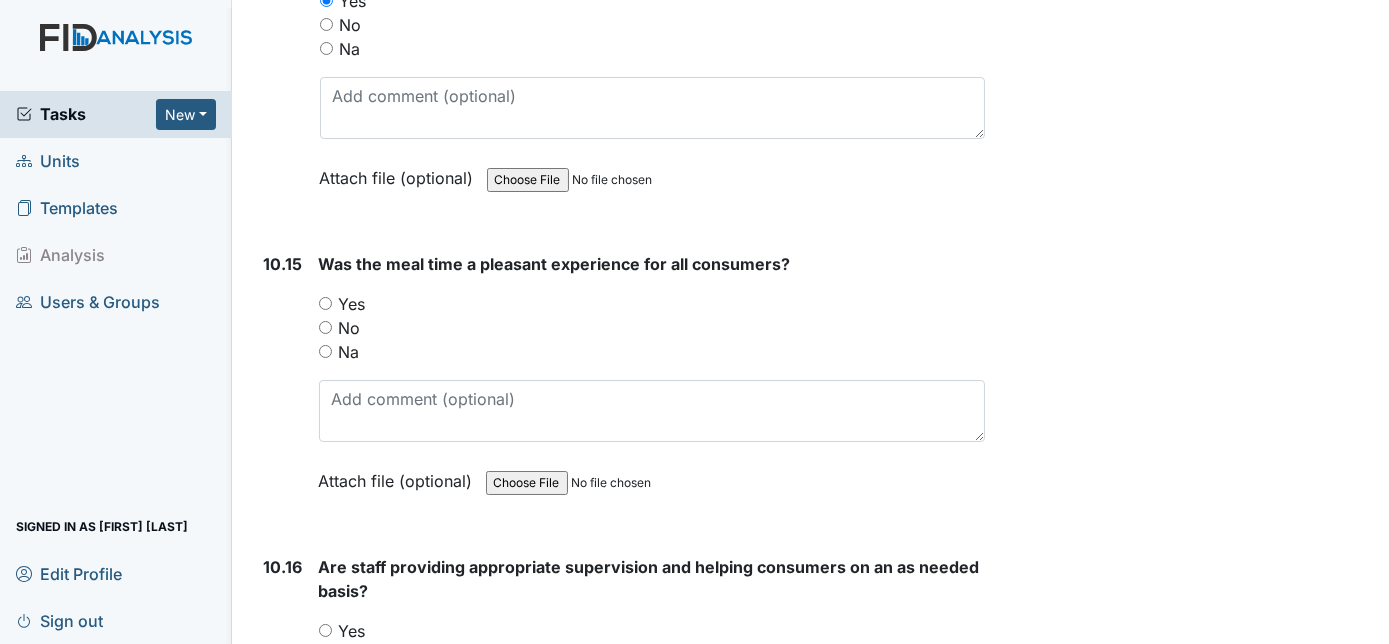 scroll, scrollTop: 21563, scrollLeft: 0, axis: vertical 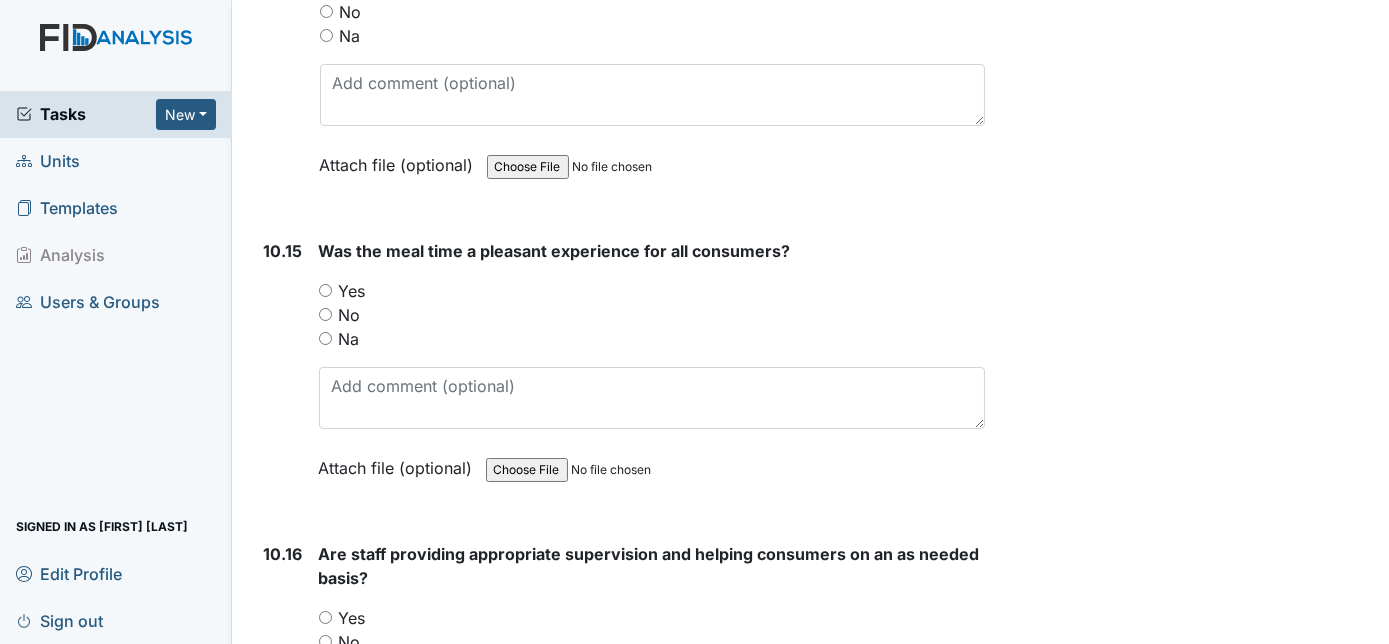 click on "10.15" at bounding box center (283, 374) 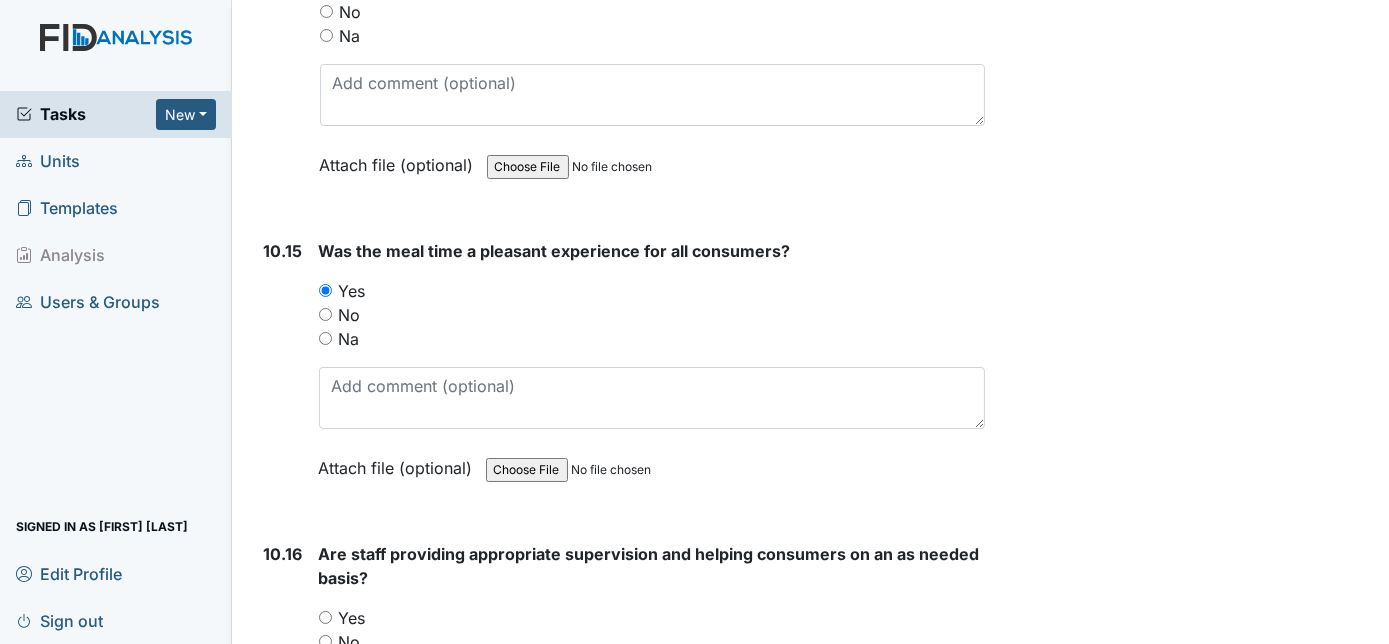click on "Inspection:
Random Inspection for AM
ID:
#00012236
Open
Autosaving...
AM INSPECTION
Location:
Minuteman
Assignee:
[FIRST] [LAST]
Creator:
[FIRST] [LAST]
Remediator:
Unit Managers
Approver:
Unit Managers
Created:
[DATE]
Due:
[DATE]
1. Staff Information
1.1
Upon arrival, what is staff doing?
Getting consumers ready for the workshop
This field is required.
Attach file (optional)
You can upload .pdf, .txt, .jpg, .jpeg, .png, .csv, .xls, or .doc files under 100MB.
1.2
Did staff communicate with coworkers appropriately?
You must select one of the below options.
Yes
No
Na
Attach file (optional)
You can upload .pdf, .txt, .jpg, .jpeg, .png, .csv, .xls, or .doc files under 100MB.
1.3
You must select one of the below options." at bounding box center [621, -2012] 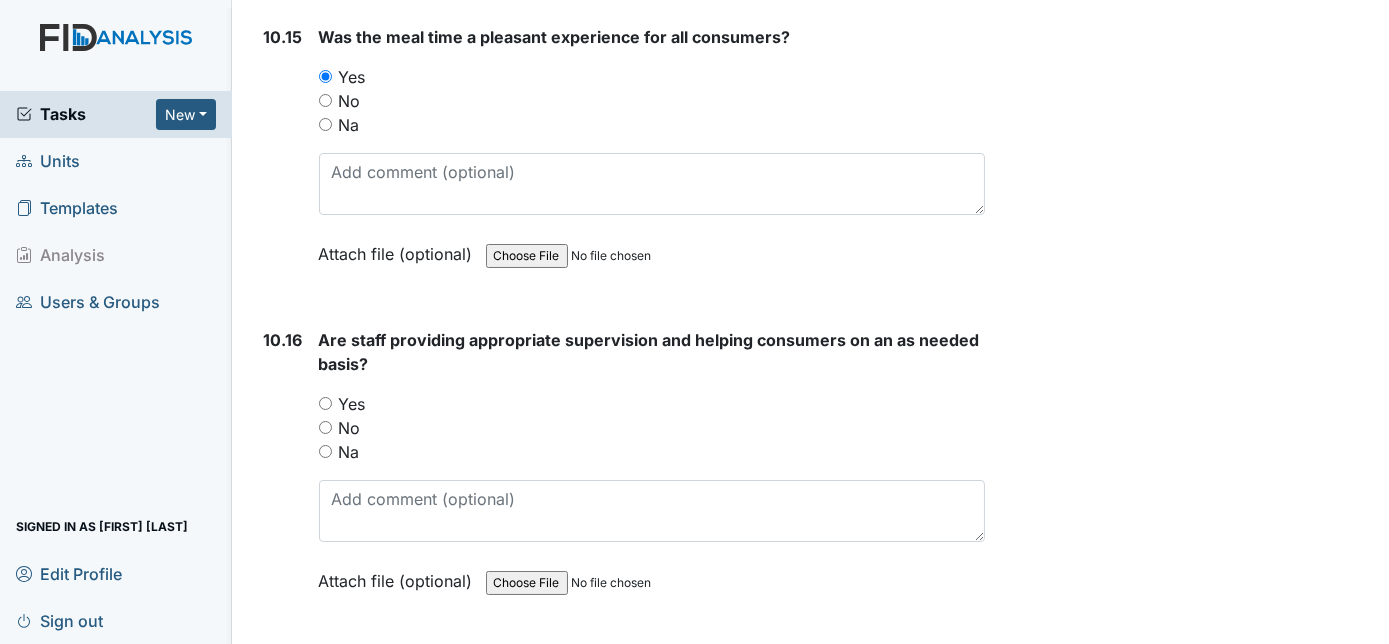 scroll, scrollTop: 21781, scrollLeft: 0, axis: vertical 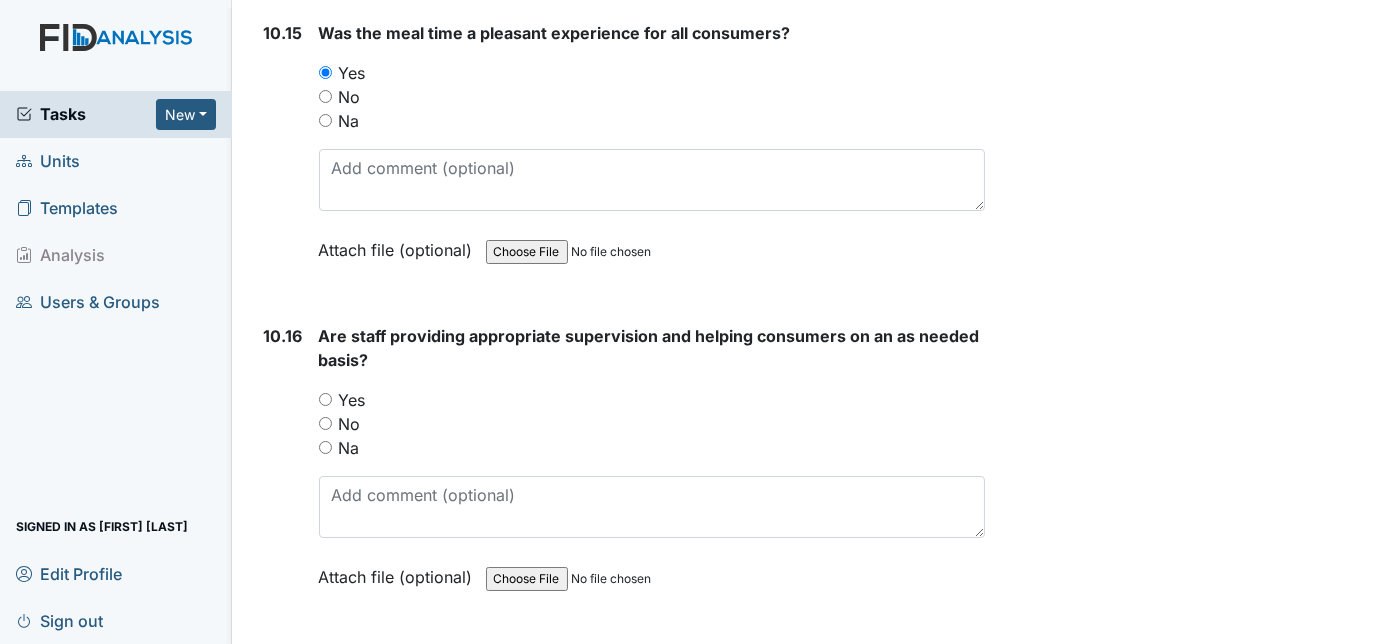 click on "Yes" at bounding box center (652, 400) 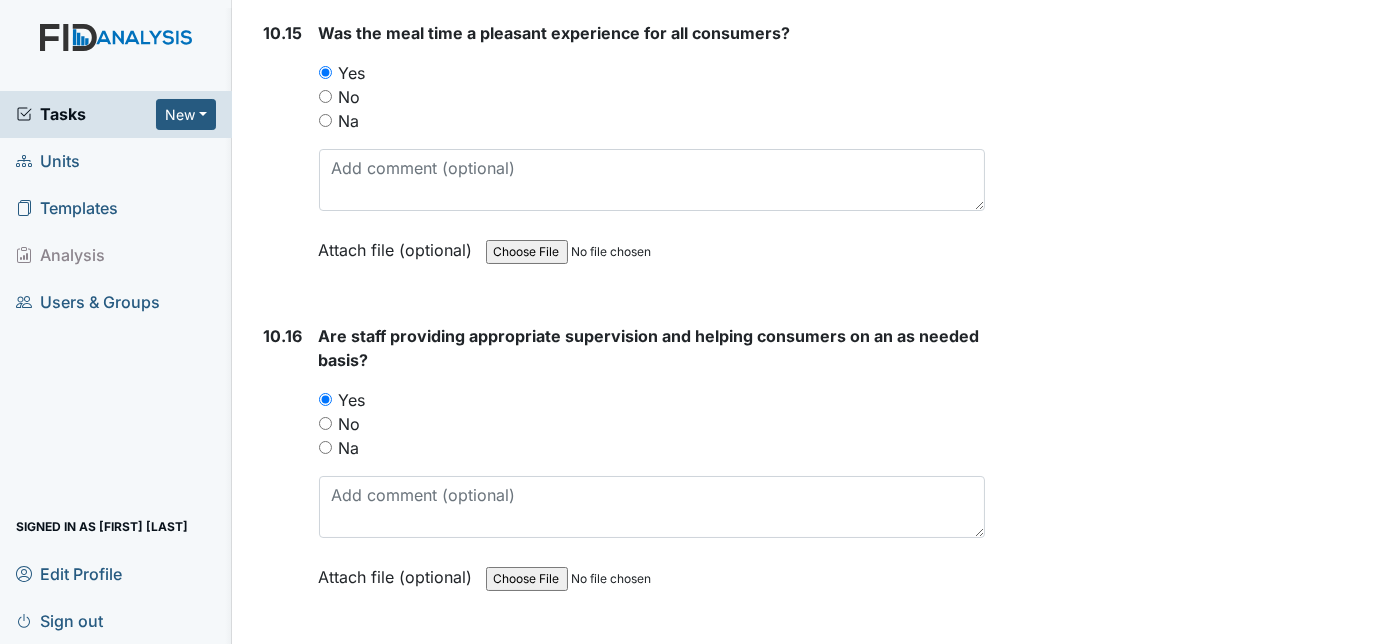 click on "10.16" at bounding box center (283, 471) 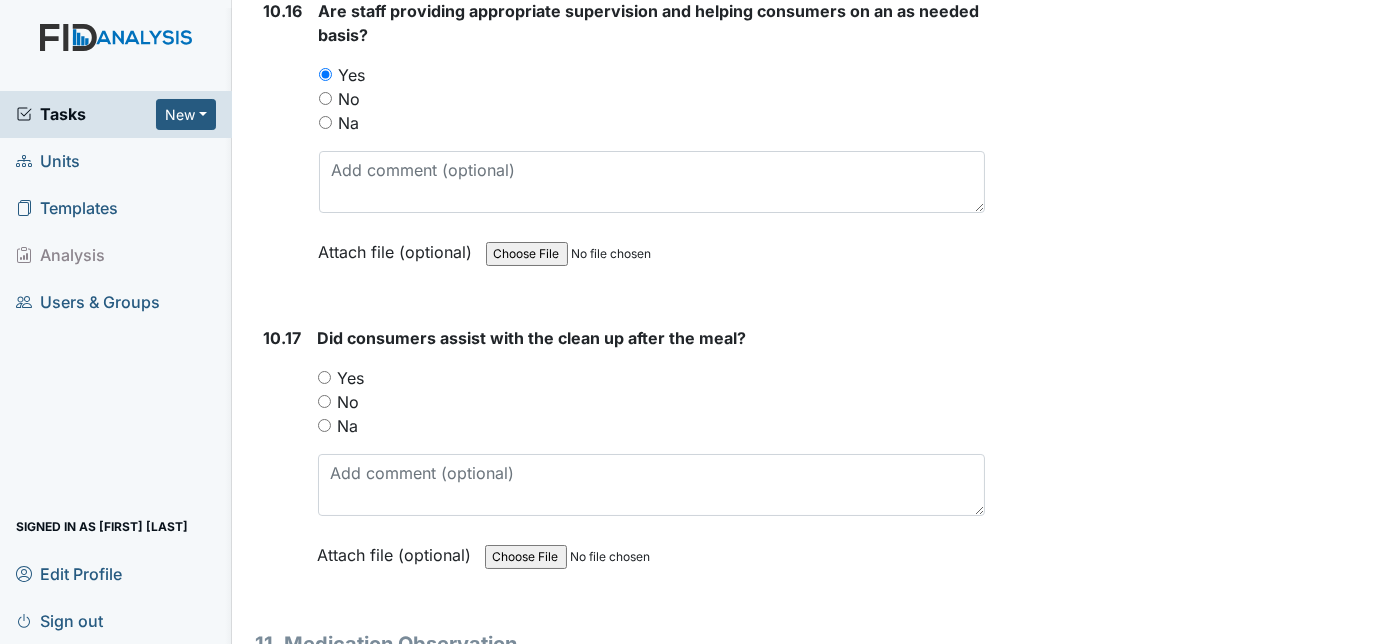 scroll, scrollTop: 22109, scrollLeft: 0, axis: vertical 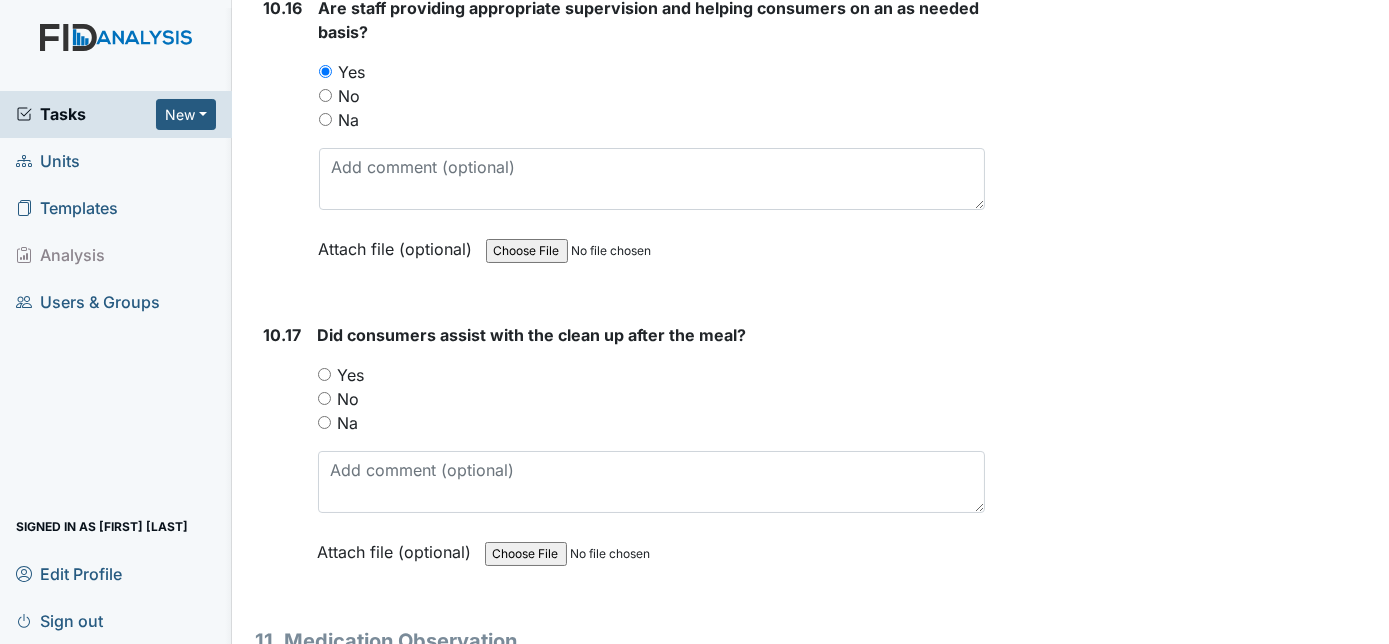 click on "Yes" at bounding box center [324, 374] 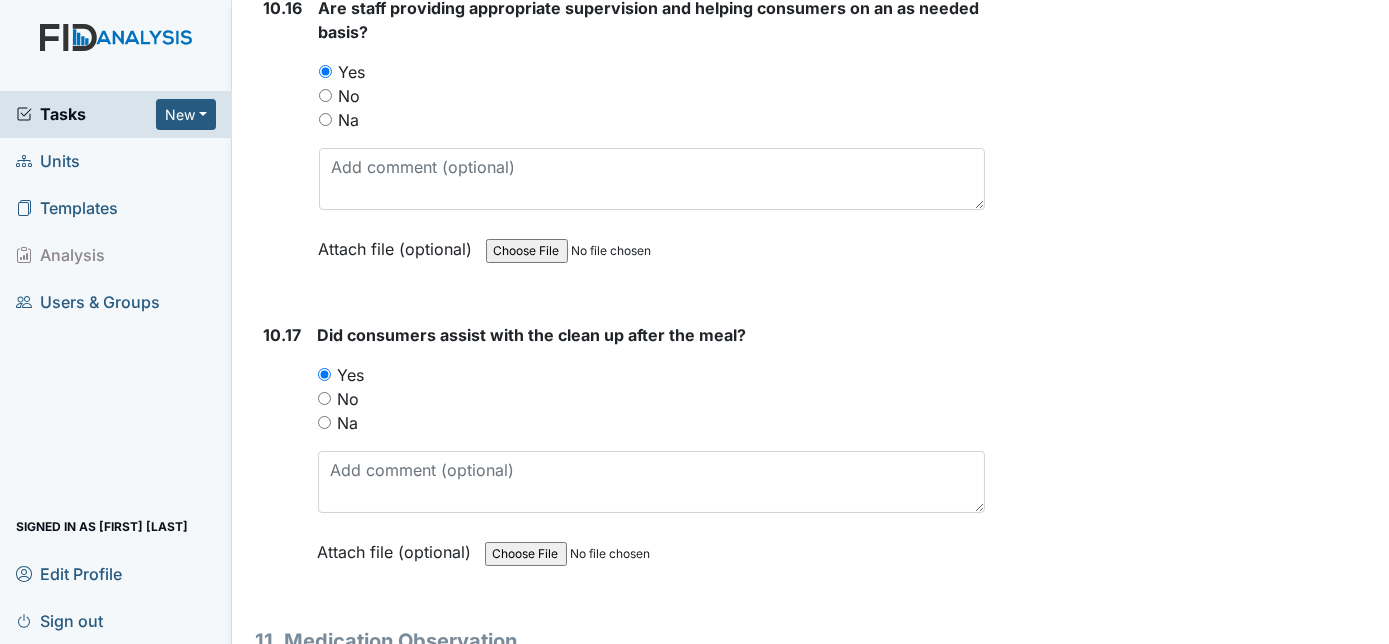 click on "10.17
Did consumers assist with the clean up after the meal?
You must select one of the below options.
Yes
No
Na
Attach file (optional)
You can upload .pdf, .txt, .jpg, .jpeg, .png, .csv, .xls, or .doc files under 100MB." at bounding box center [621, 458] 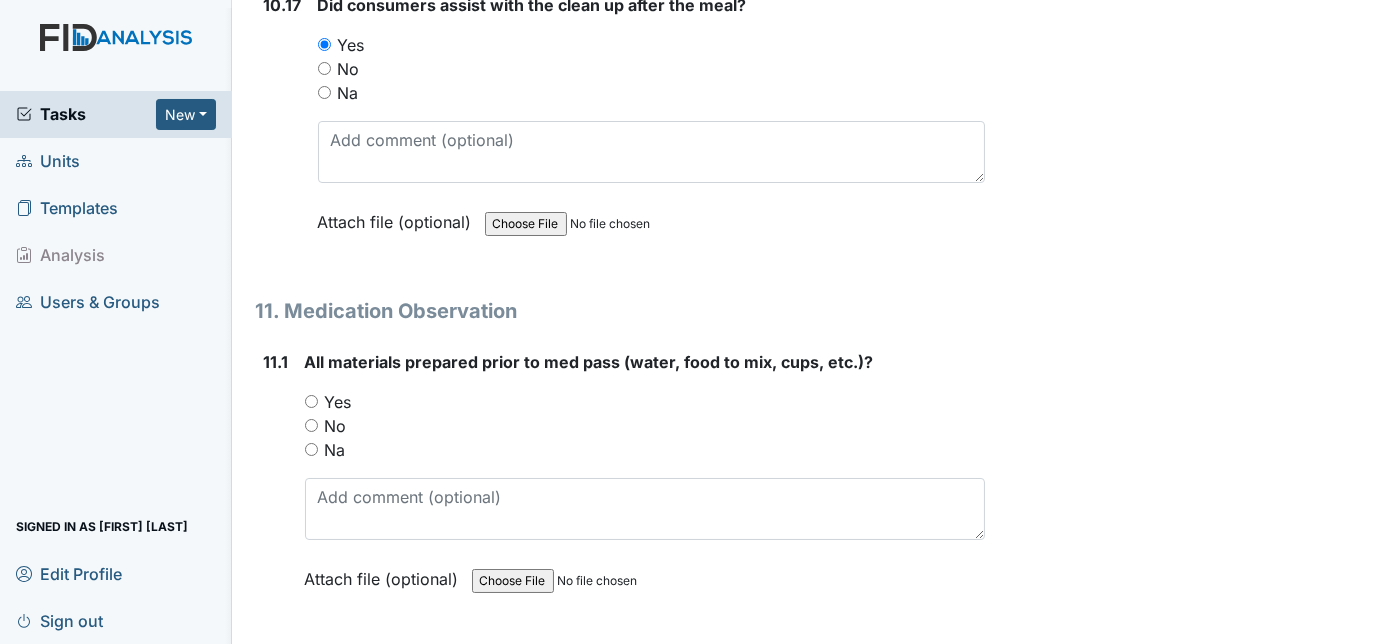 scroll, scrollTop: 22472, scrollLeft: 0, axis: vertical 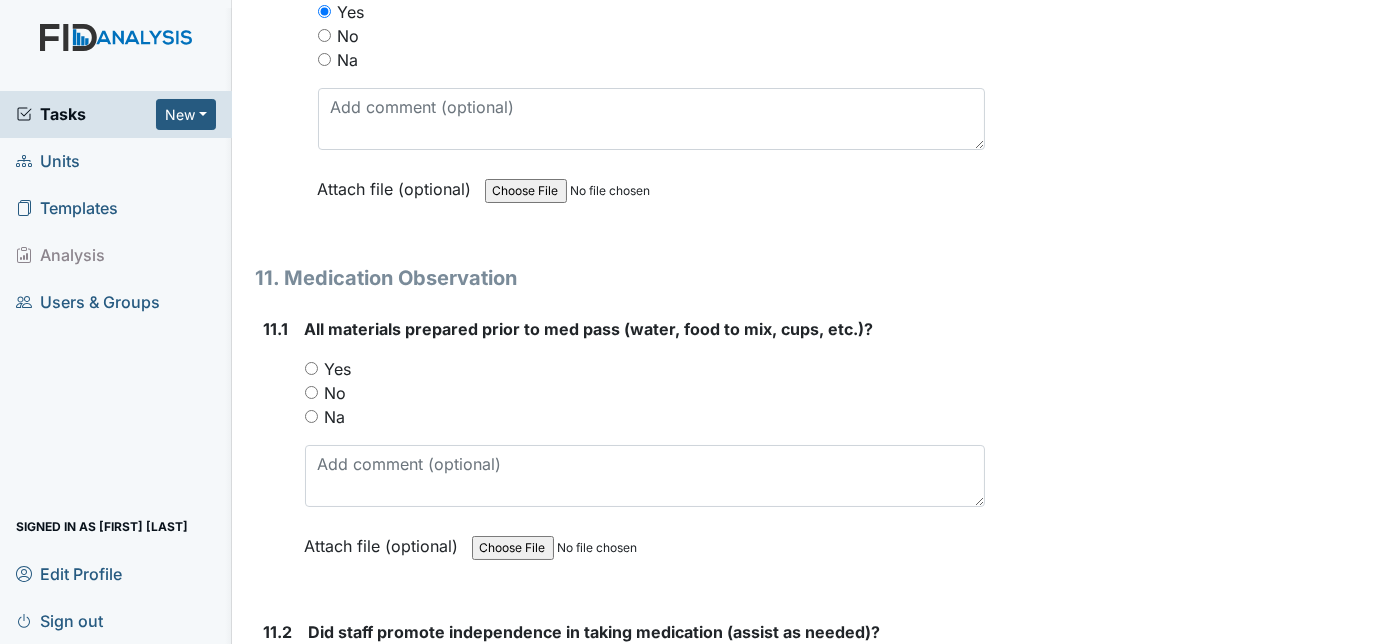 click on "Yes" at bounding box center (311, 368) 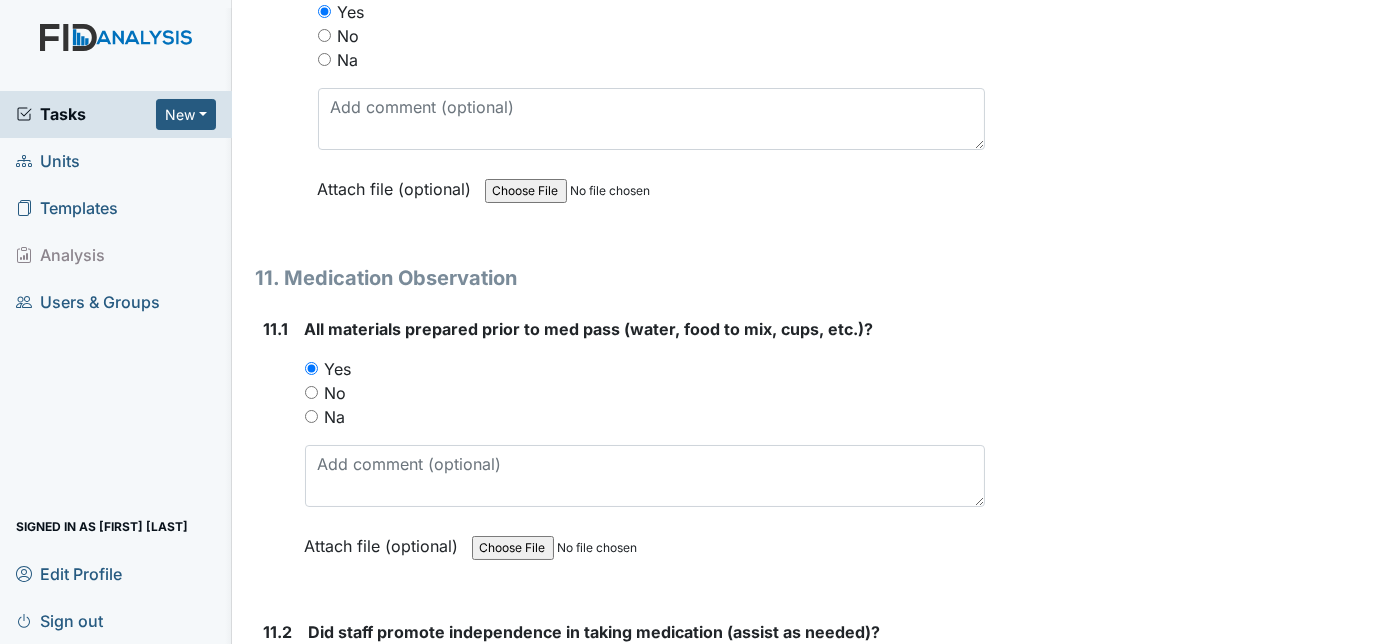 click on "11.1" at bounding box center (276, 452) 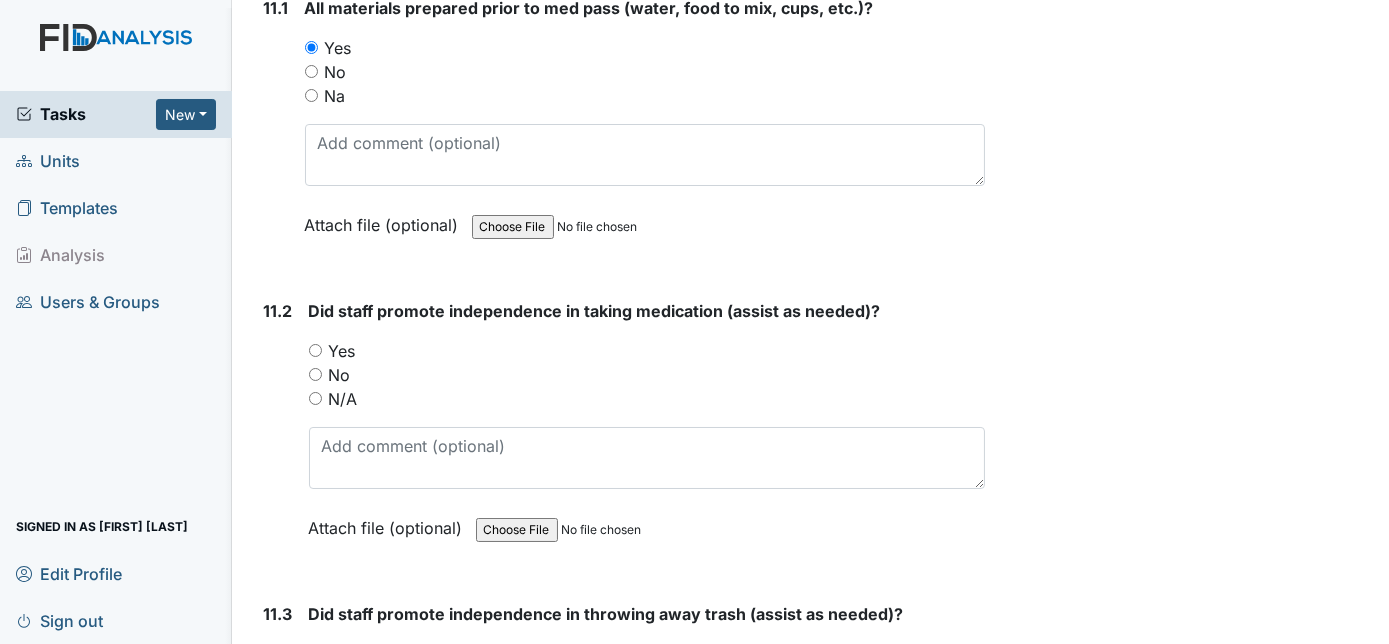 scroll, scrollTop: 22800, scrollLeft: 0, axis: vertical 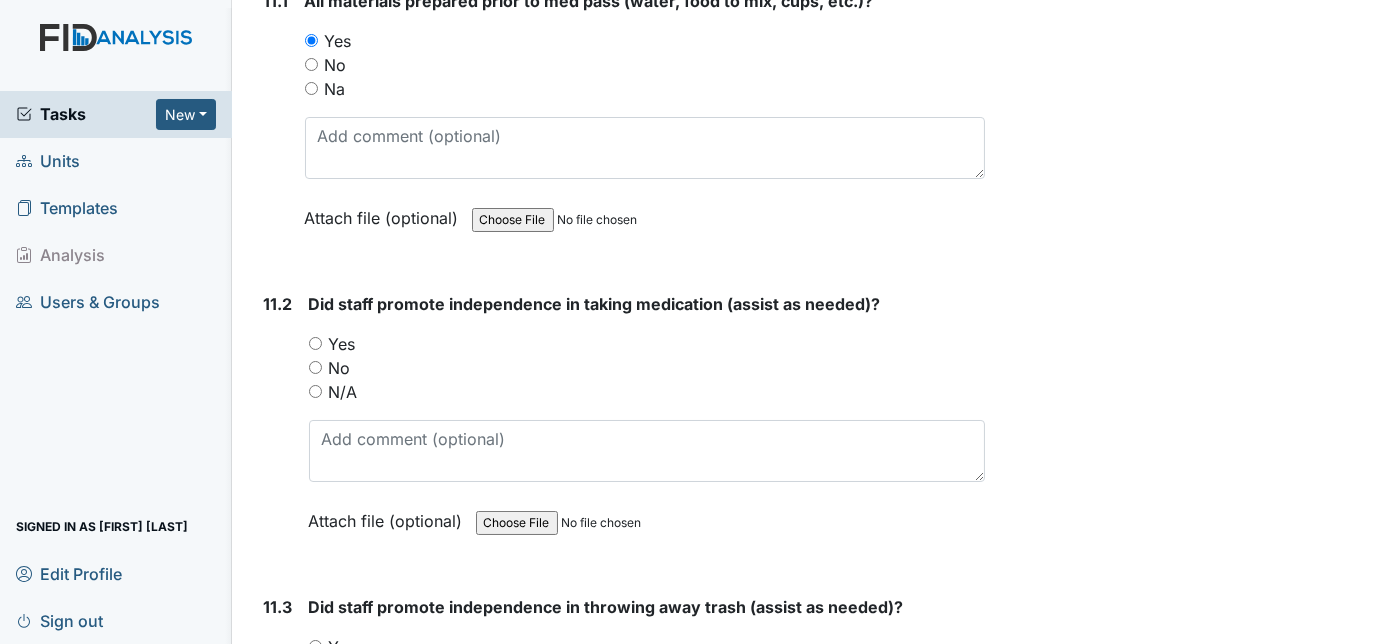click on "Yes" at bounding box center (315, 343) 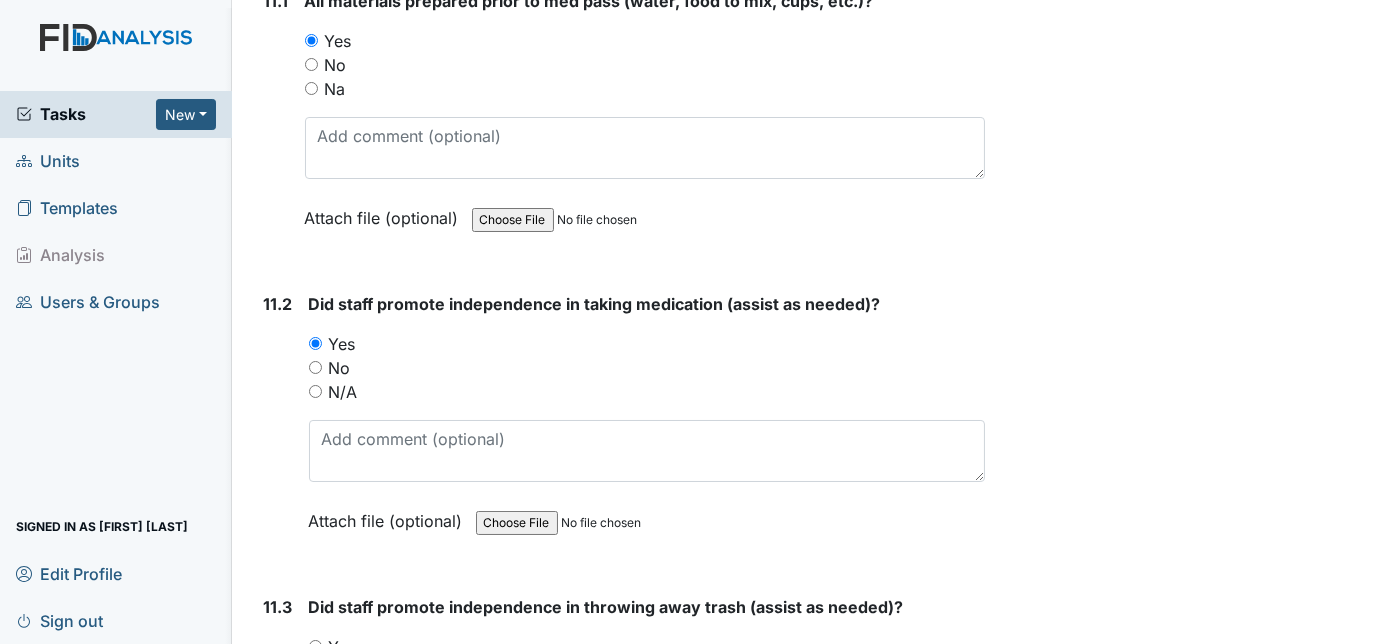 click on "11.2" at bounding box center [278, 427] 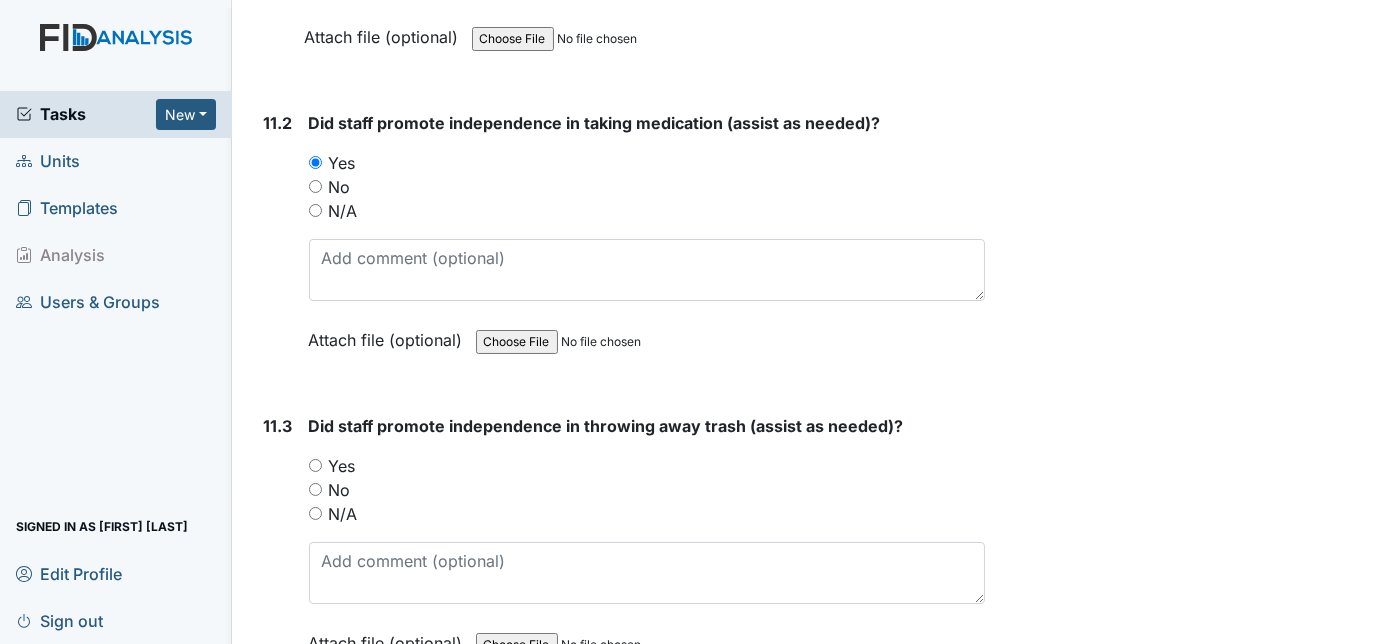 scroll, scrollTop: 22981, scrollLeft: 0, axis: vertical 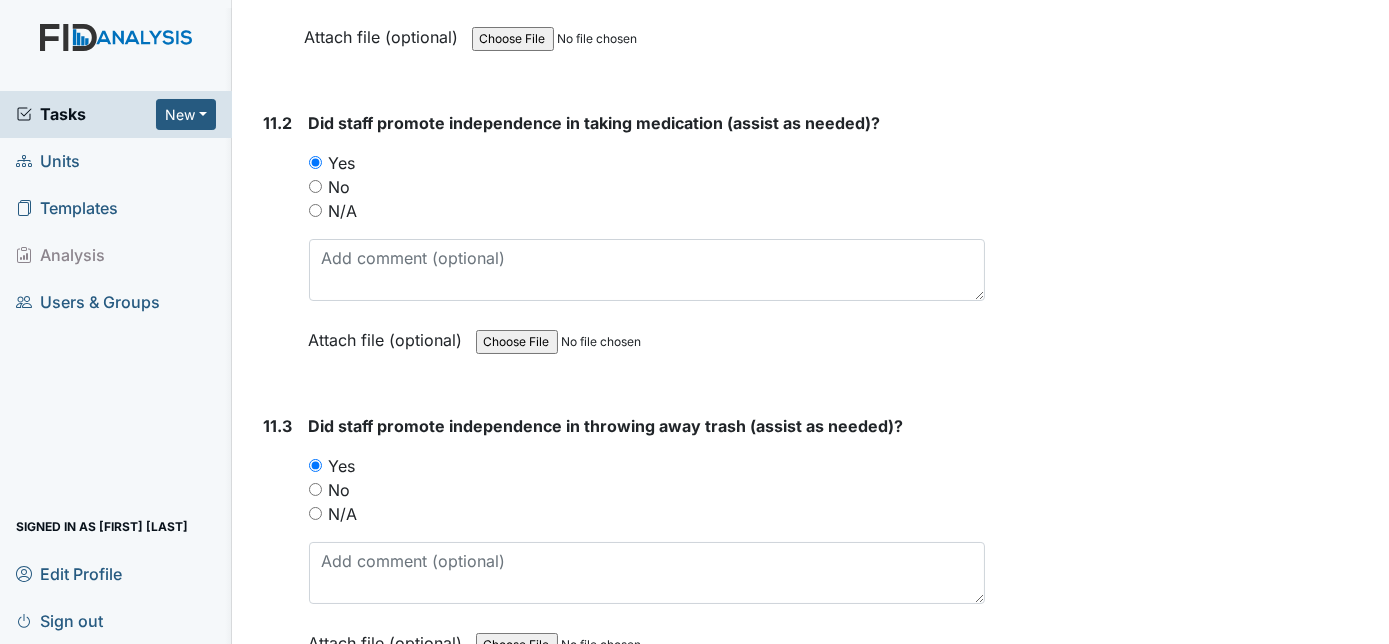 click on "11.3" at bounding box center (278, 549) 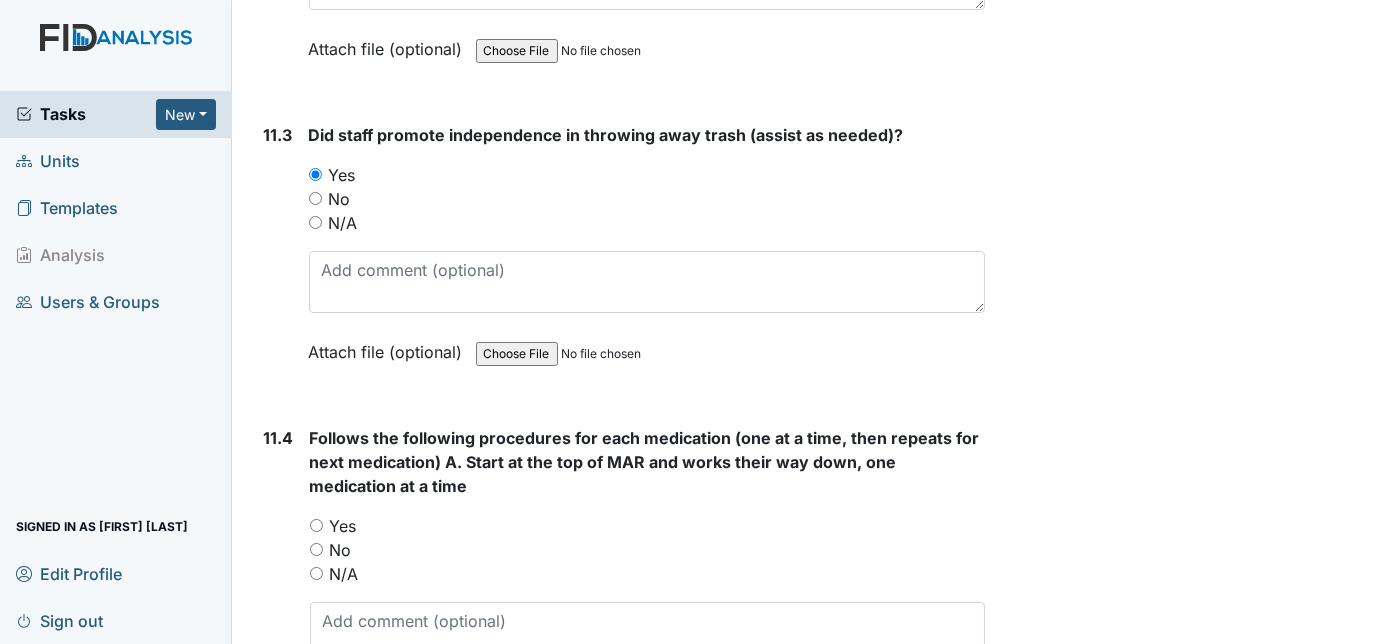 scroll, scrollTop: 23309, scrollLeft: 0, axis: vertical 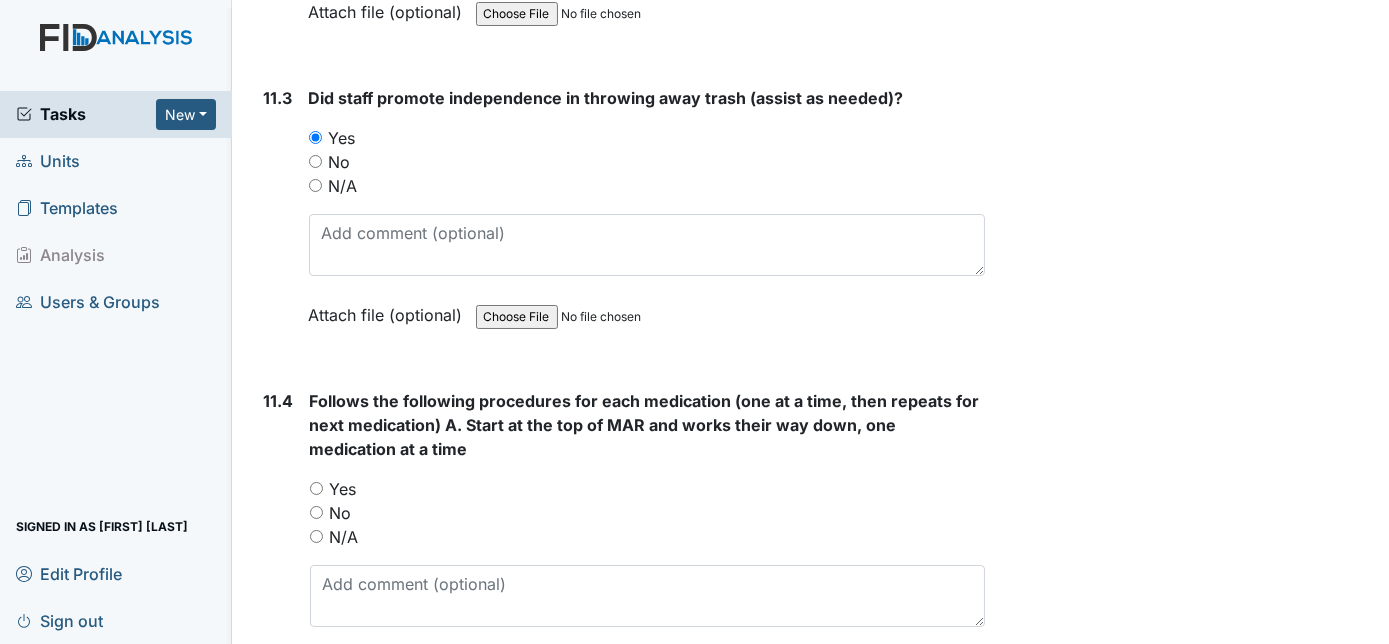 click on "Yes" at bounding box center (316, 488) 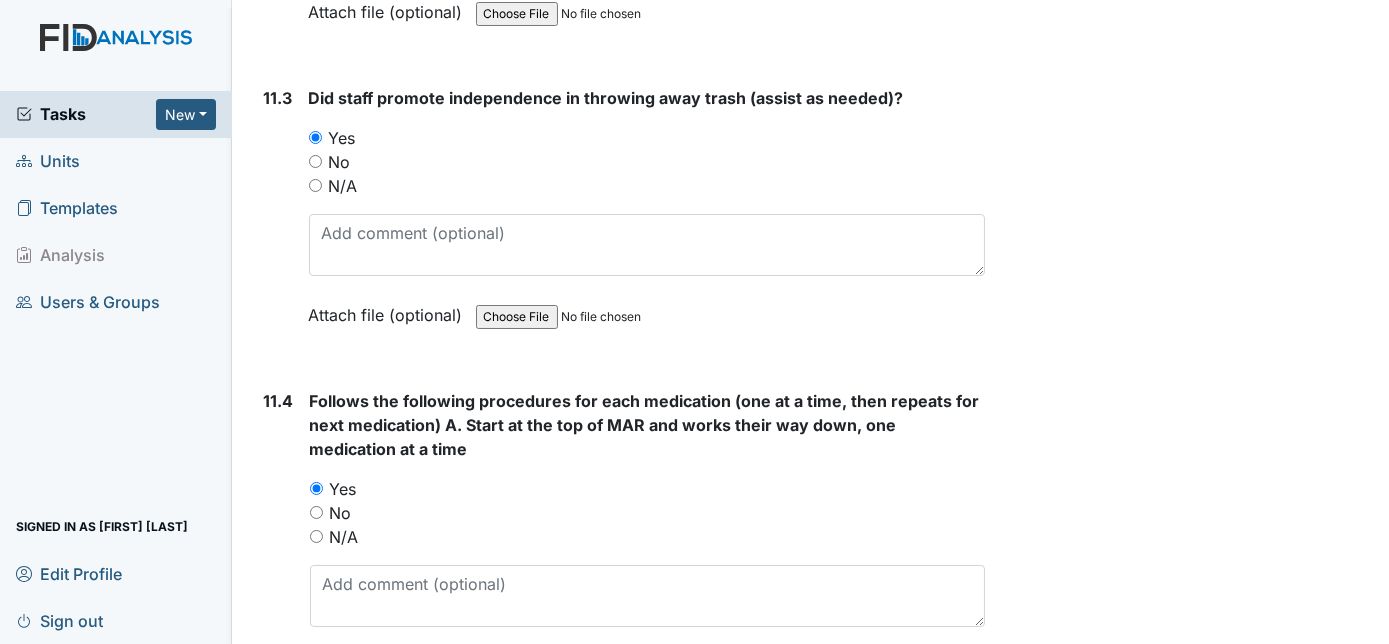 click on "11.4" at bounding box center [279, 548] 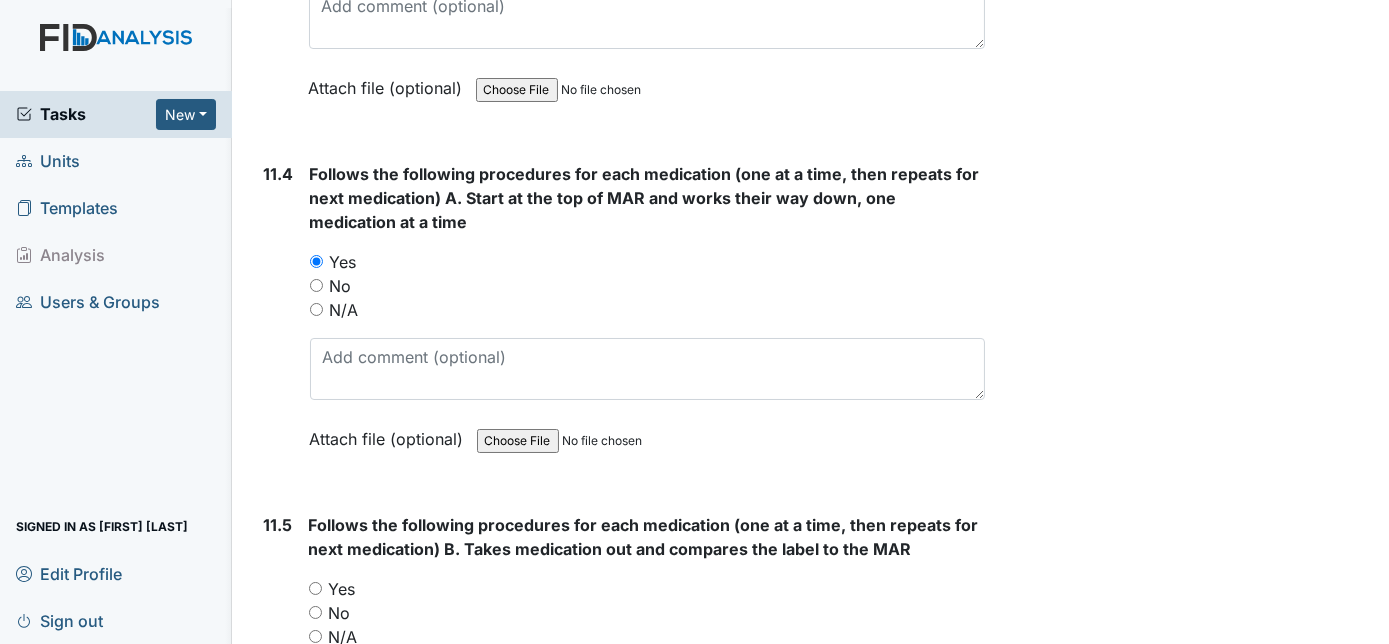 scroll, scrollTop: 23709, scrollLeft: 0, axis: vertical 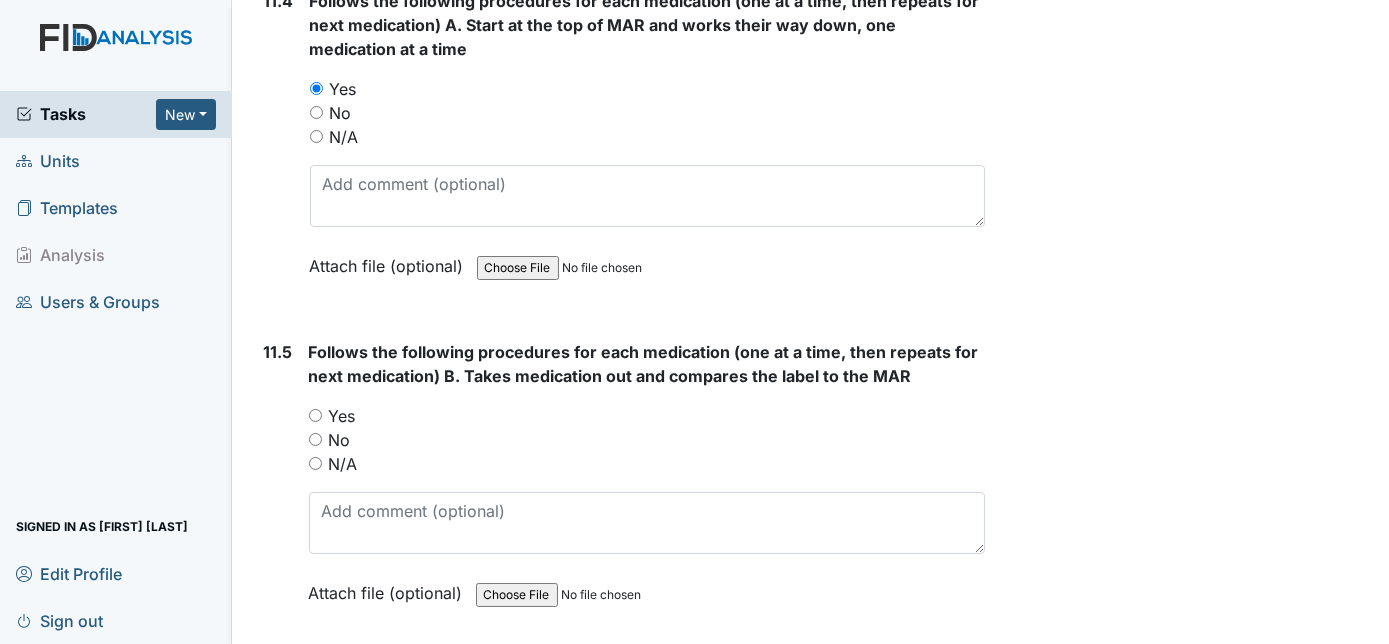 click on "Yes" at bounding box center [315, 415] 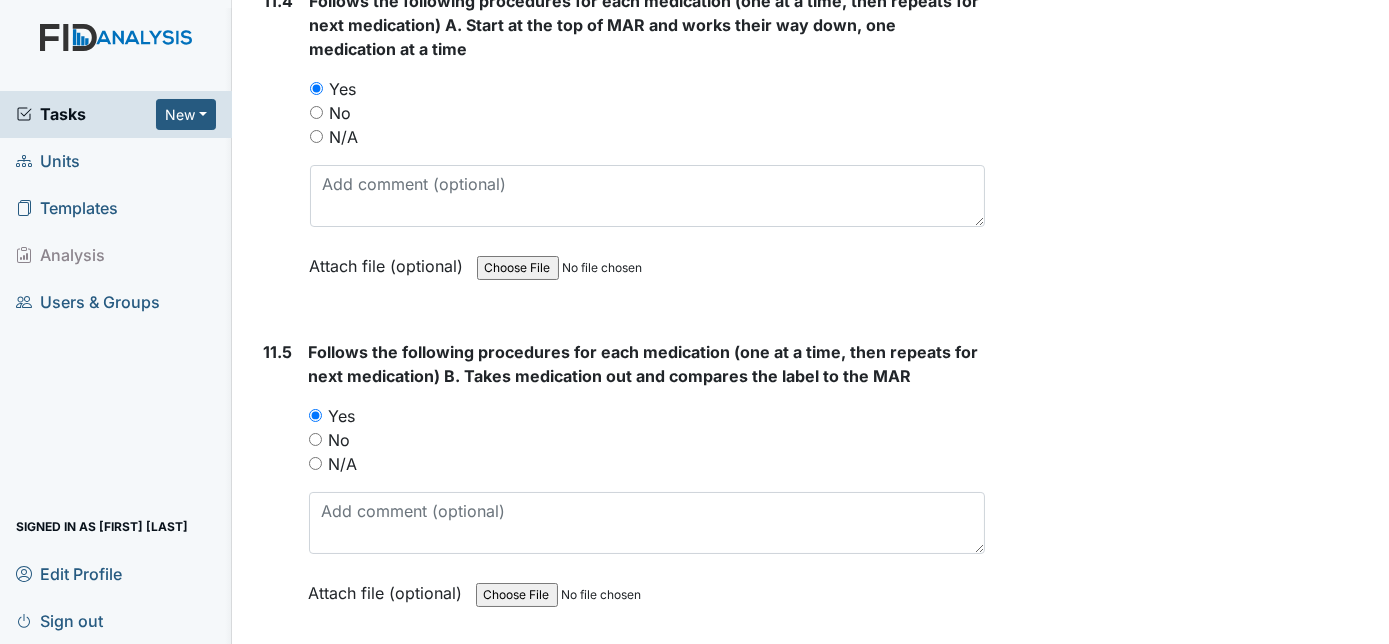 click on "11.5
Follows the following procedures for each medication (one at a time, then repeats for next medication) B. Takes medication out and compares the label to the MAR
You must select one of the below options.
Yes
No
N/A
Attach file (optional)
You can upload .pdf, .txt, .jpg, .jpeg, .png, .csv, .xls, or .doc files under 100MB." at bounding box center (621, 487) 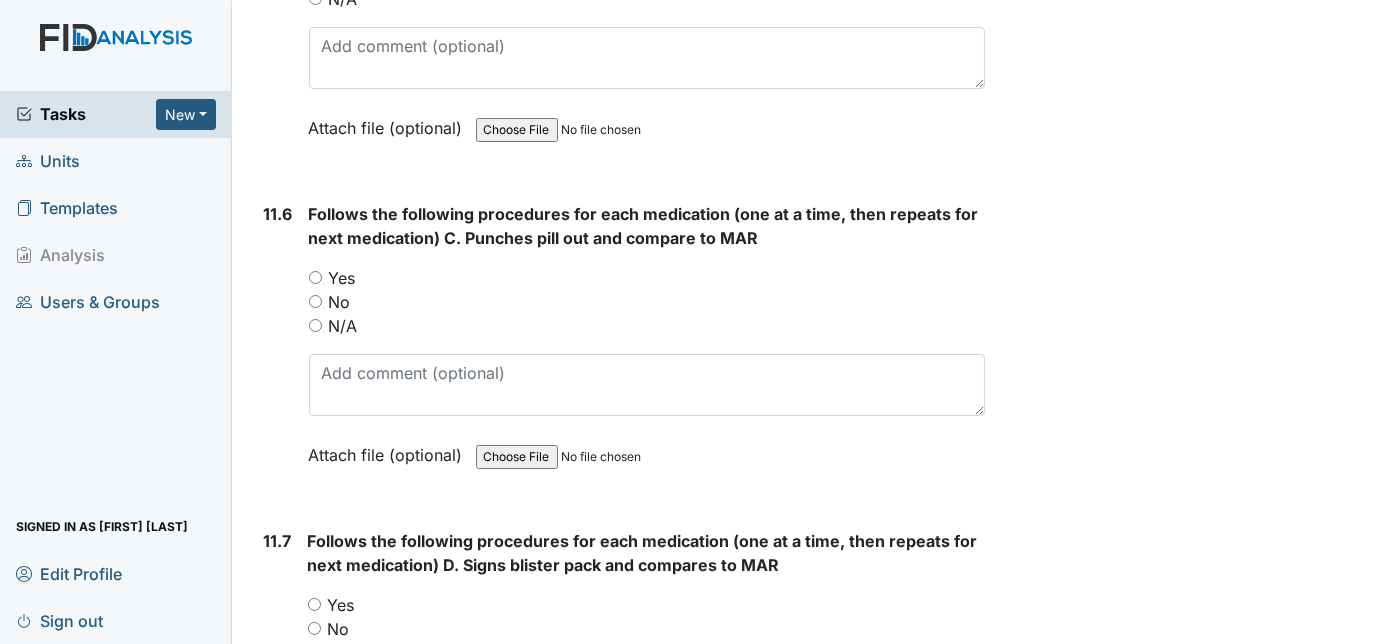 scroll, scrollTop: 24181, scrollLeft: 0, axis: vertical 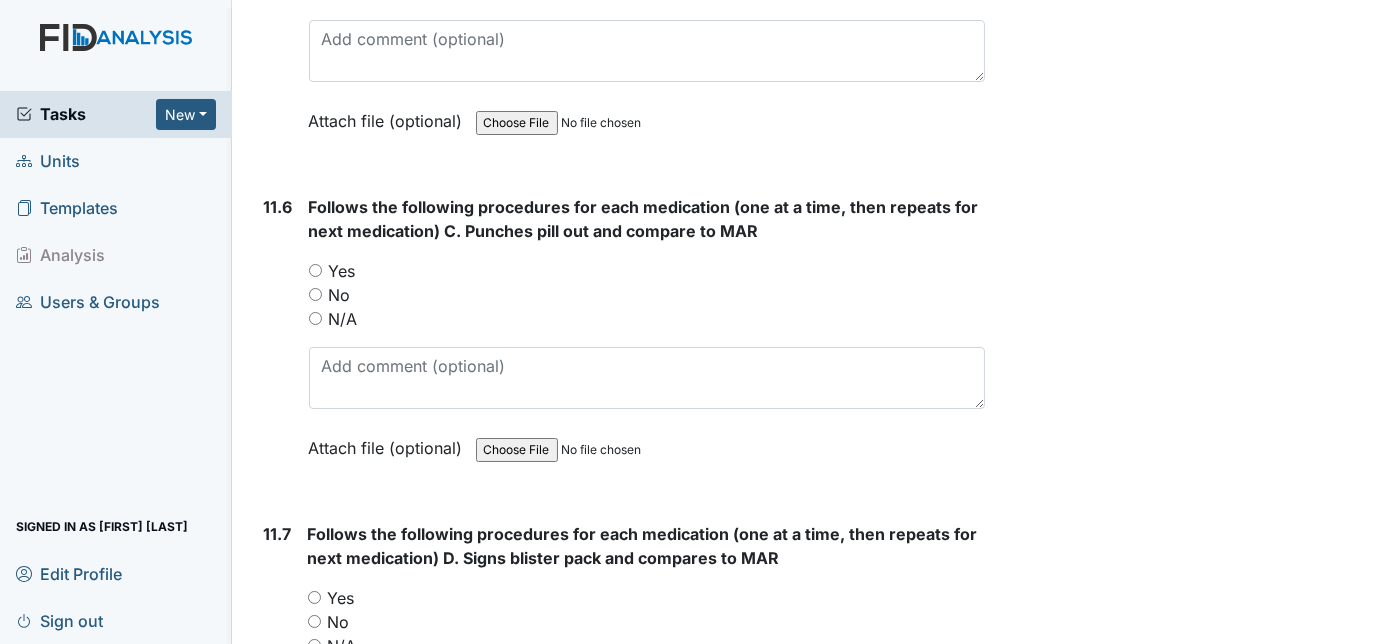 click on "Yes" at bounding box center [315, 270] 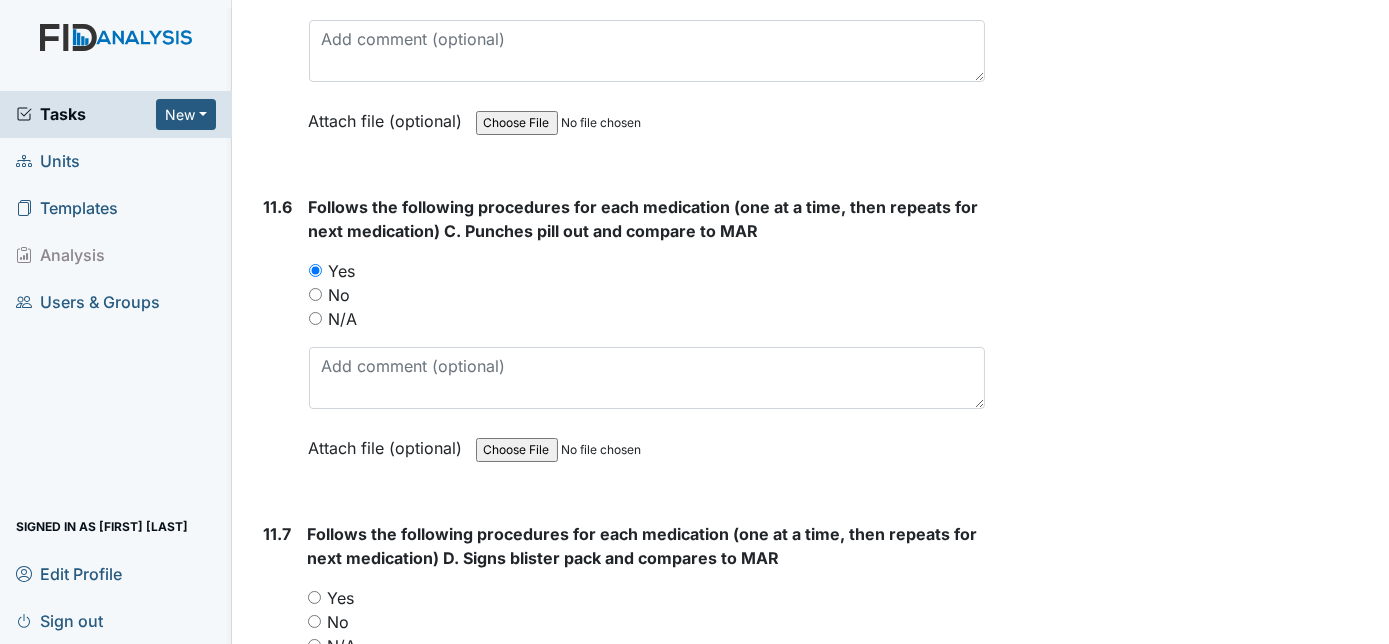 click on "11.6" at bounding box center [278, 342] 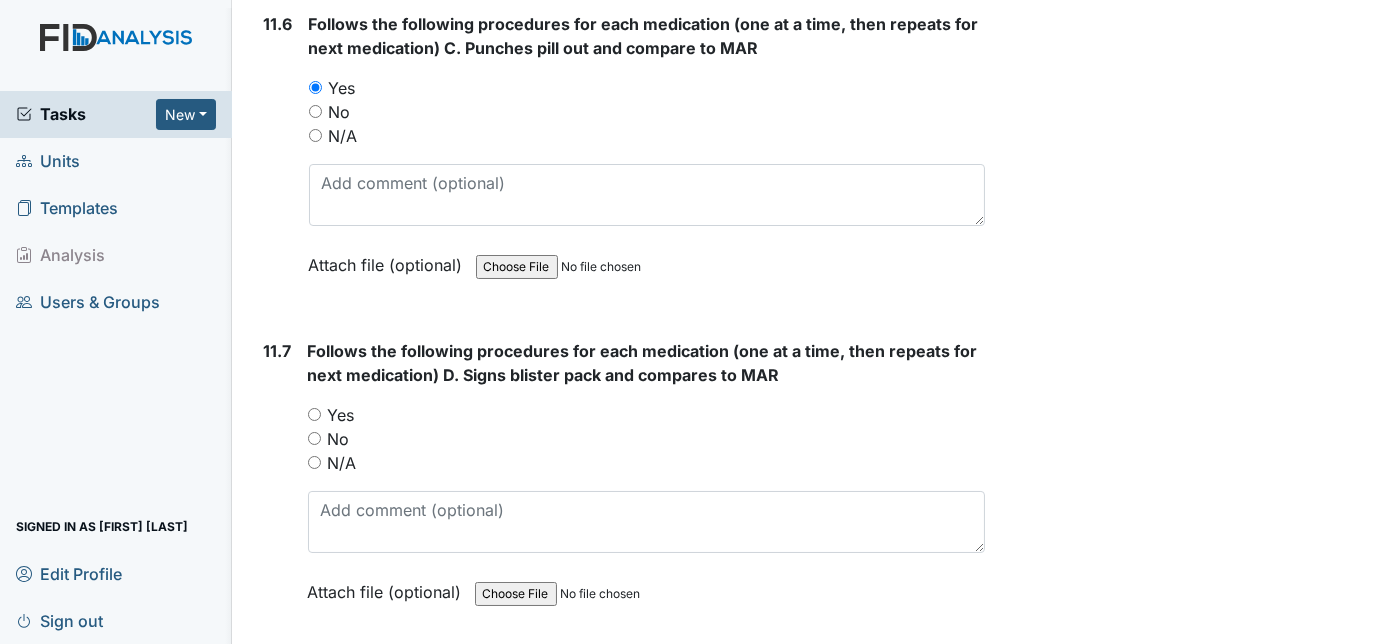 scroll, scrollTop: 24509, scrollLeft: 0, axis: vertical 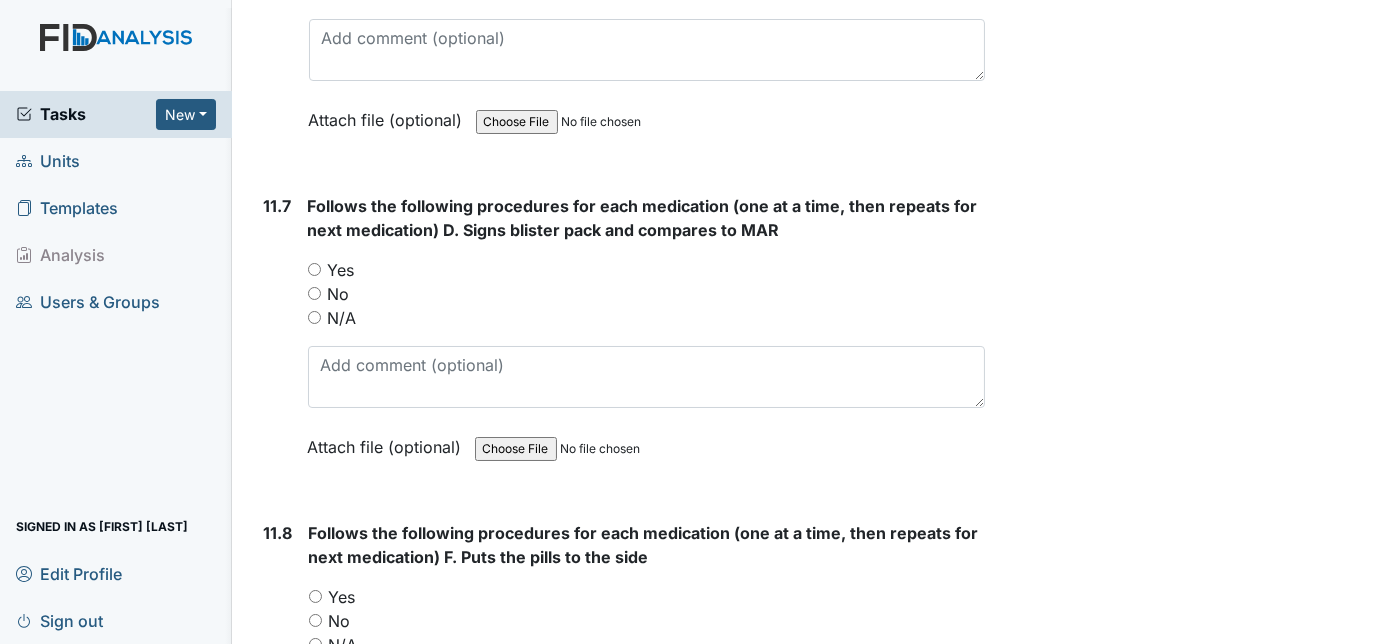 click on "Yes" at bounding box center (314, 269) 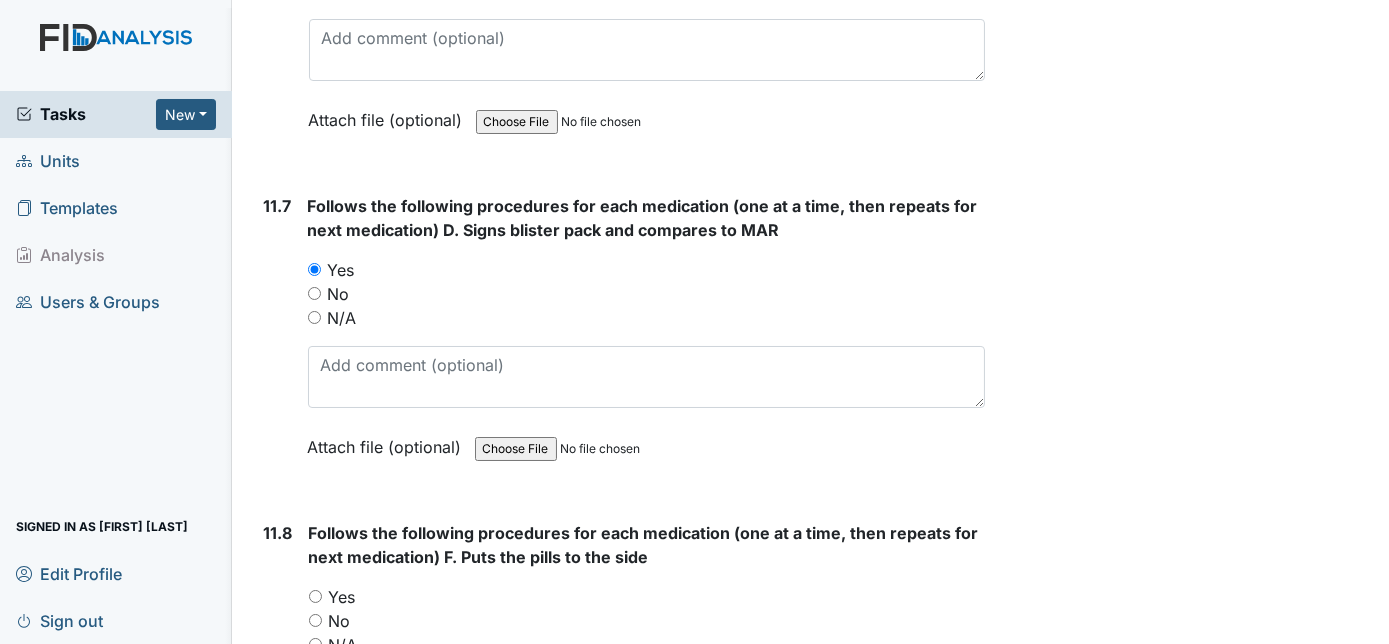 click on "11.7" at bounding box center (278, 341) 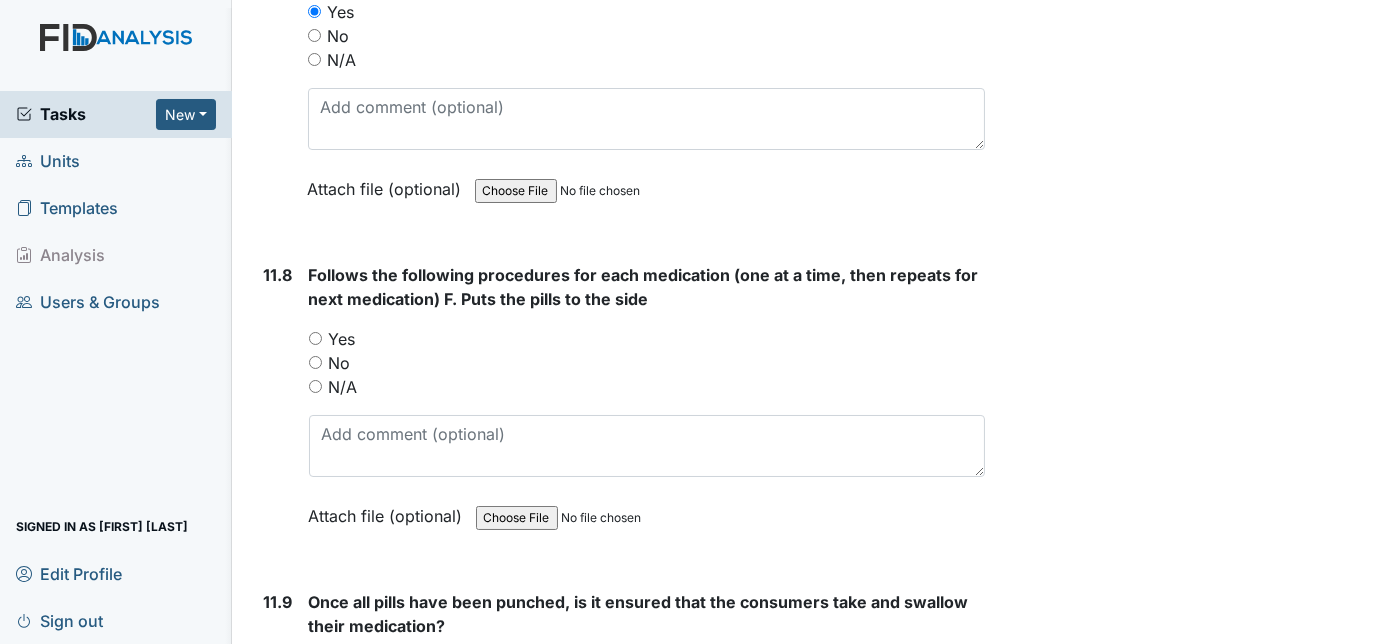 scroll, scrollTop: 24836, scrollLeft: 0, axis: vertical 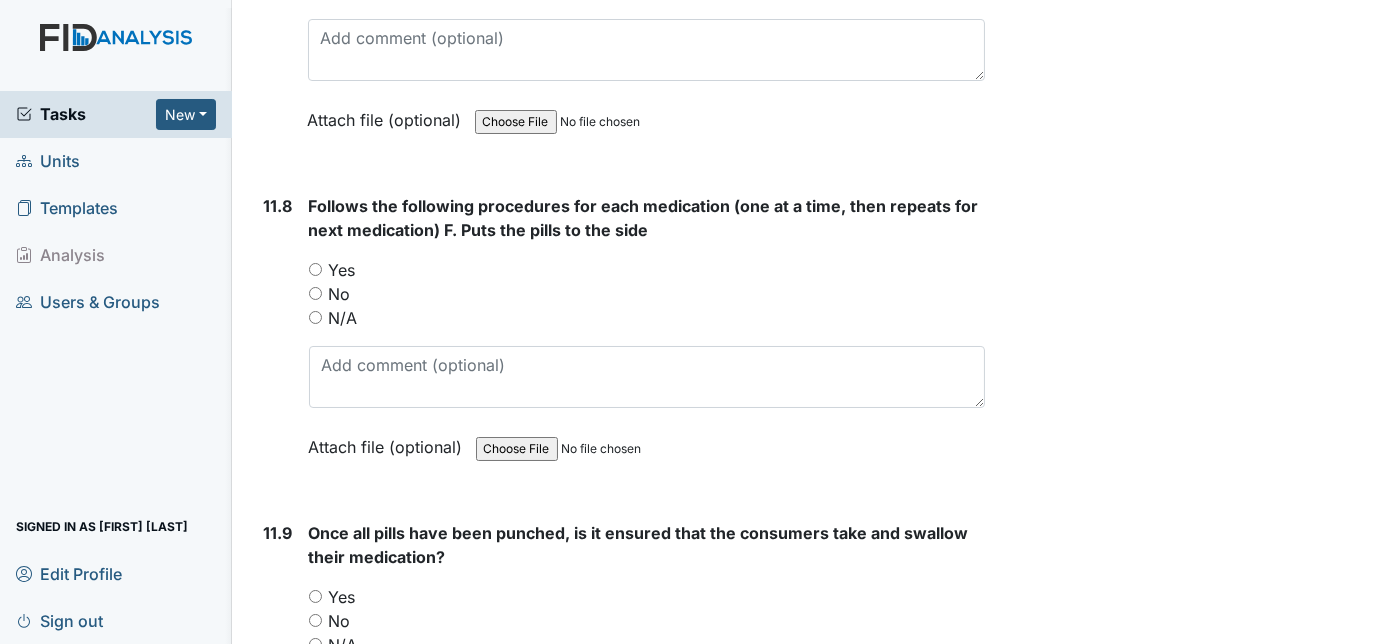 click on "Yes" at bounding box center (315, 269) 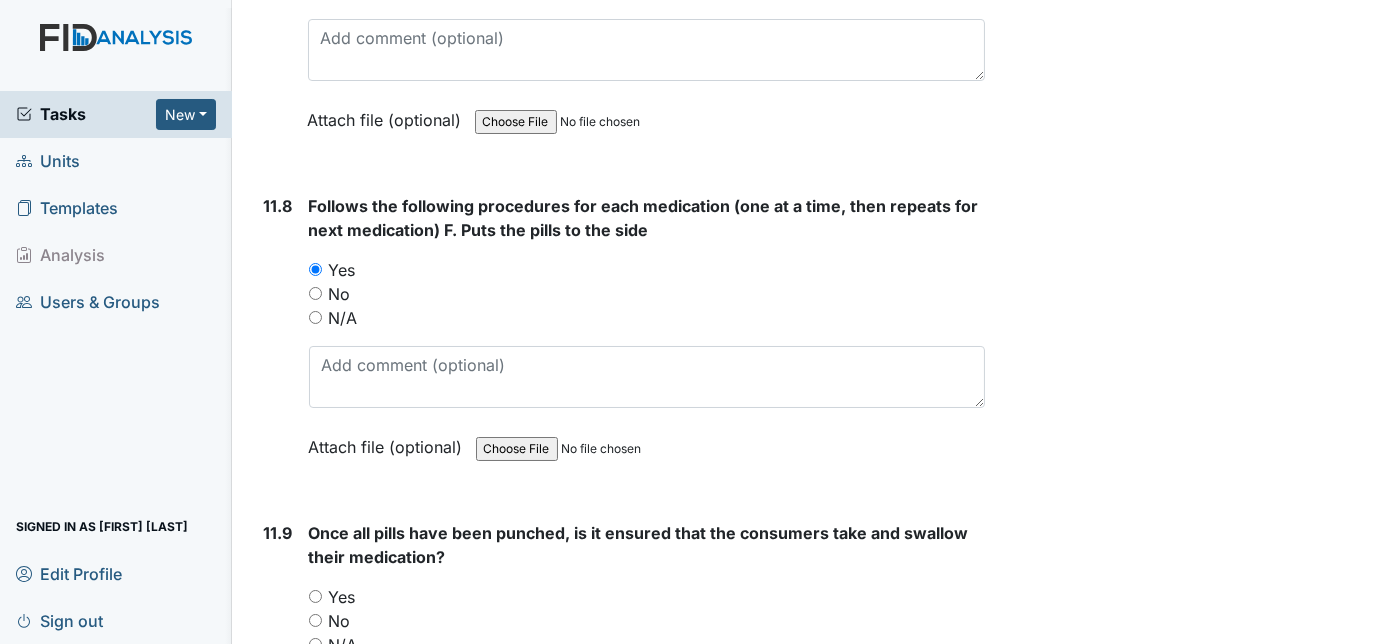 click on "11.8" at bounding box center (278, 341) 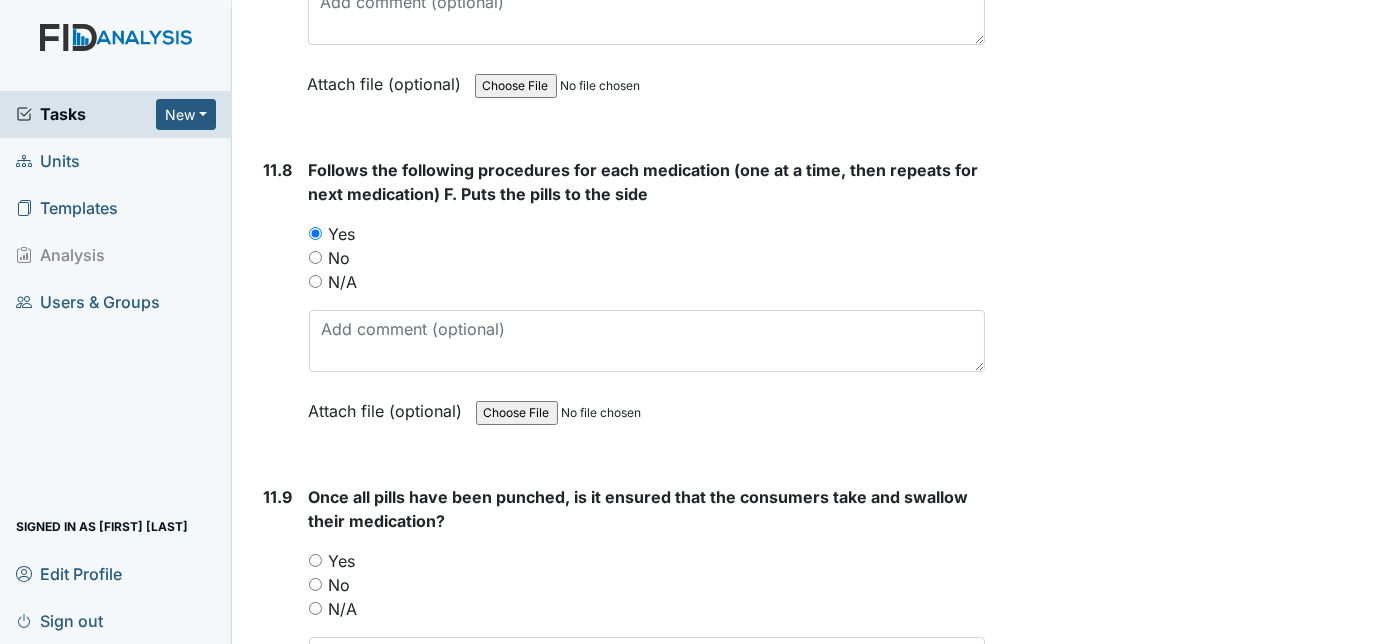 scroll, scrollTop: 24981, scrollLeft: 0, axis: vertical 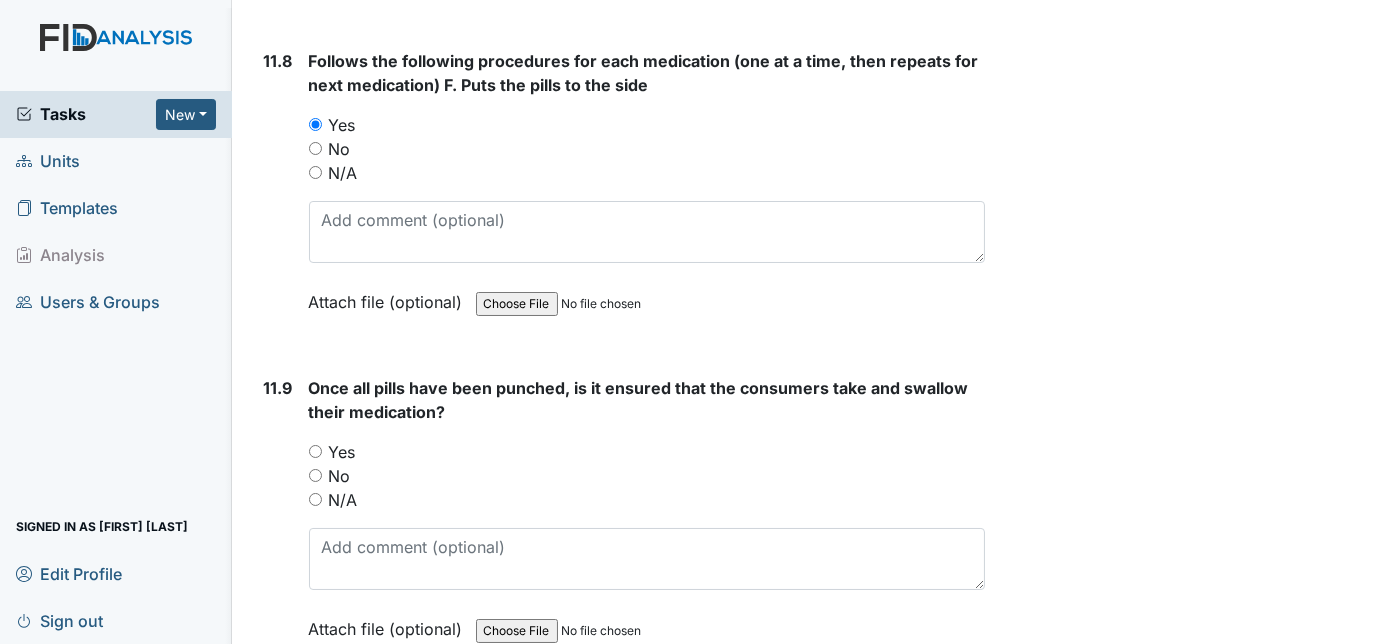 click on "Yes" at bounding box center [315, 451] 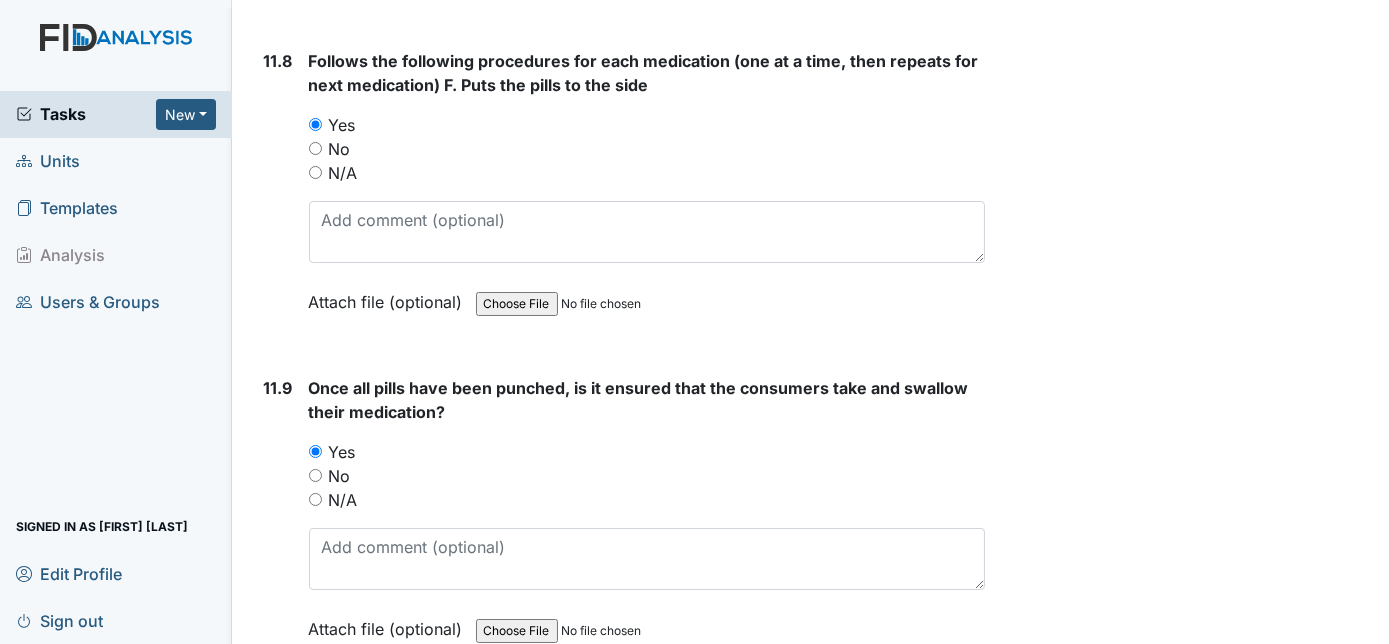 click on "11.9
Once all pills have been punched, is it ensured that the consumers take and swallow their medication?
You must select one of the below options.
Yes
No
N/A
Attach file (optional)
You can upload .pdf, .txt, .jpg, .jpeg, .png, .csv, .xls, or .doc files under 100MB." at bounding box center [621, 523] 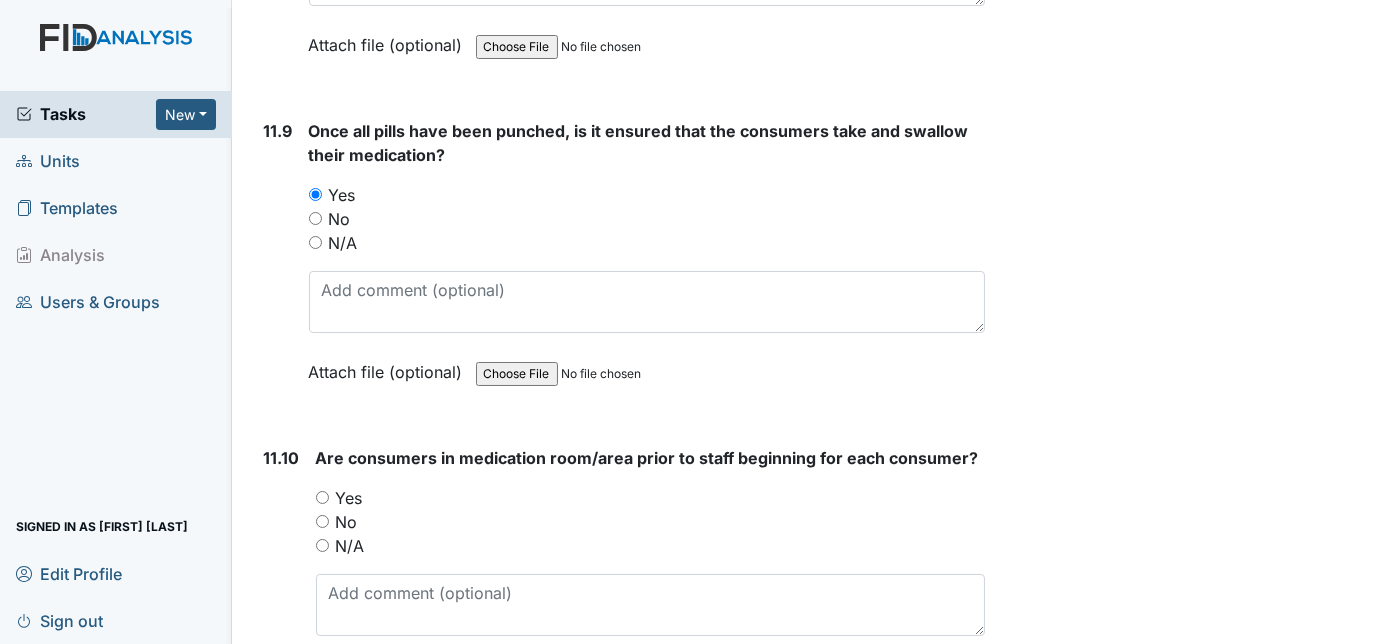 scroll, scrollTop: 25309, scrollLeft: 0, axis: vertical 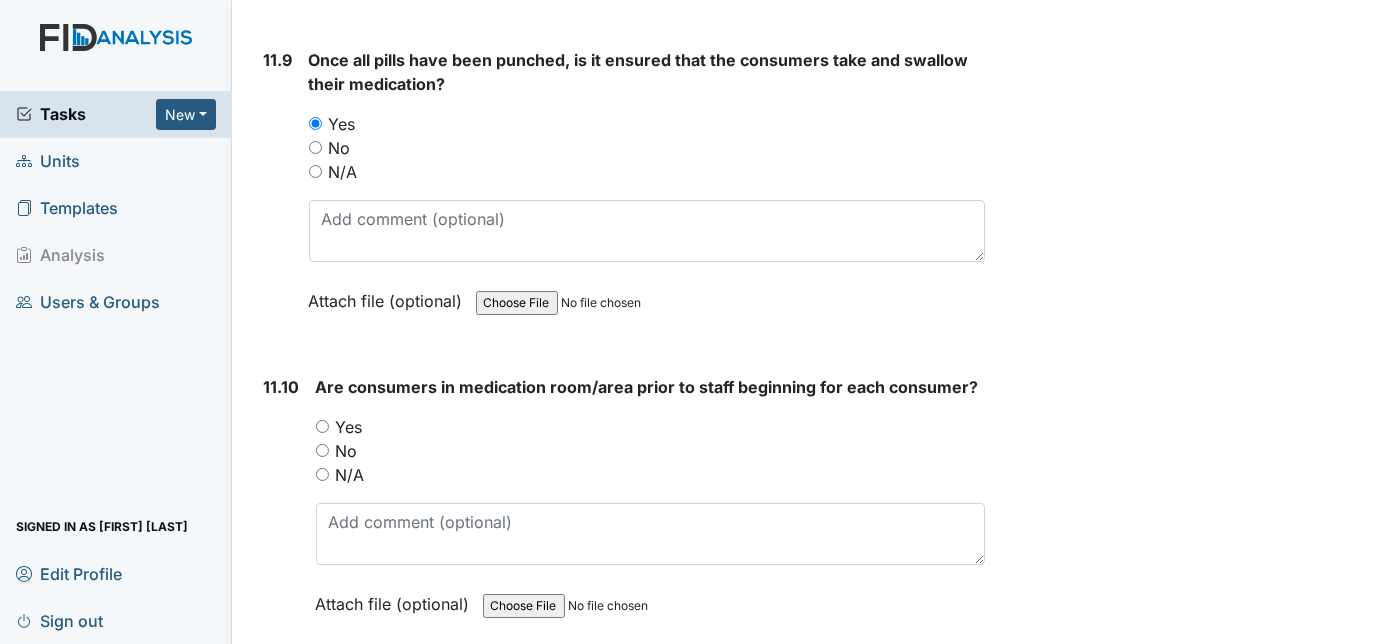click on "Yes" at bounding box center [322, 426] 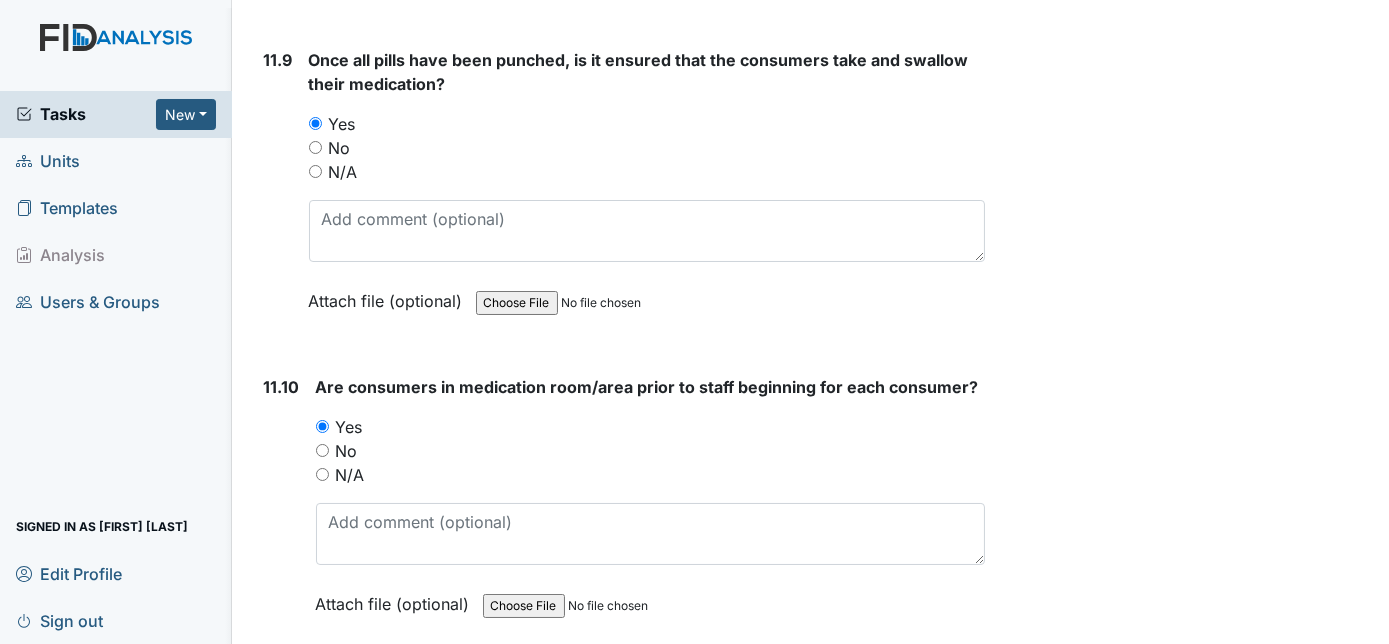 click on "11.10" at bounding box center (282, 510) 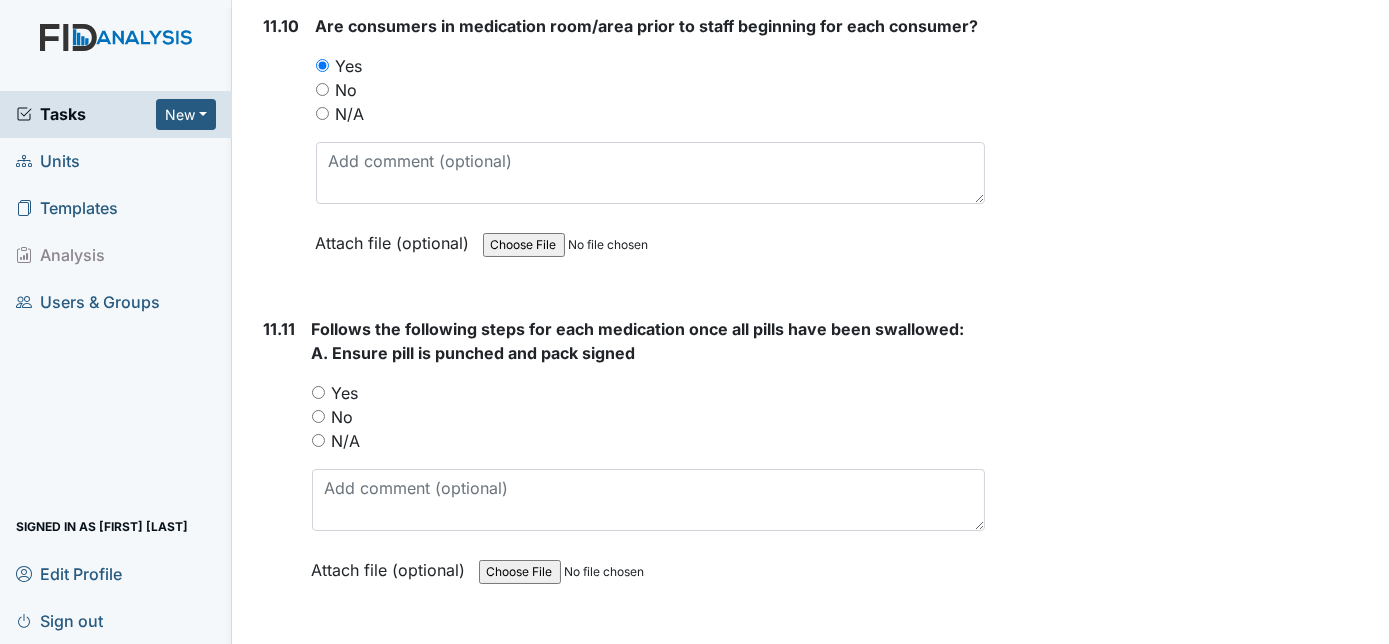 scroll, scrollTop: 25709, scrollLeft: 0, axis: vertical 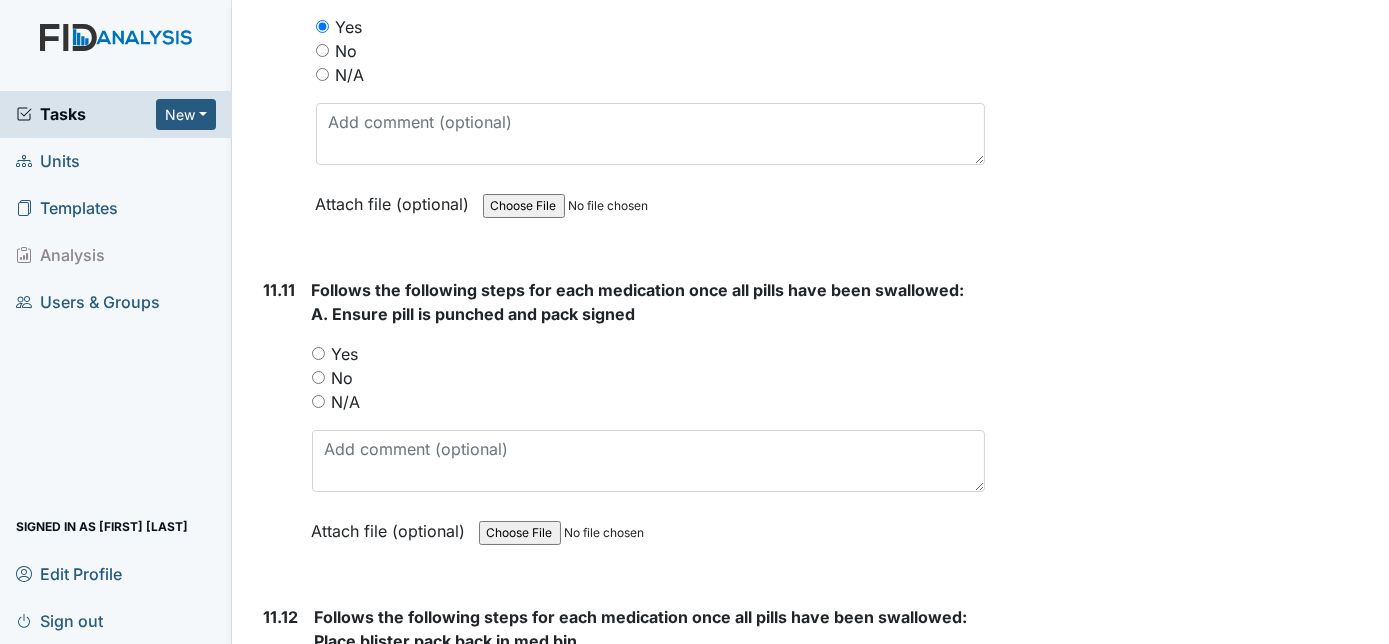 click on "Yes" at bounding box center (318, 353) 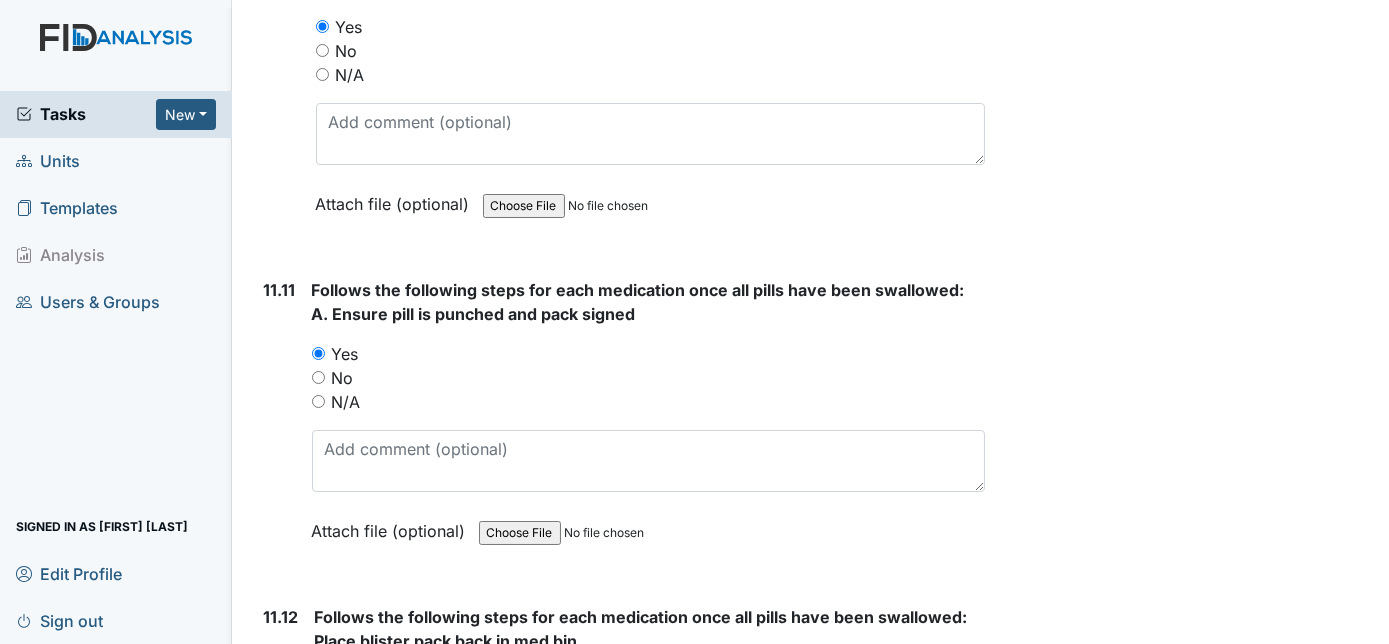 click on "11.11" at bounding box center [280, 425] 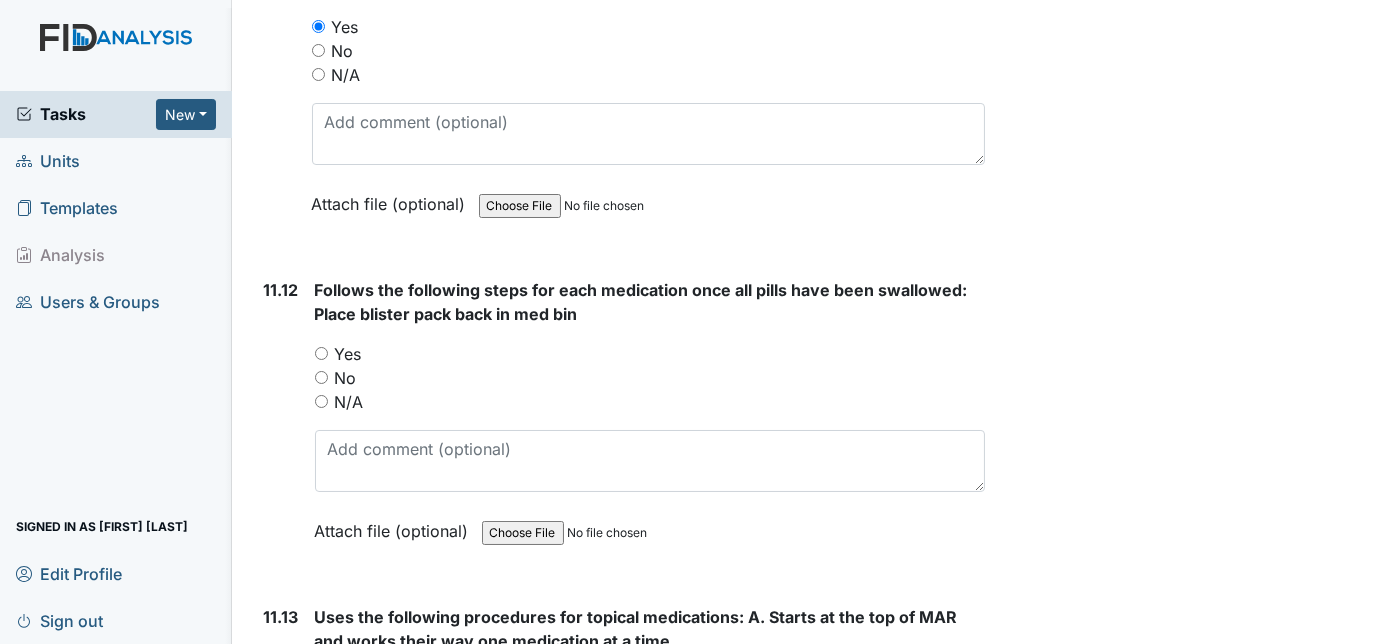 scroll, scrollTop: 26072, scrollLeft: 0, axis: vertical 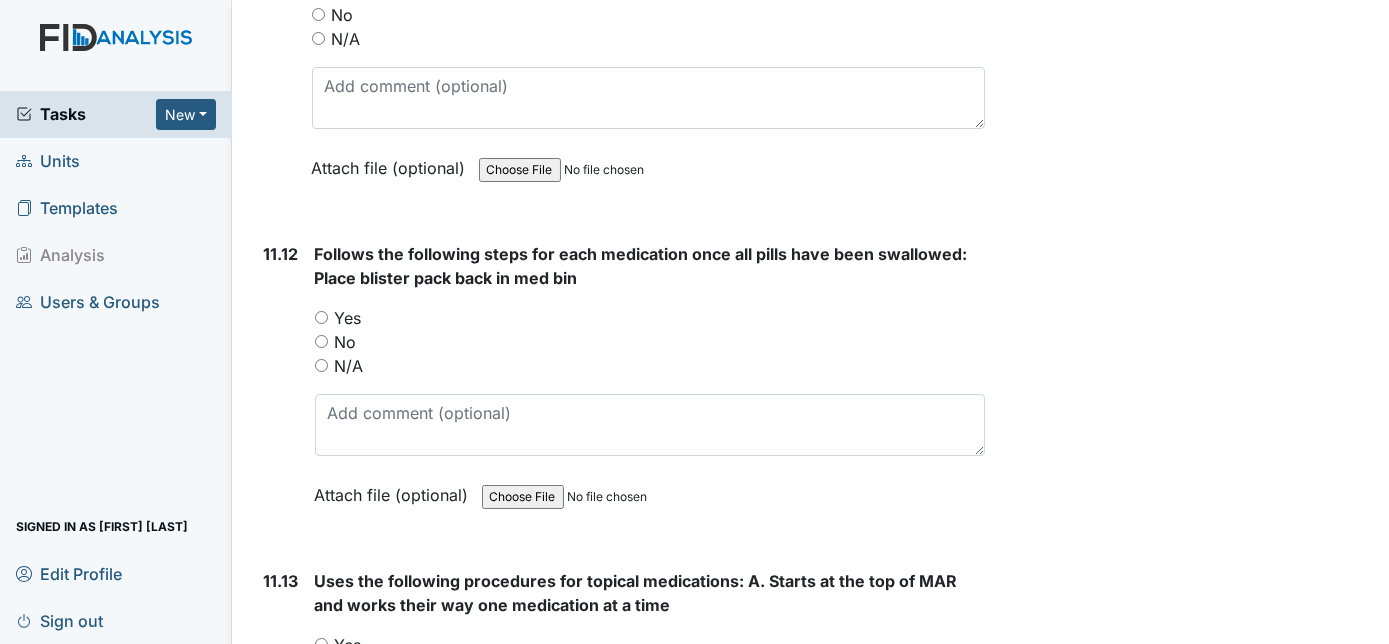 click on "Yes" at bounding box center [321, 317] 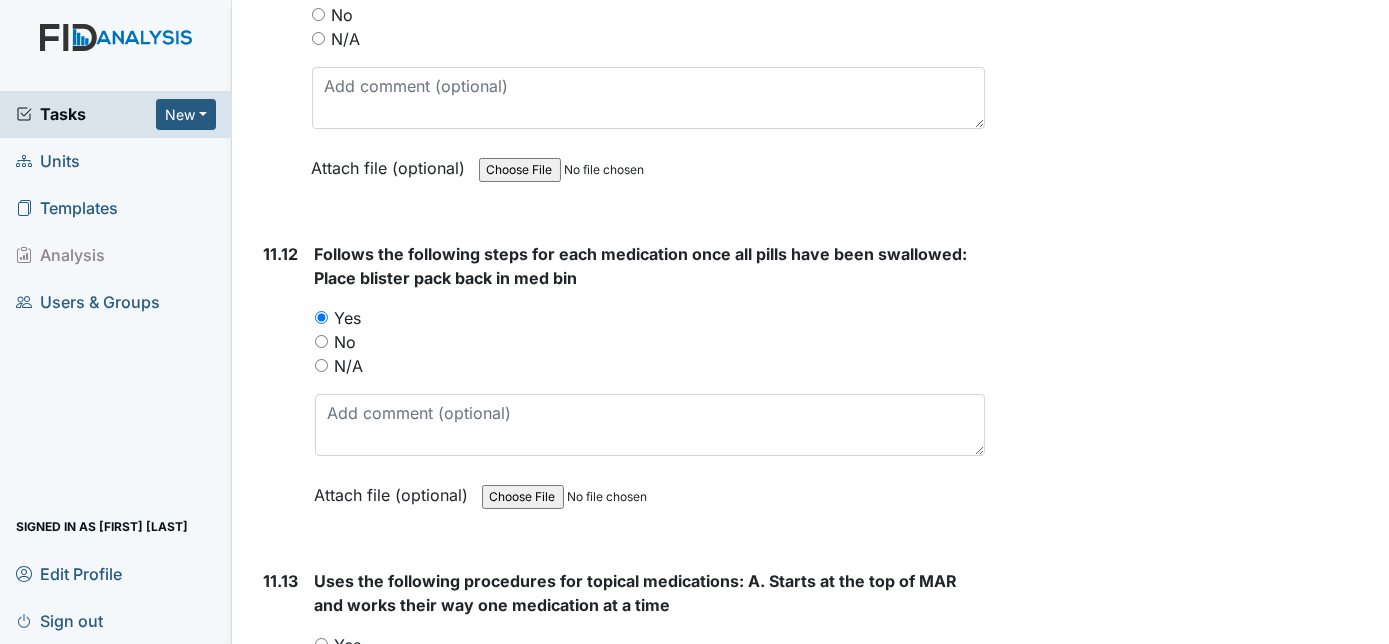 click on "11.12" at bounding box center (281, 389) 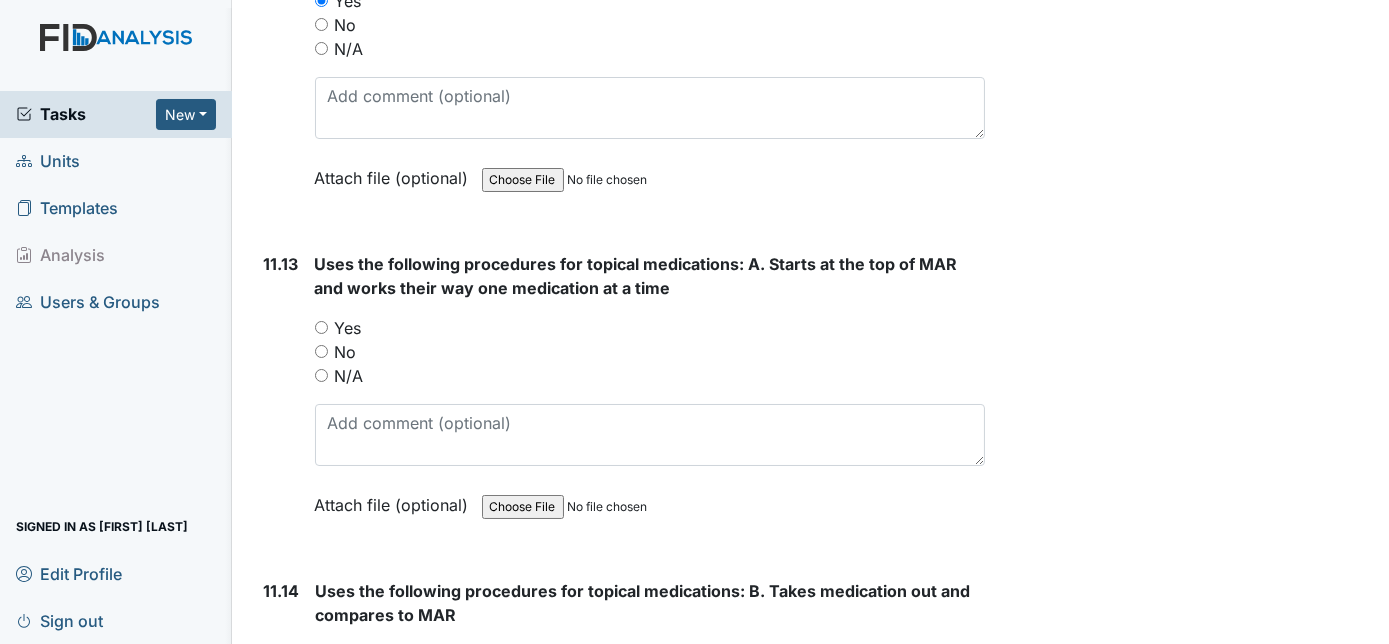 scroll, scrollTop: 26400, scrollLeft: 0, axis: vertical 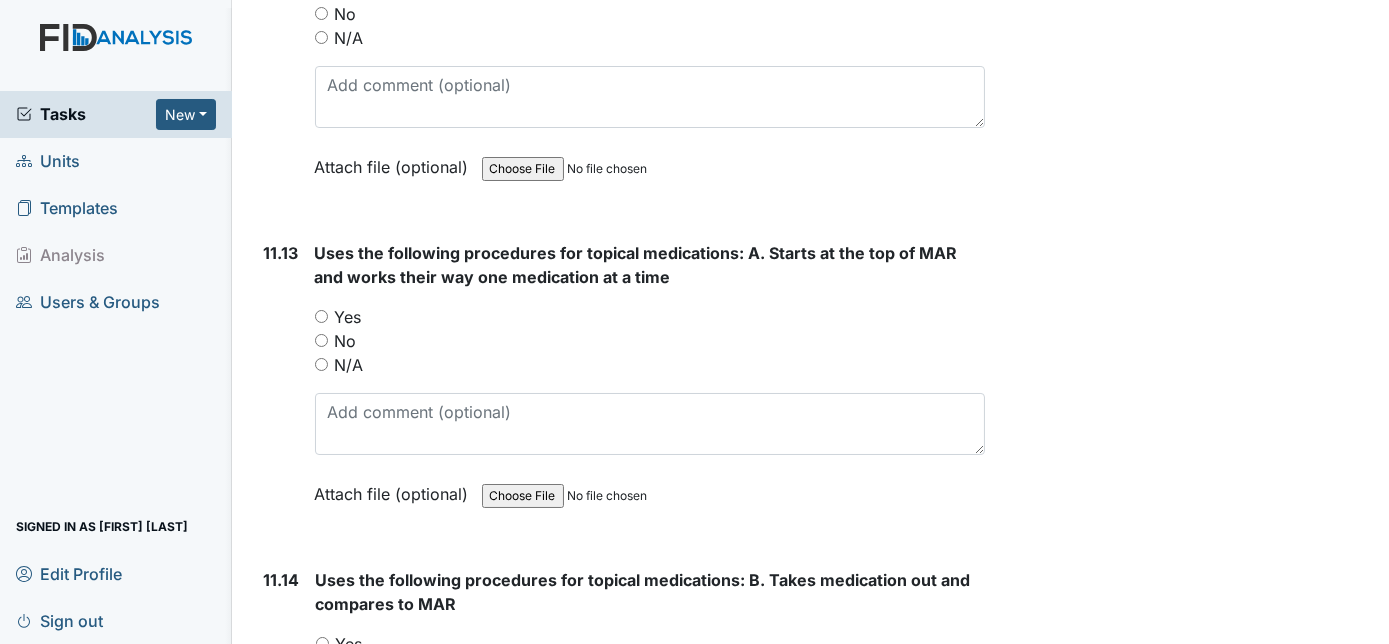 click on "Yes" at bounding box center [321, 316] 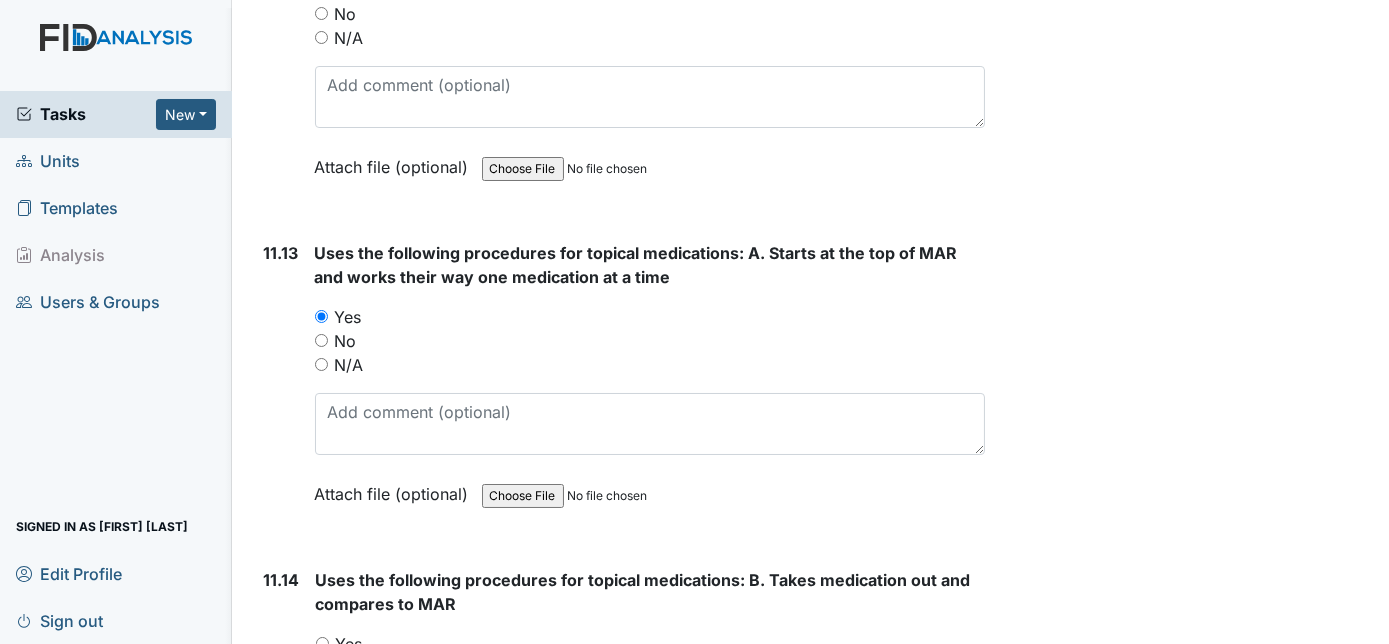 click on "11.13" at bounding box center (281, 388) 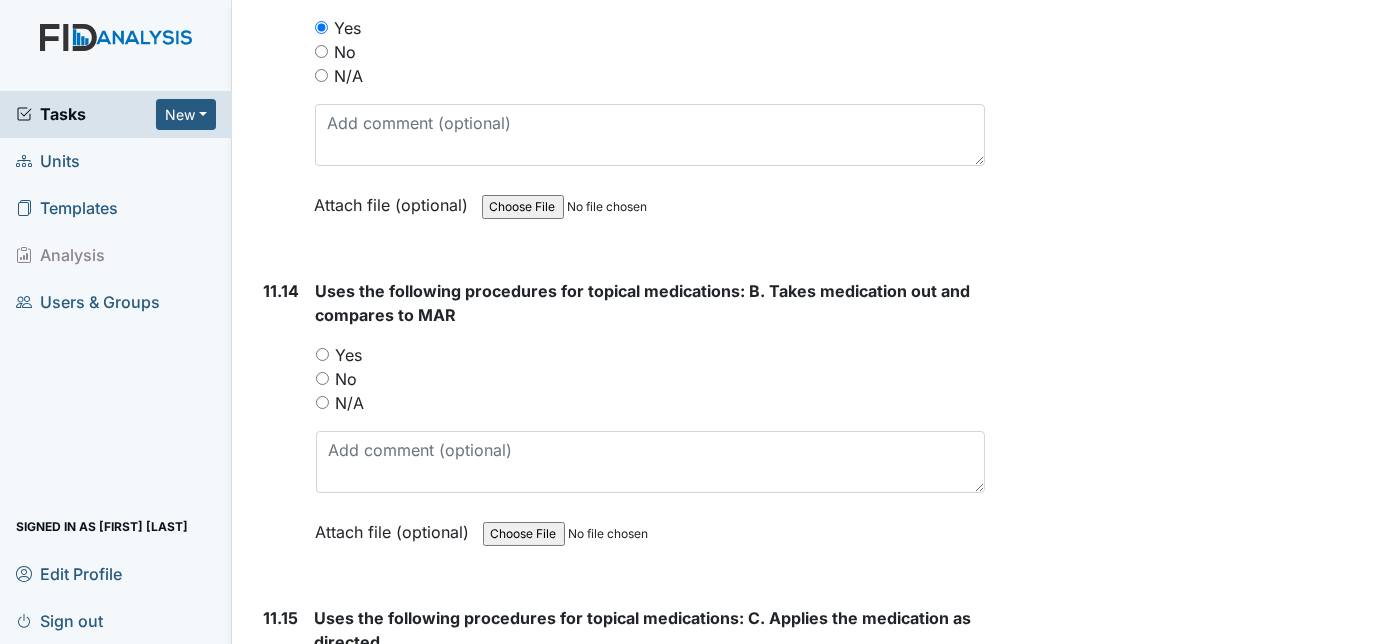scroll, scrollTop: 26690, scrollLeft: 0, axis: vertical 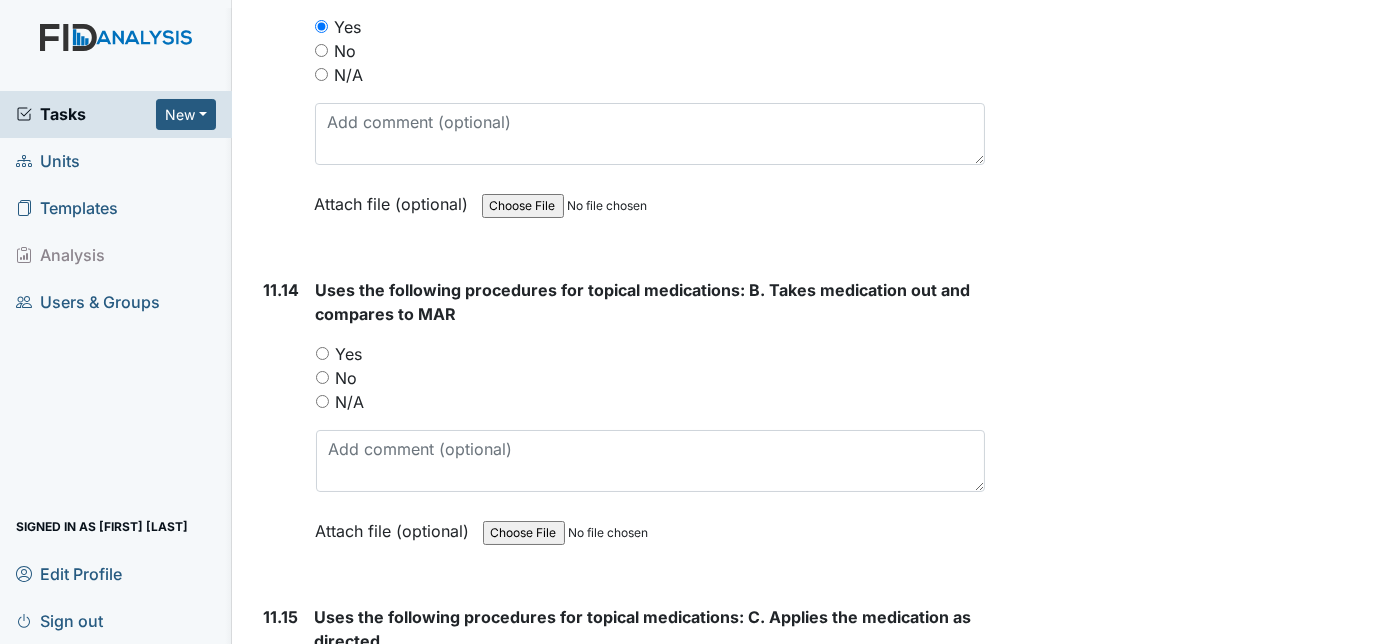 click on "Yes" at bounding box center (322, 353) 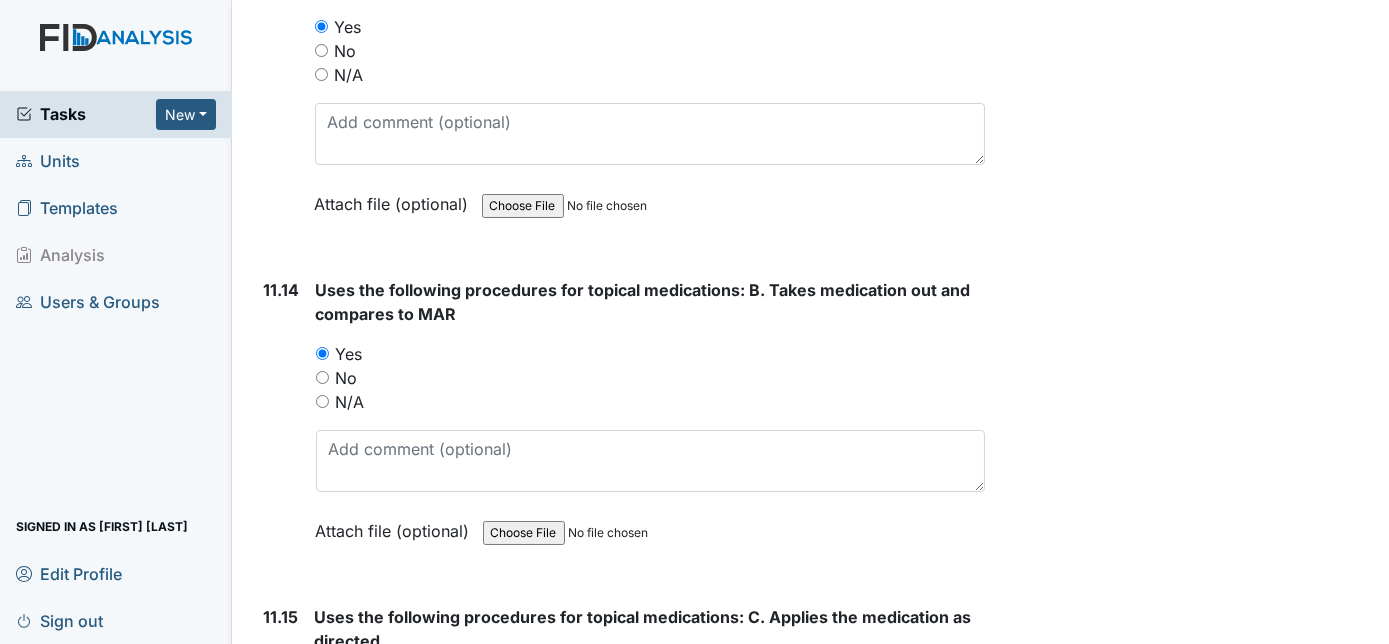 click on "11.14" at bounding box center (282, 425) 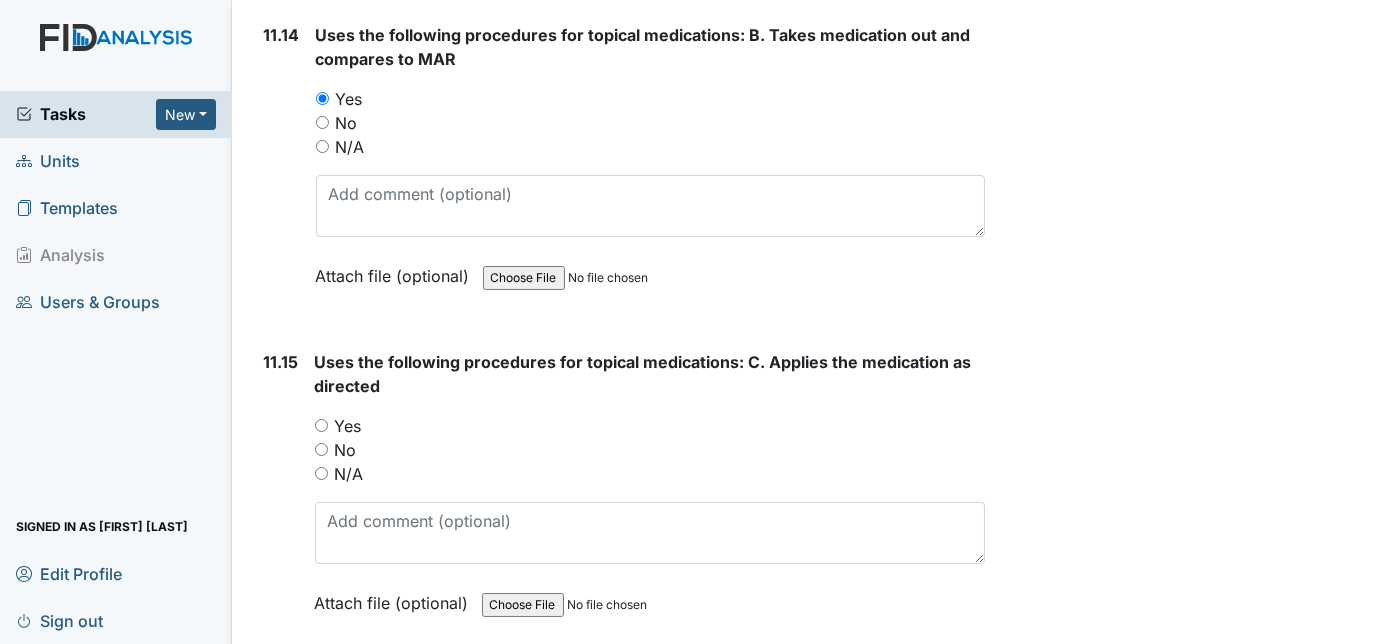 scroll, scrollTop: 27018, scrollLeft: 0, axis: vertical 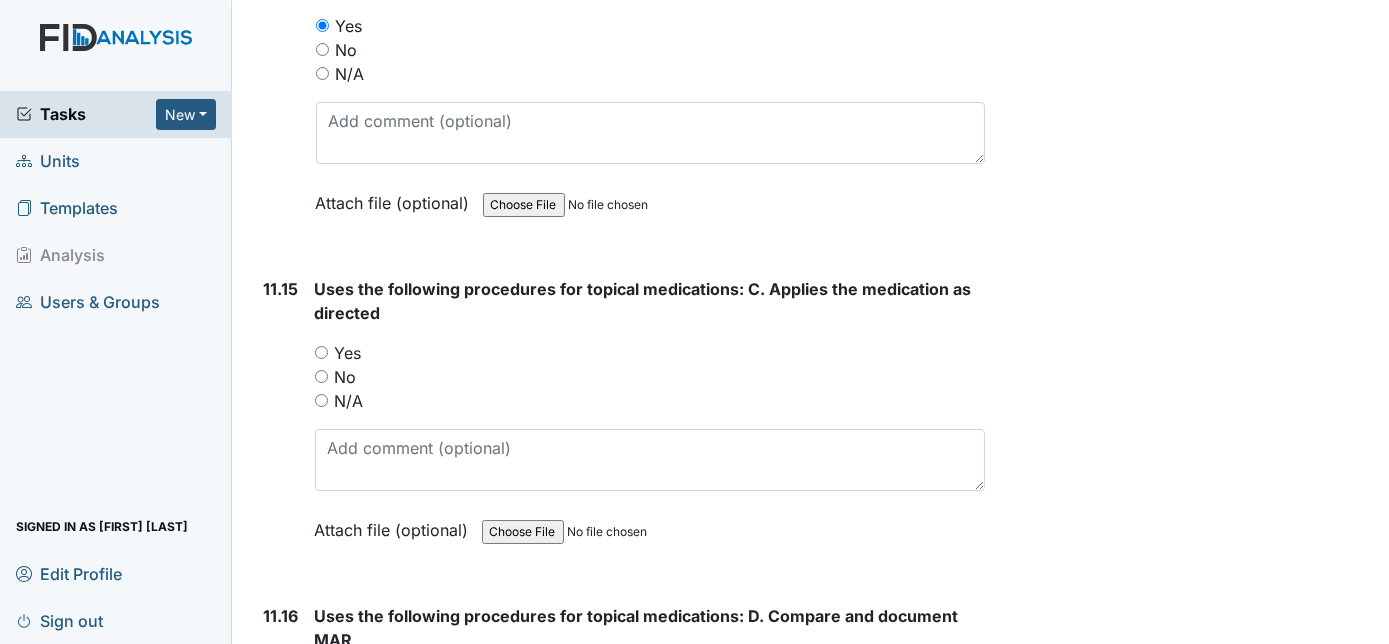 click on "Yes" at bounding box center [321, 352] 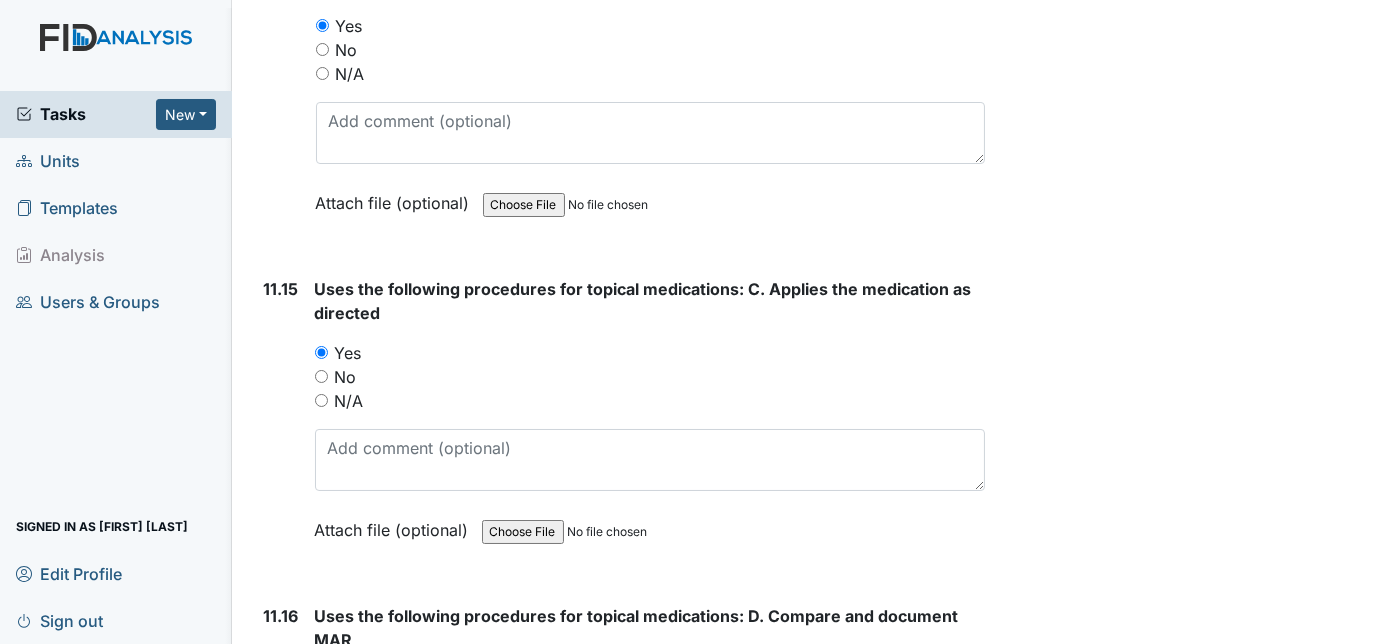 click on "11.15" at bounding box center (281, 424) 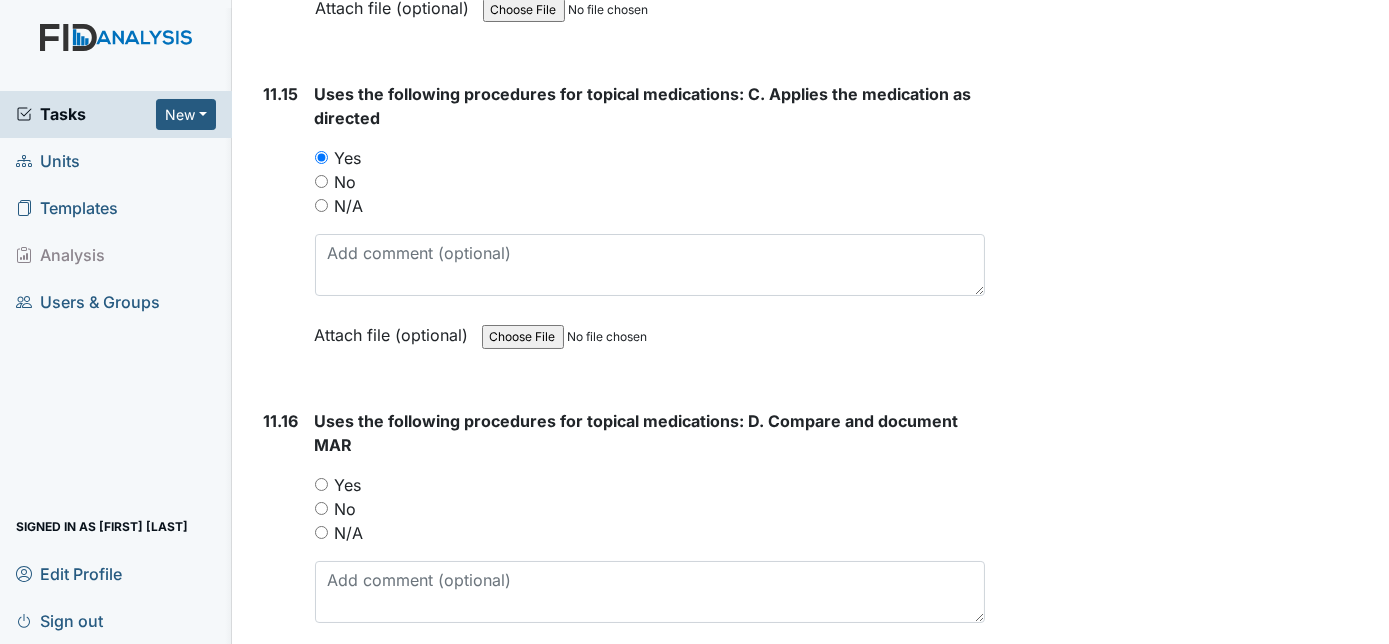 scroll, scrollTop: 27381, scrollLeft: 0, axis: vertical 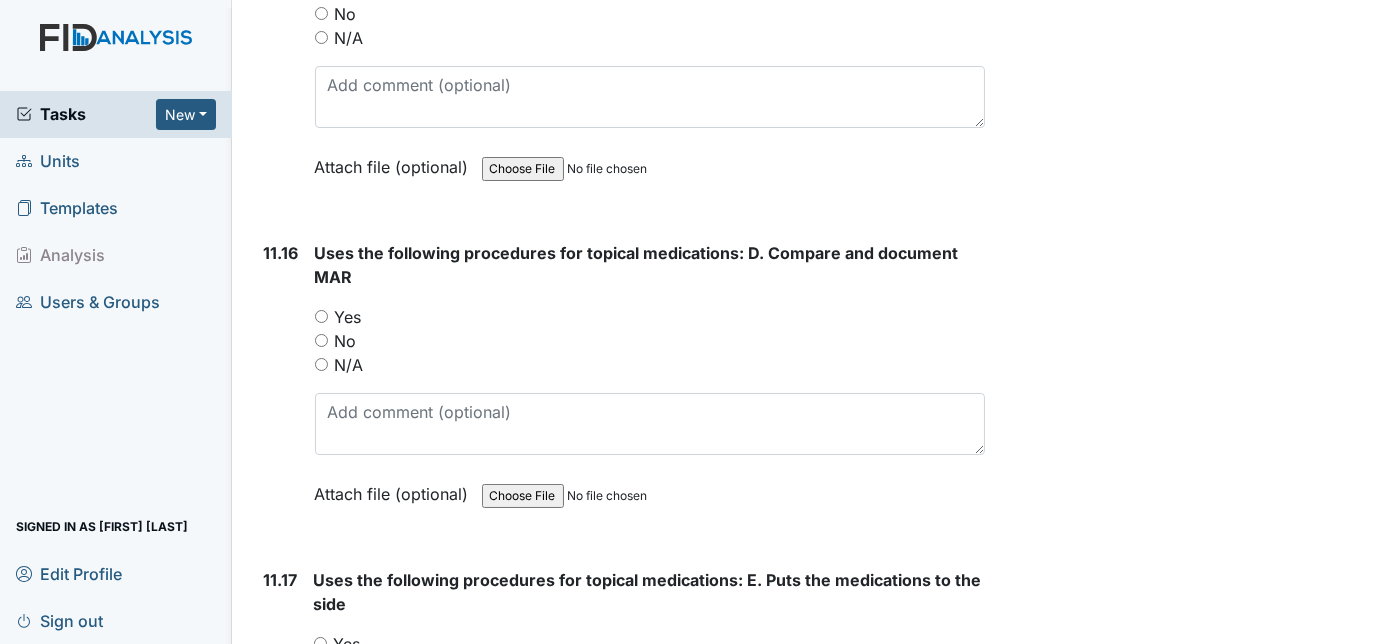 click on "Yes" at bounding box center (321, 316) 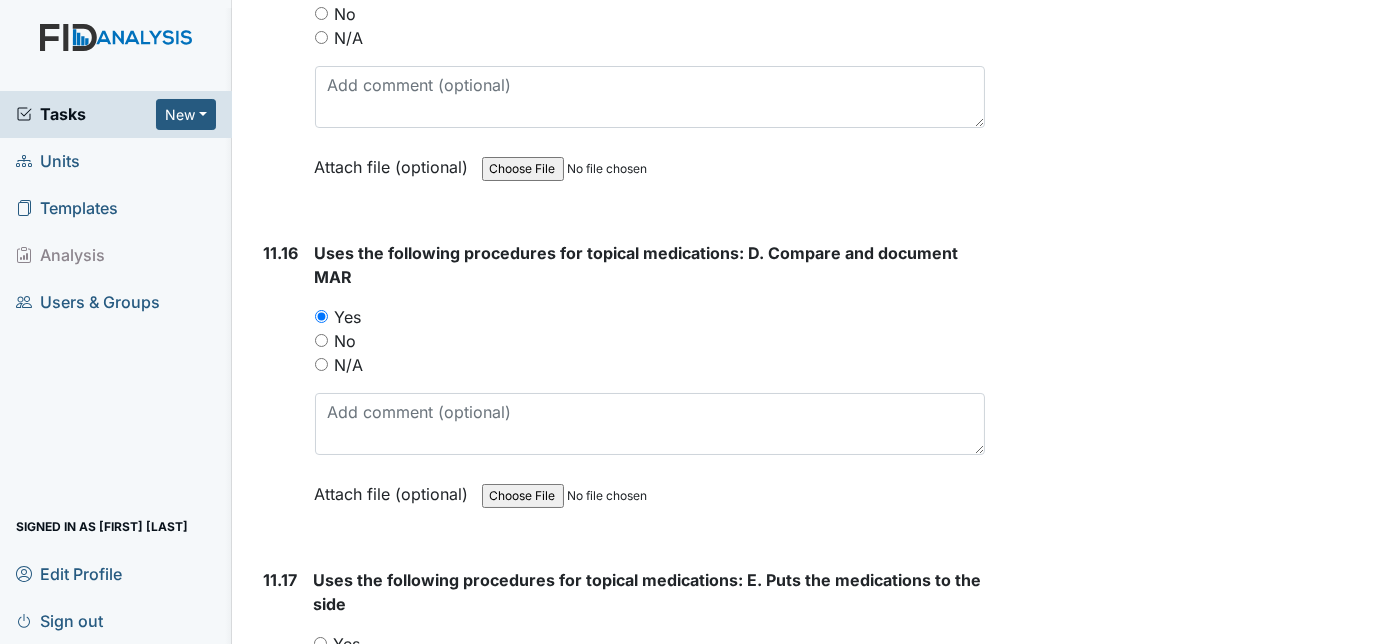 click on "11.16" at bounding box center [281, 388] 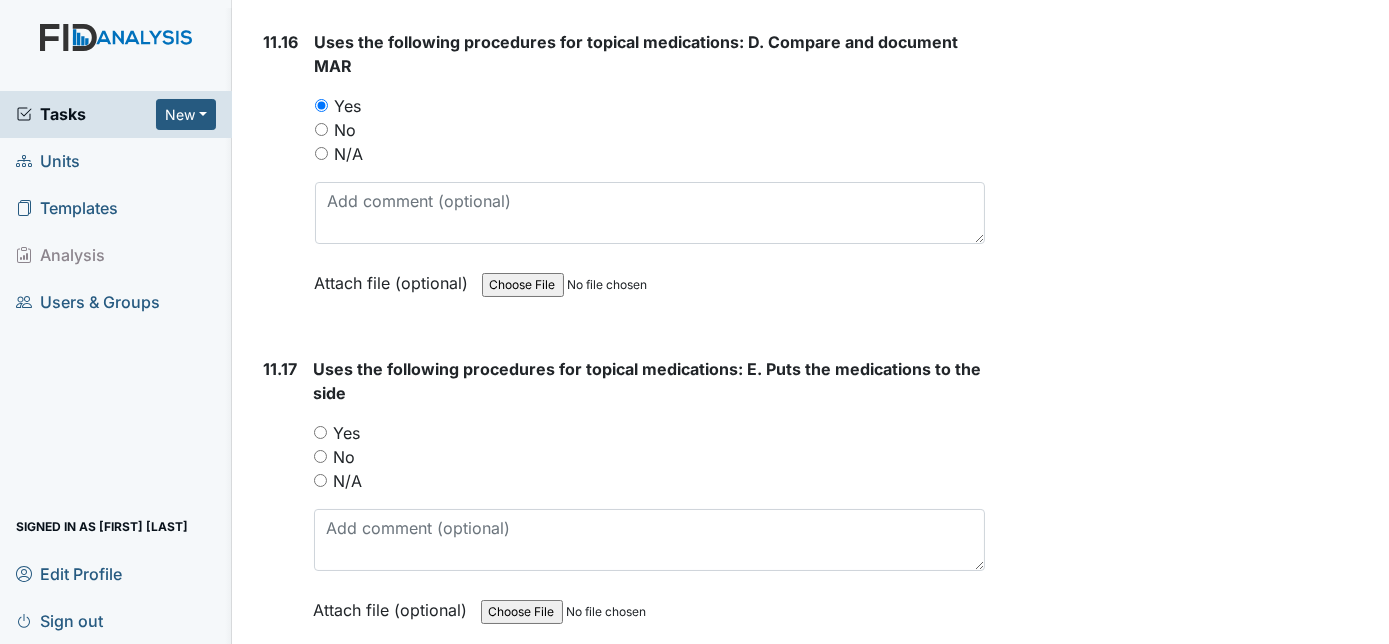 scroll, scrollTop: 27600, scrollLeft: 0, axis: vertical 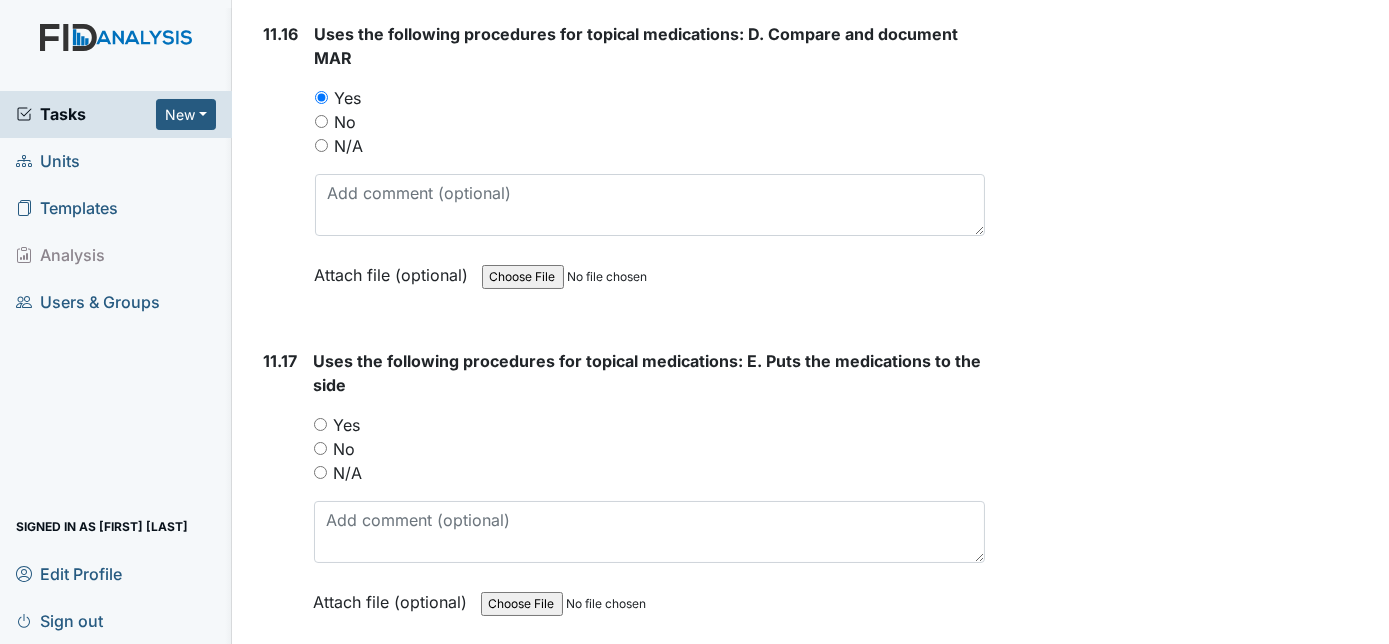 click on "Yes" at bounding box center (320, 424) 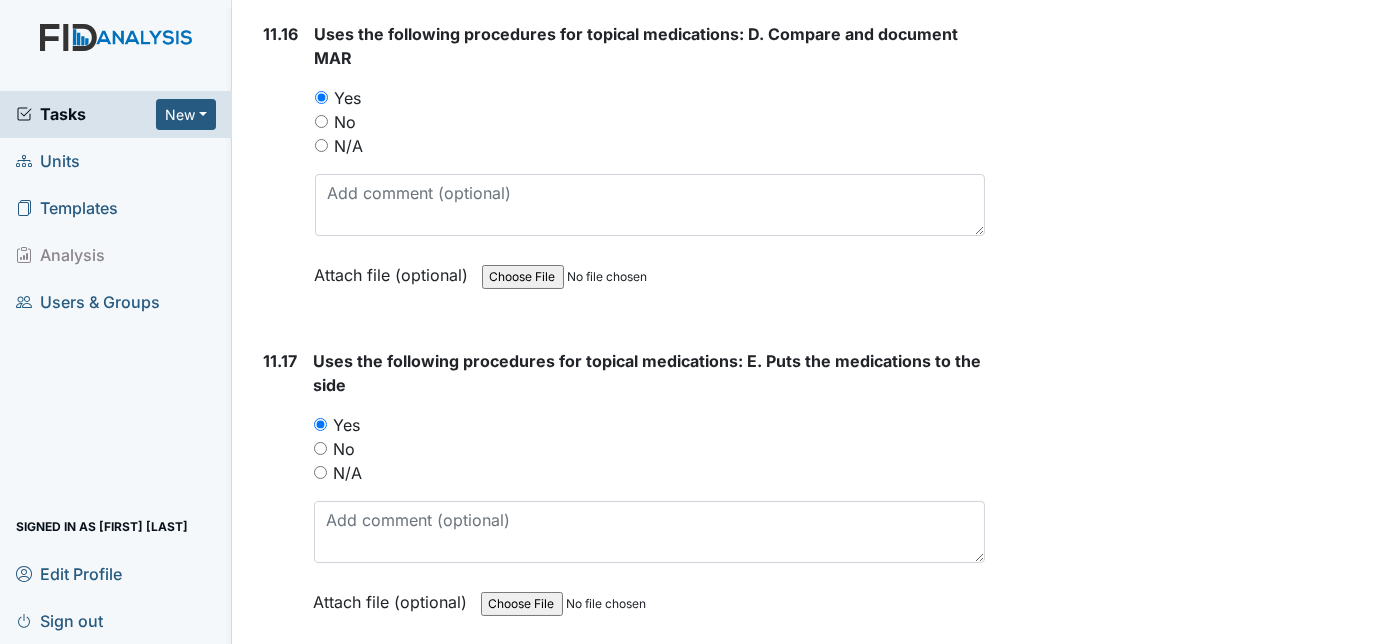 click on "11.17" at bounding box center (281, 496) 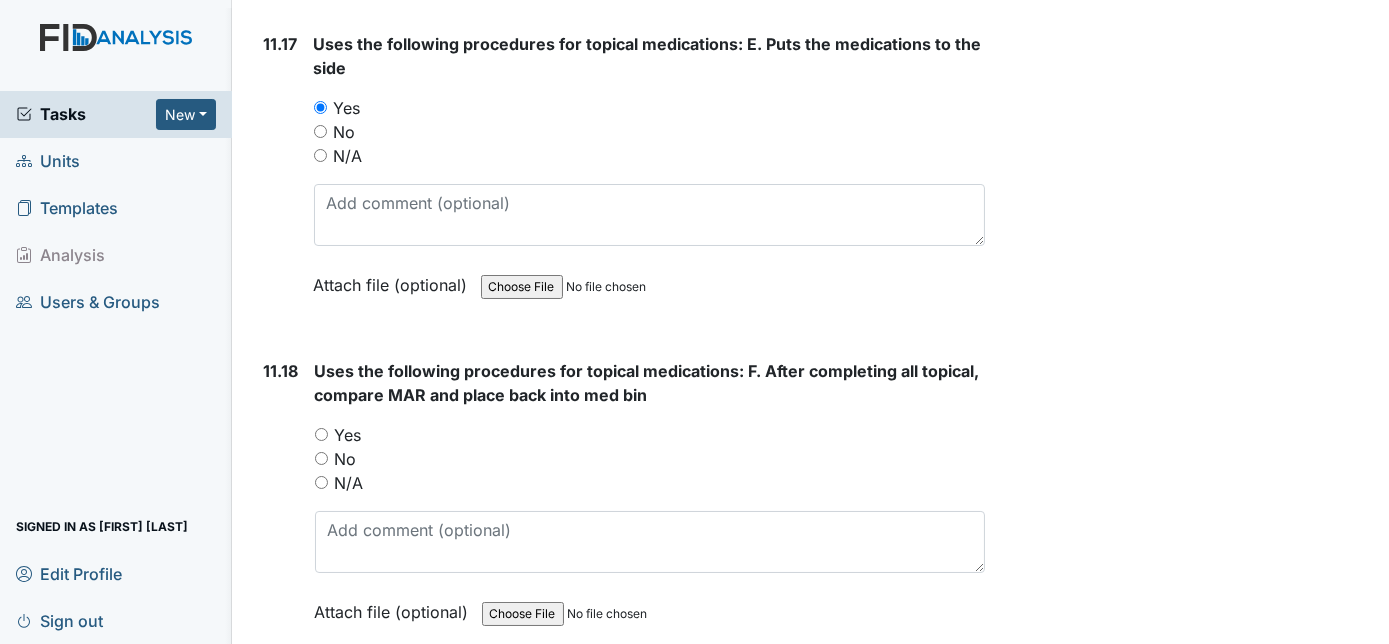 scroll, scrollTop: 27927, scrollLeft: 0, axis: vertical 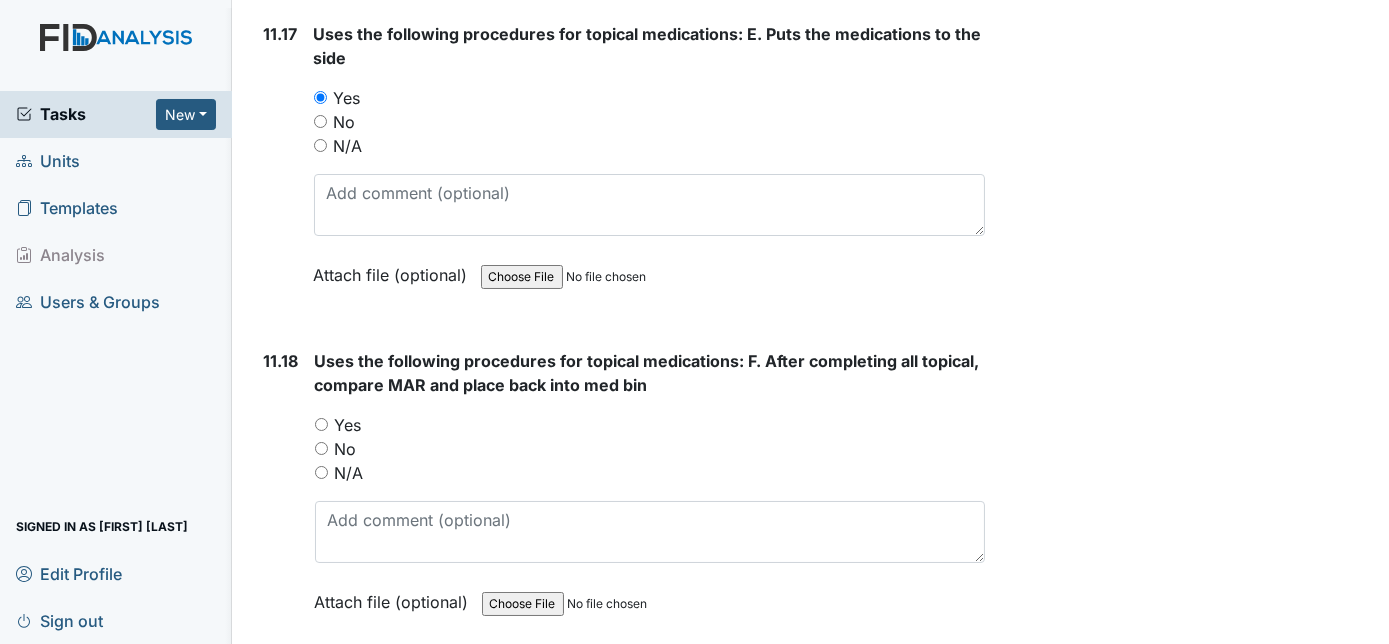 click on "Yes" at bounding box center (321, 424) 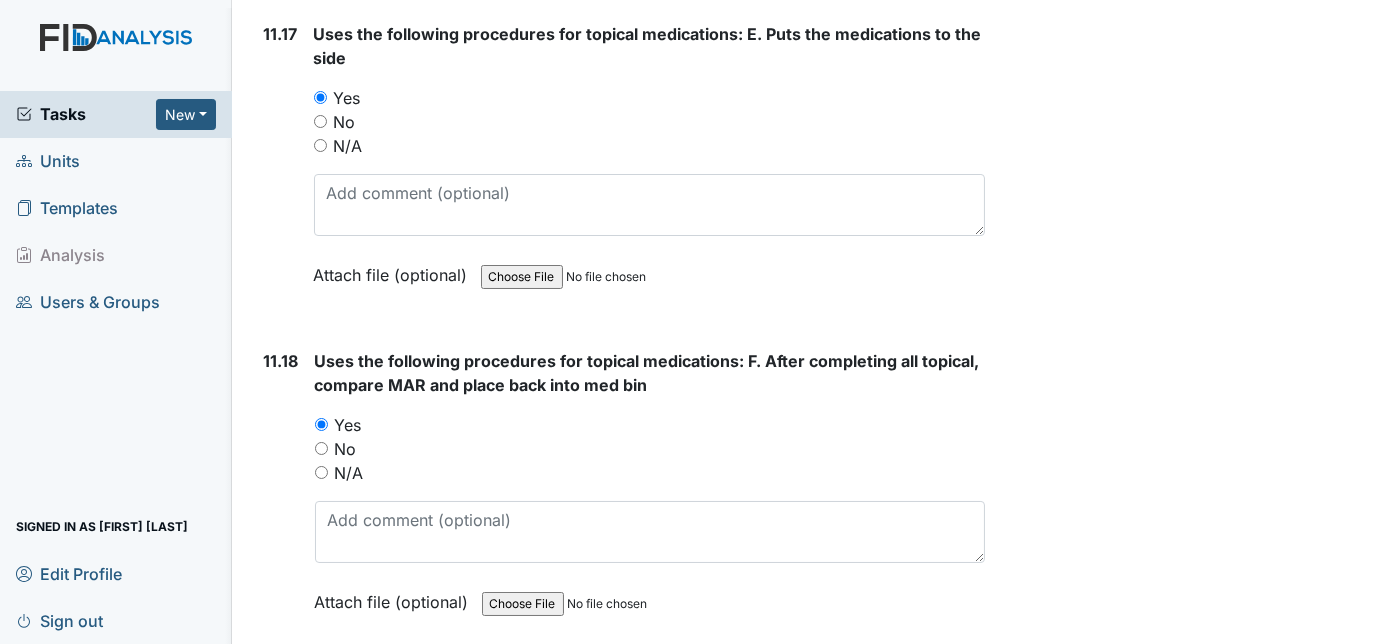 click on "11.18" at bounding box center (281, 496) 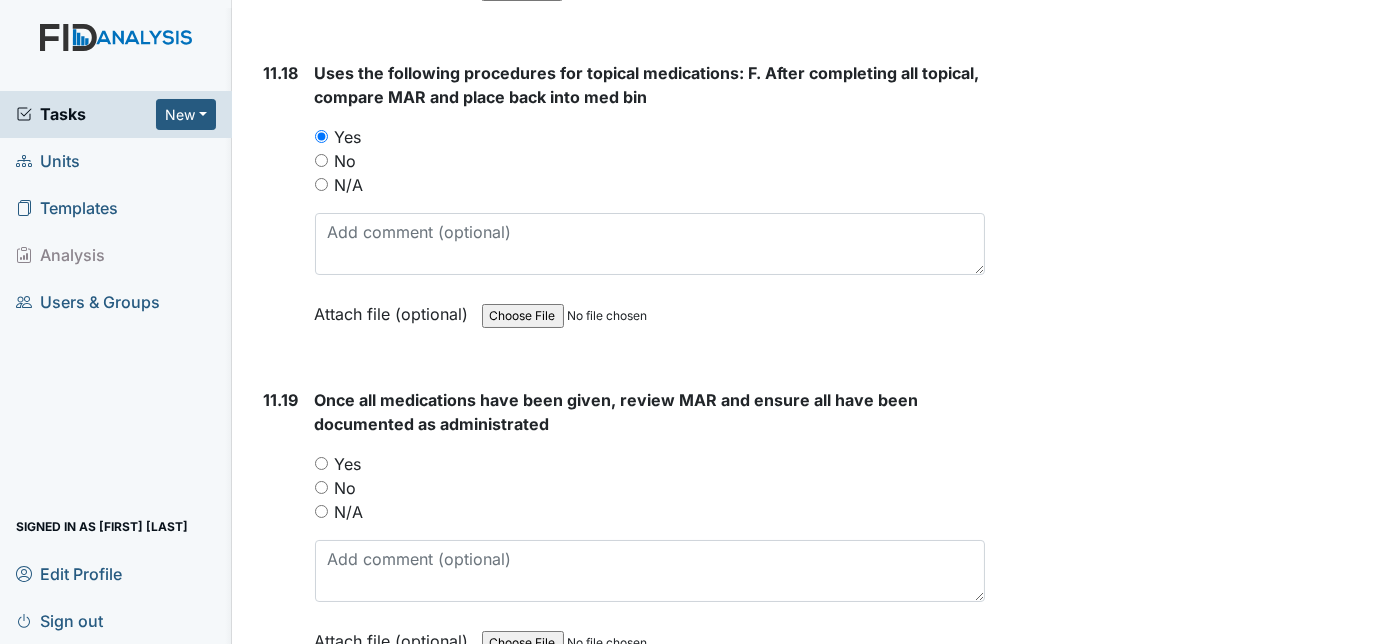 scroll, scrollTop: 28218, scrollLeft: 0, axis: vertical 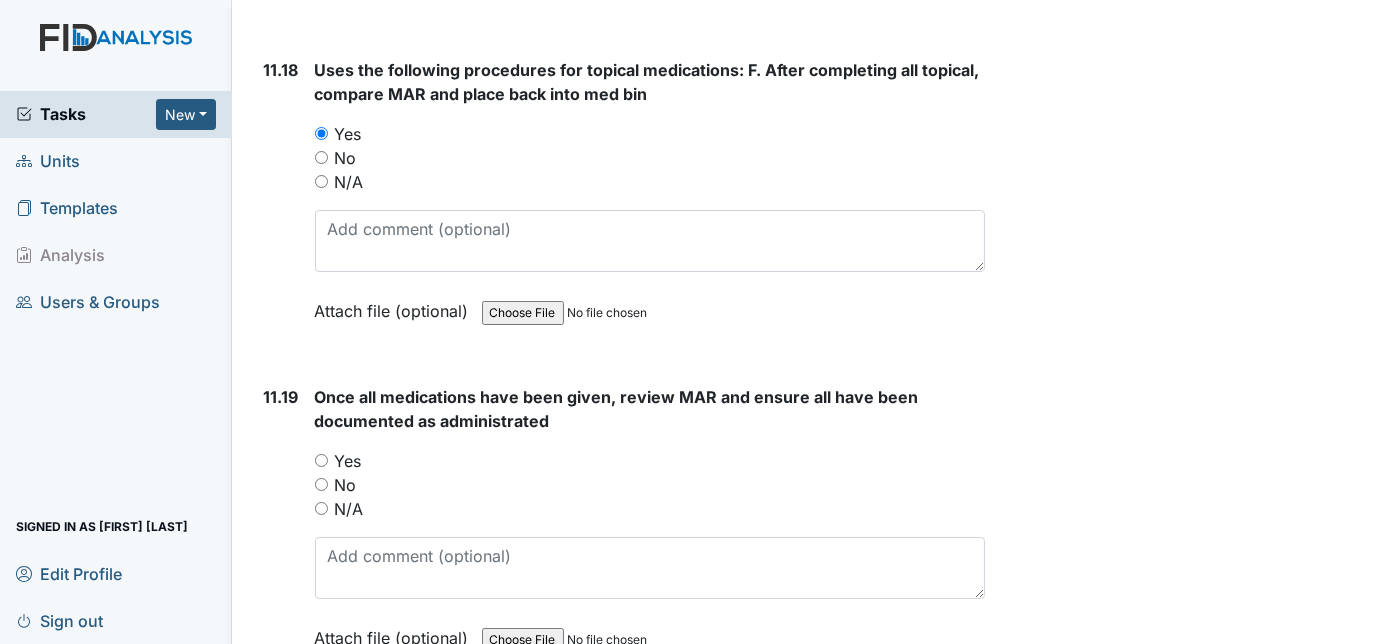 click on "Yes" at bounding box center (321, 460) 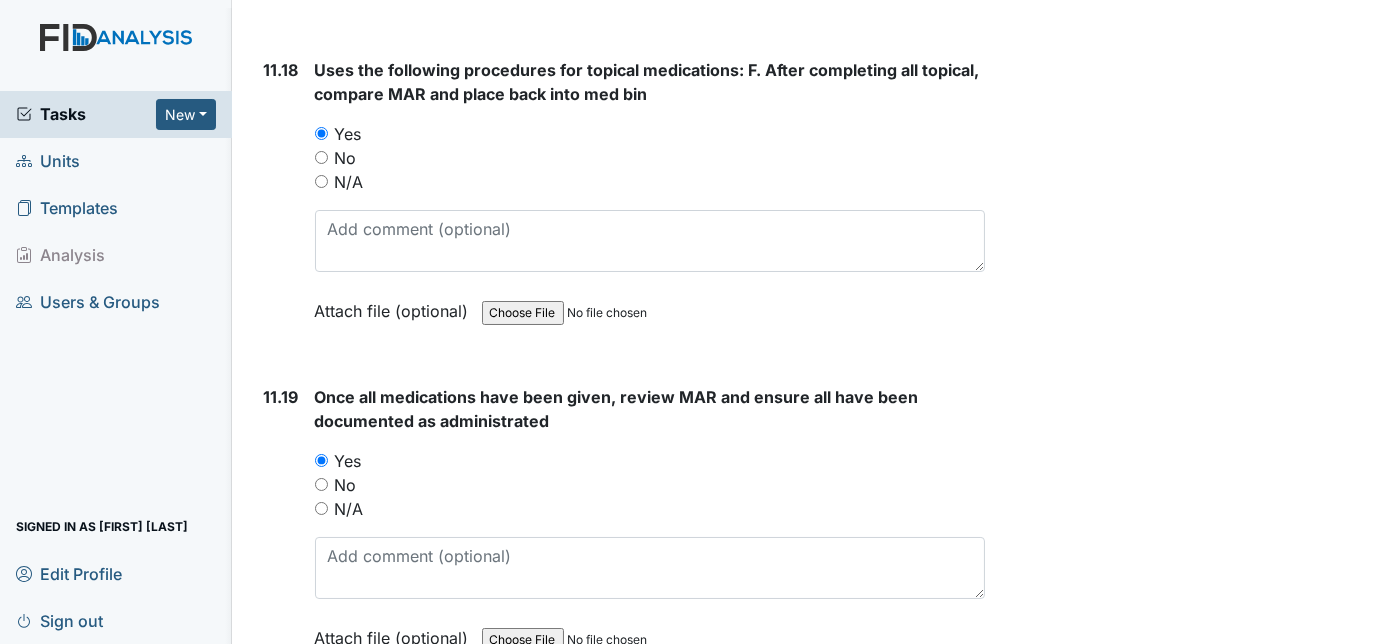 click on "11.19" at bounding box center (281, 532) 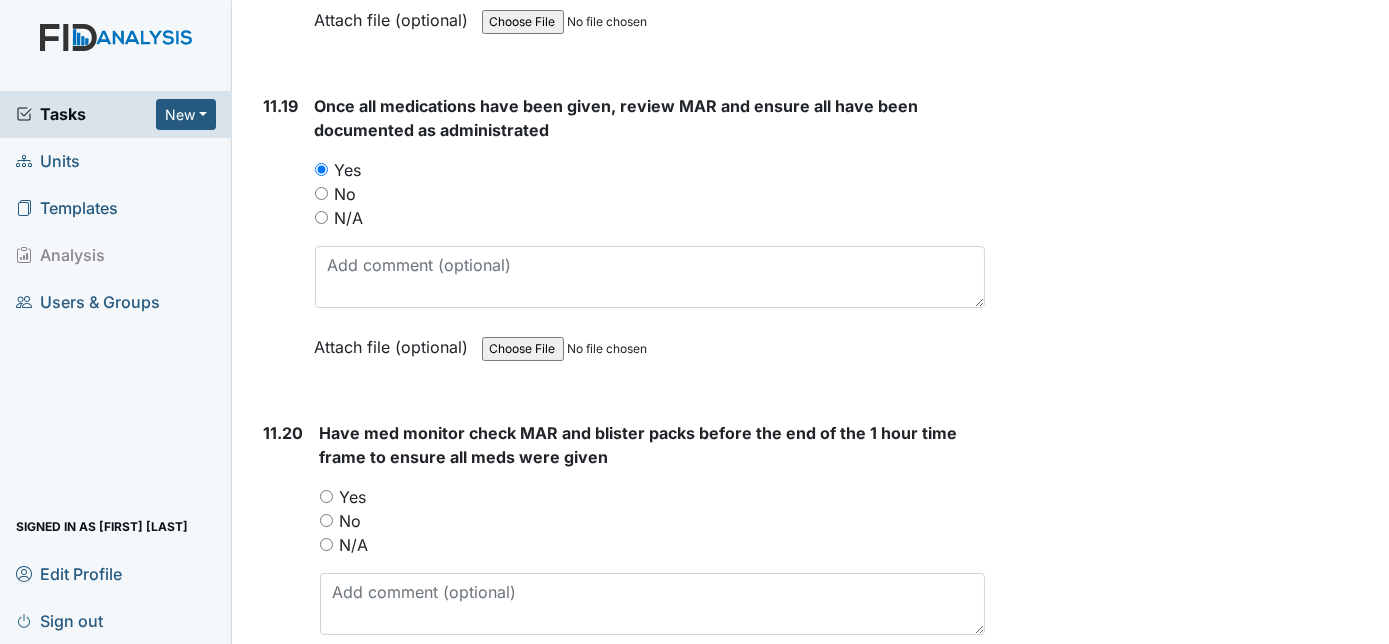 scroll, scrollTop: 28545, scrollLeft: 0, axis: vertical 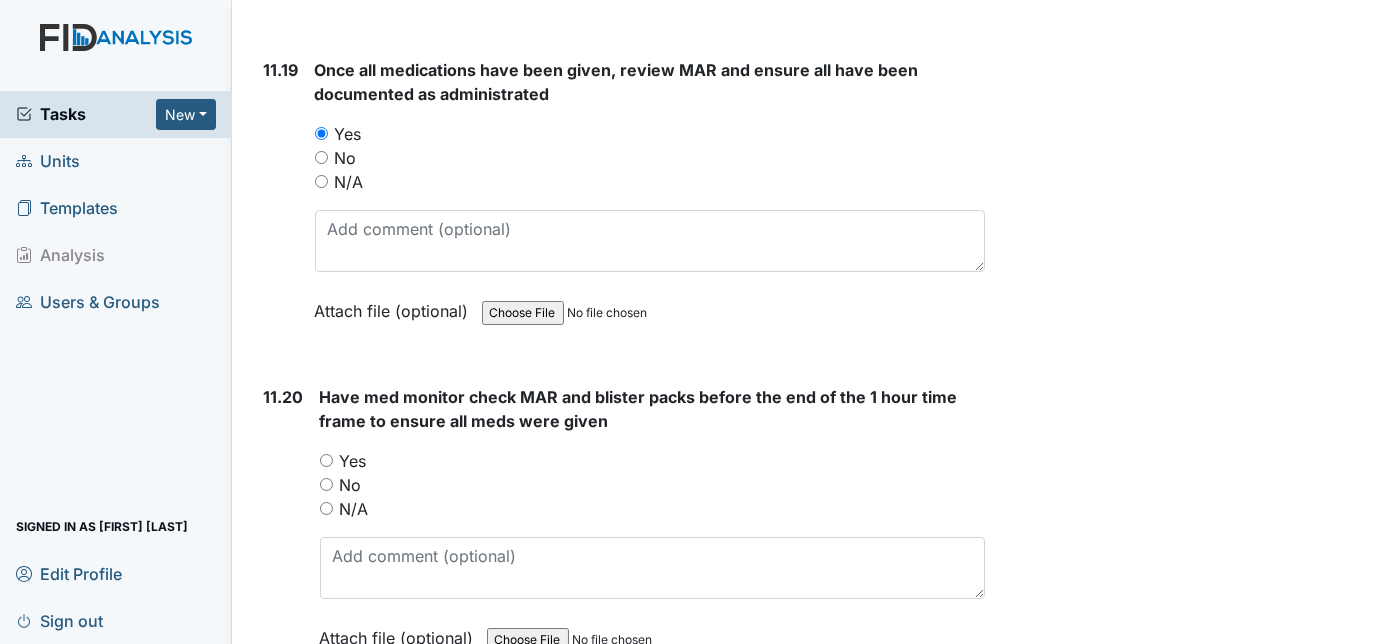 click on "Yes" at bounding box center [326, 460] 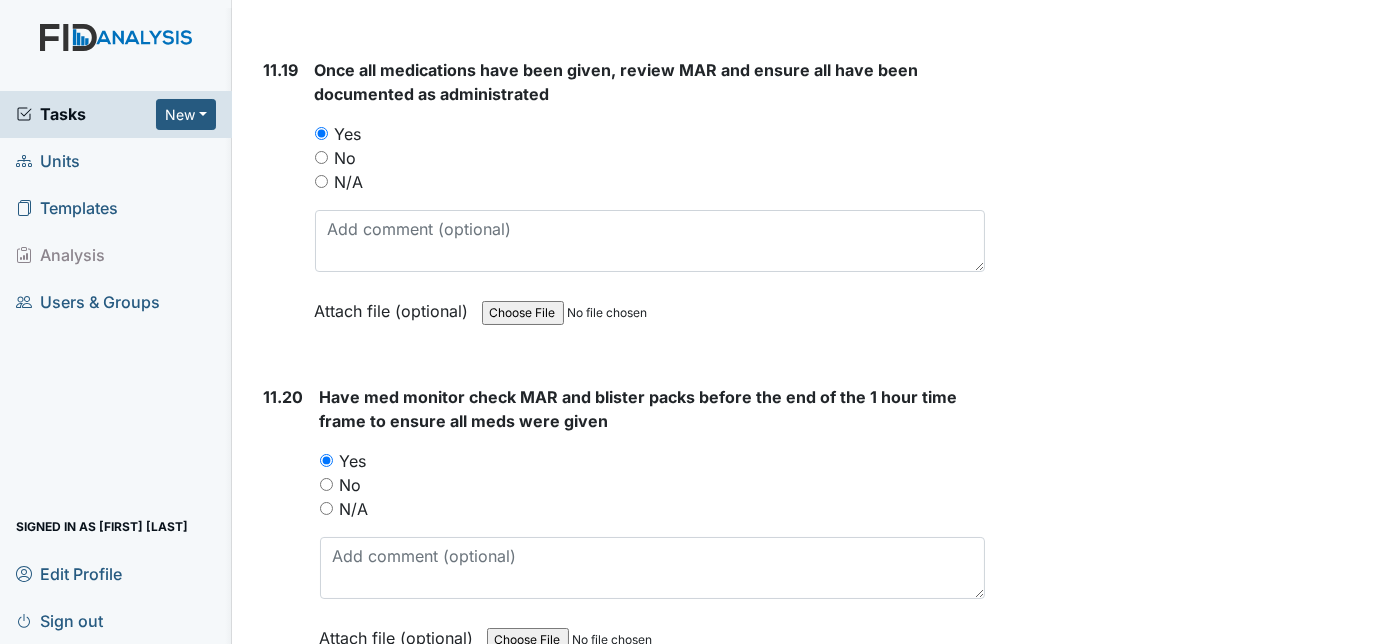 click on "11.20" at bounding box center [284, 532] 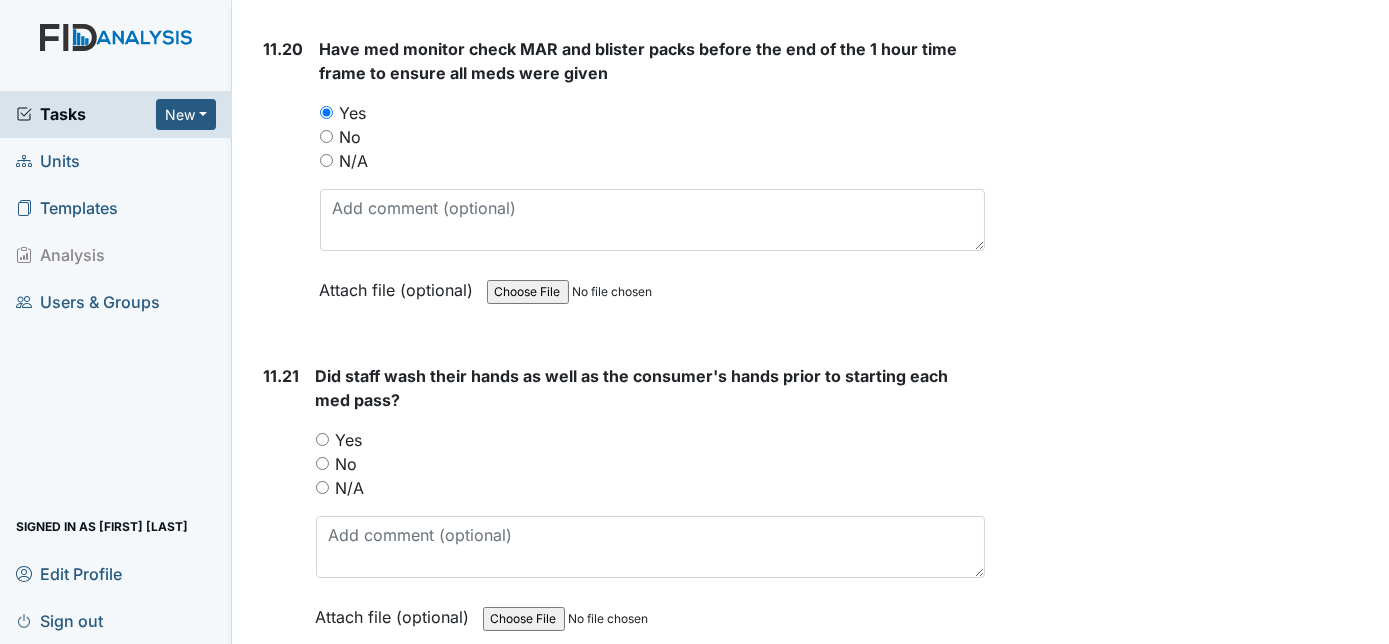 scroll, scrollTop: 28909, scrollLeft: 0, axis: vertical 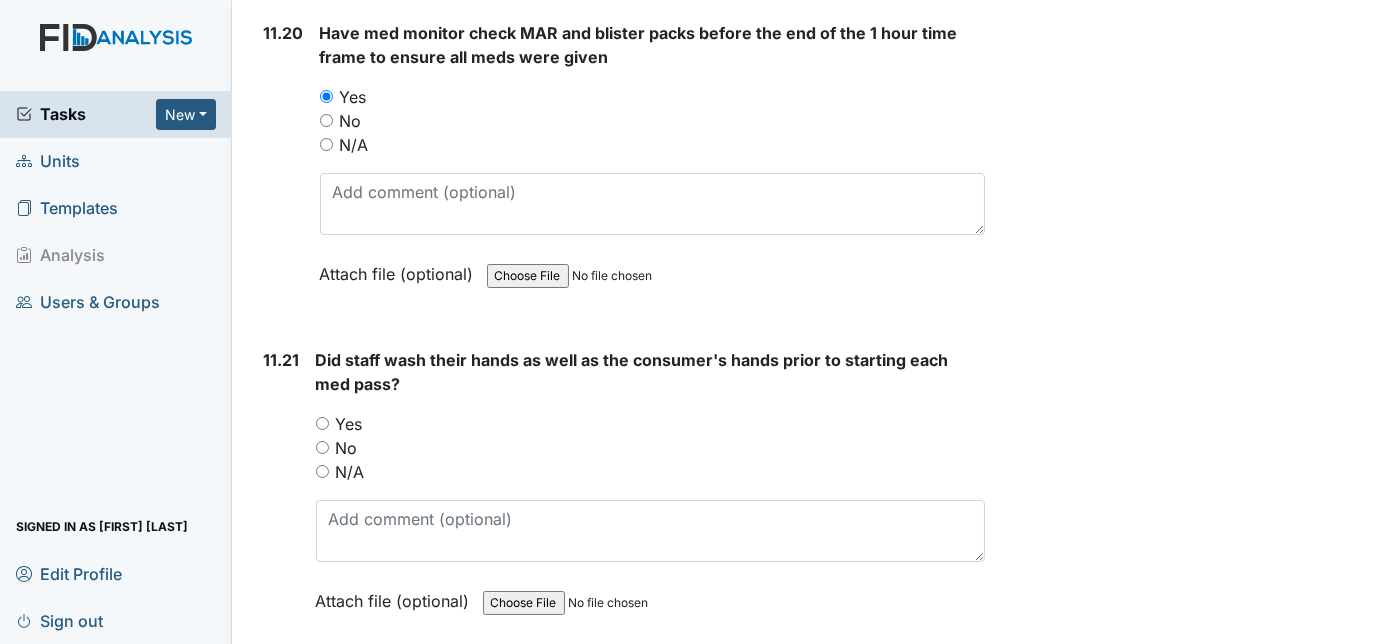 click on "Yes" at bounding box center [322, 423] 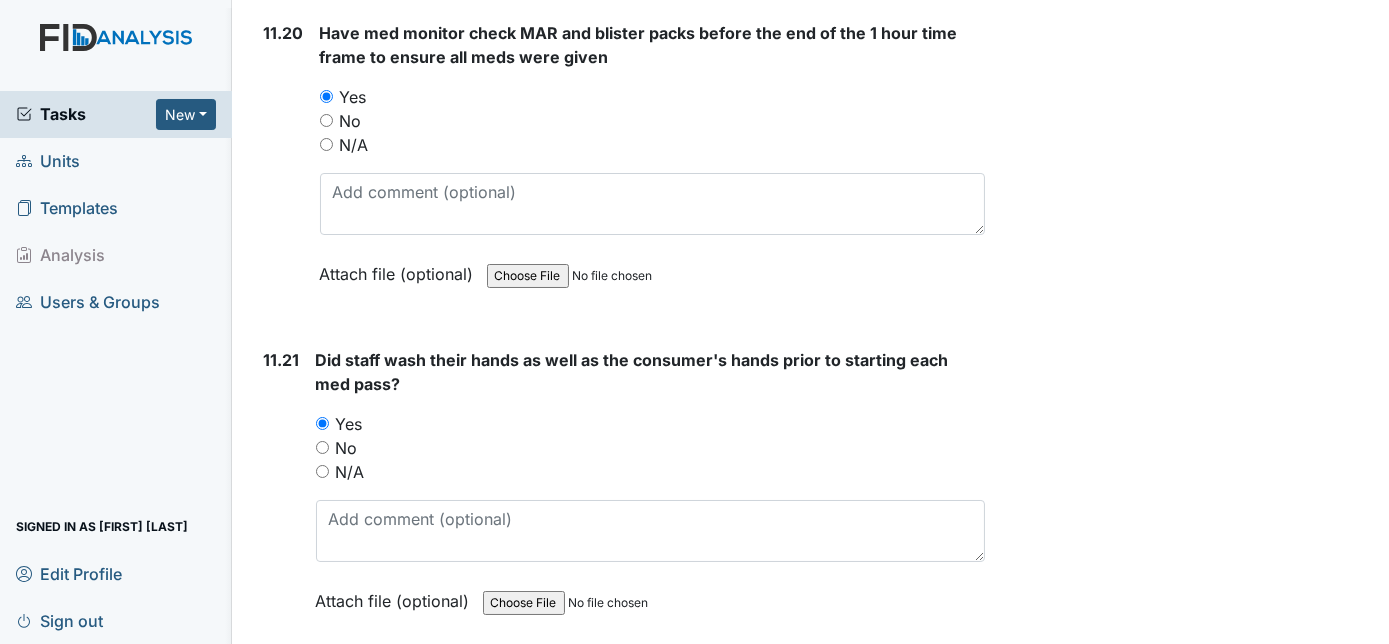 click on "11.21" at bounding box center (282, 495) 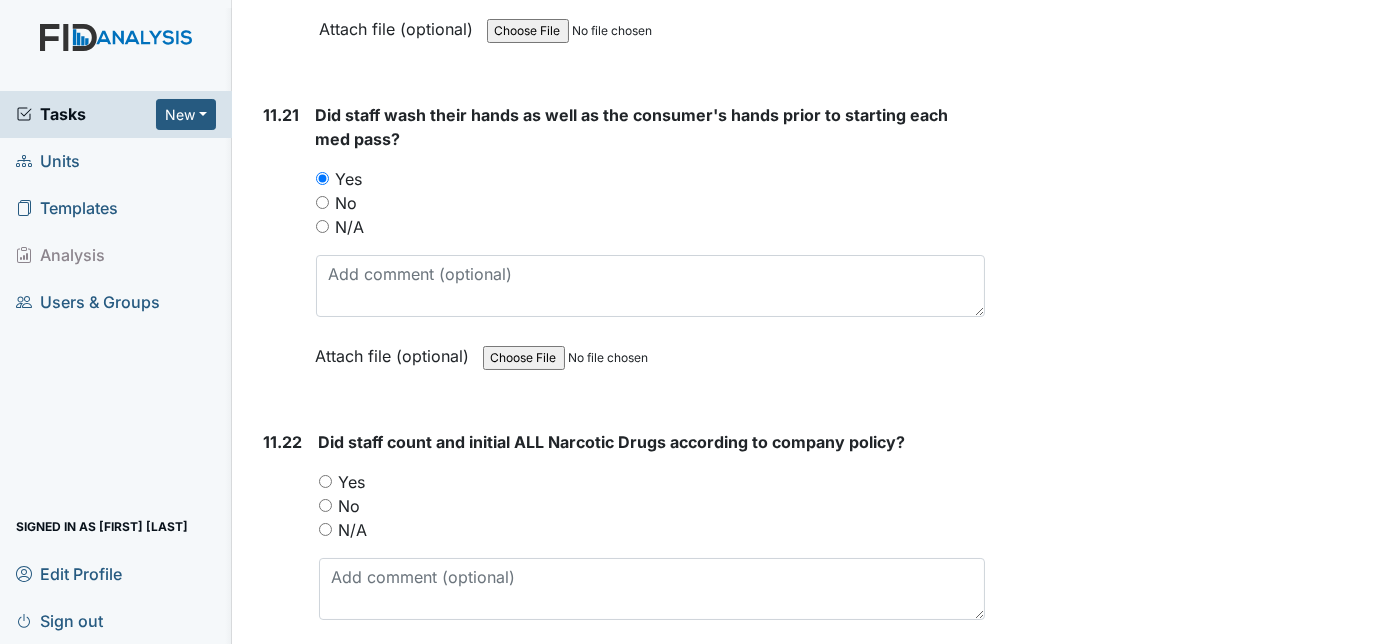 scroll, scrollTop: 29200, scrollLeft: 0, axis: vertical 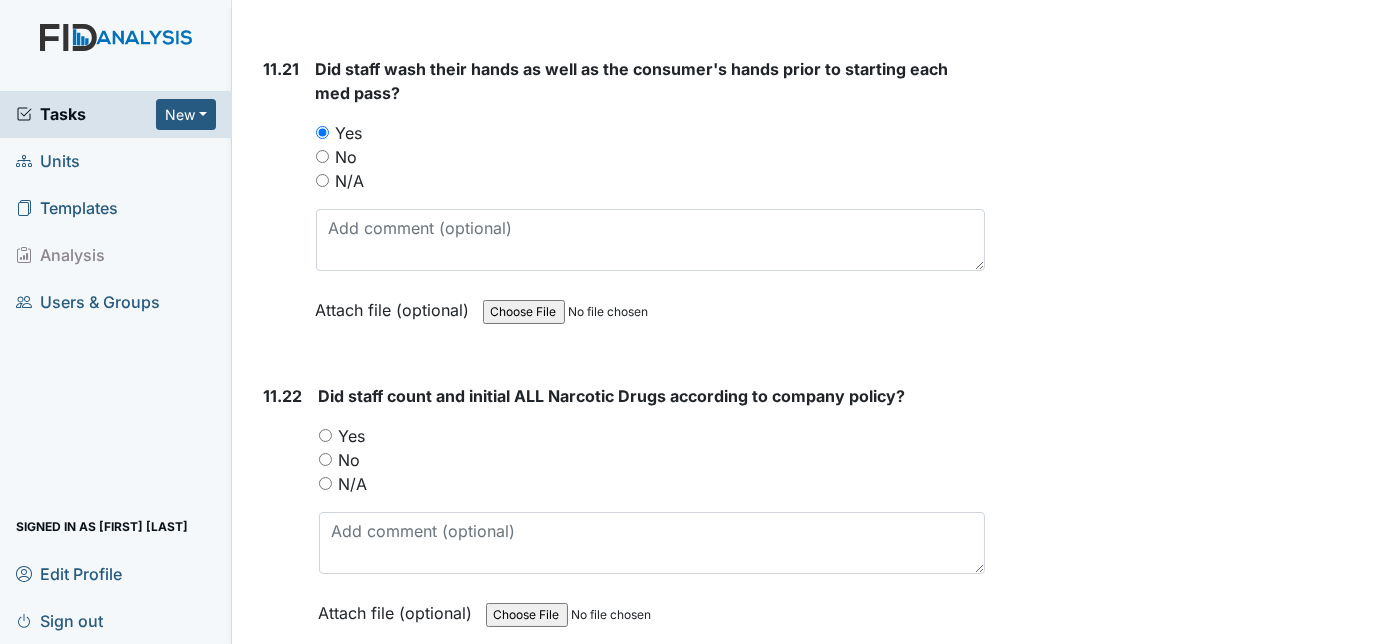 click on "Yes" at bounding box center [325, 435] 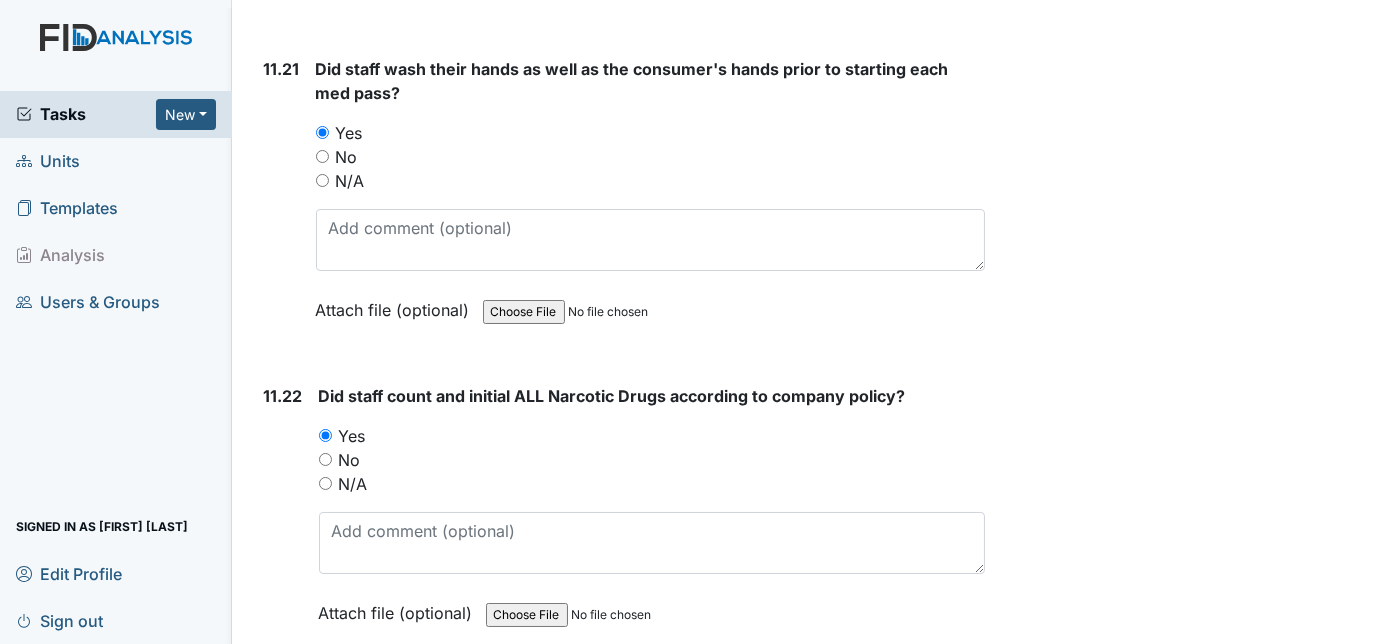 click on "11.22" at bounding box center (283, 519) 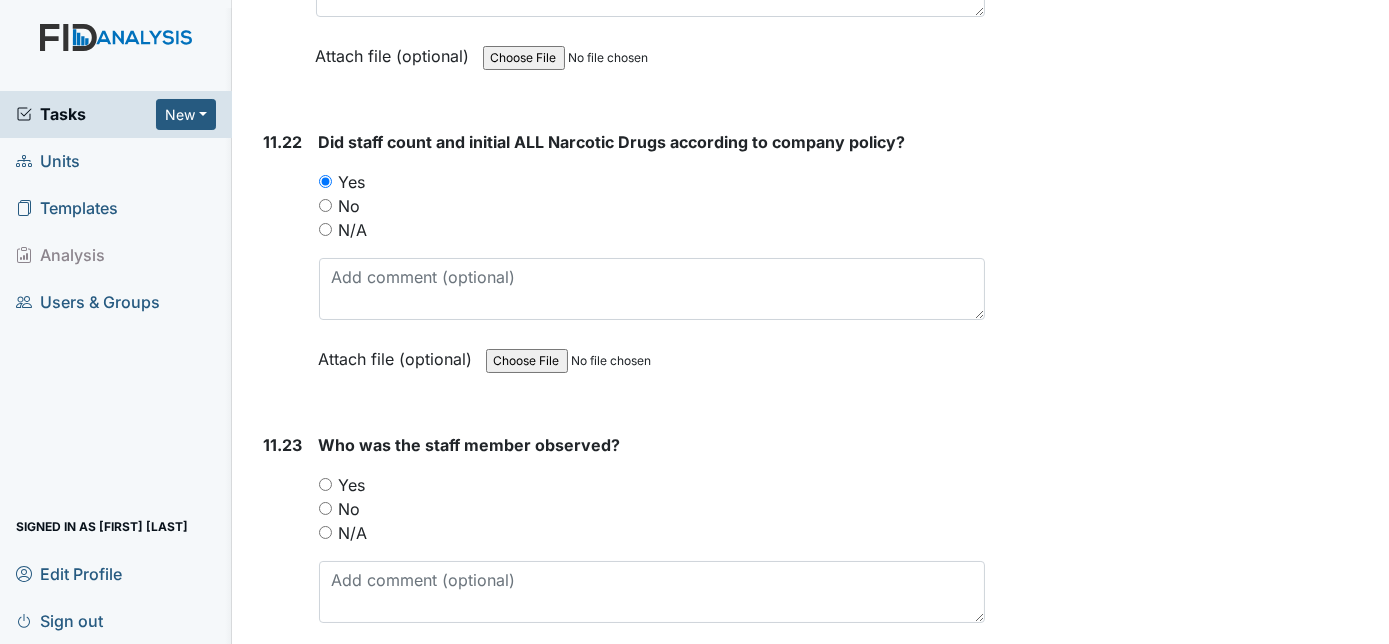 scroll, scrollTop: 29490, scrollLeft: 0, axis: vertical 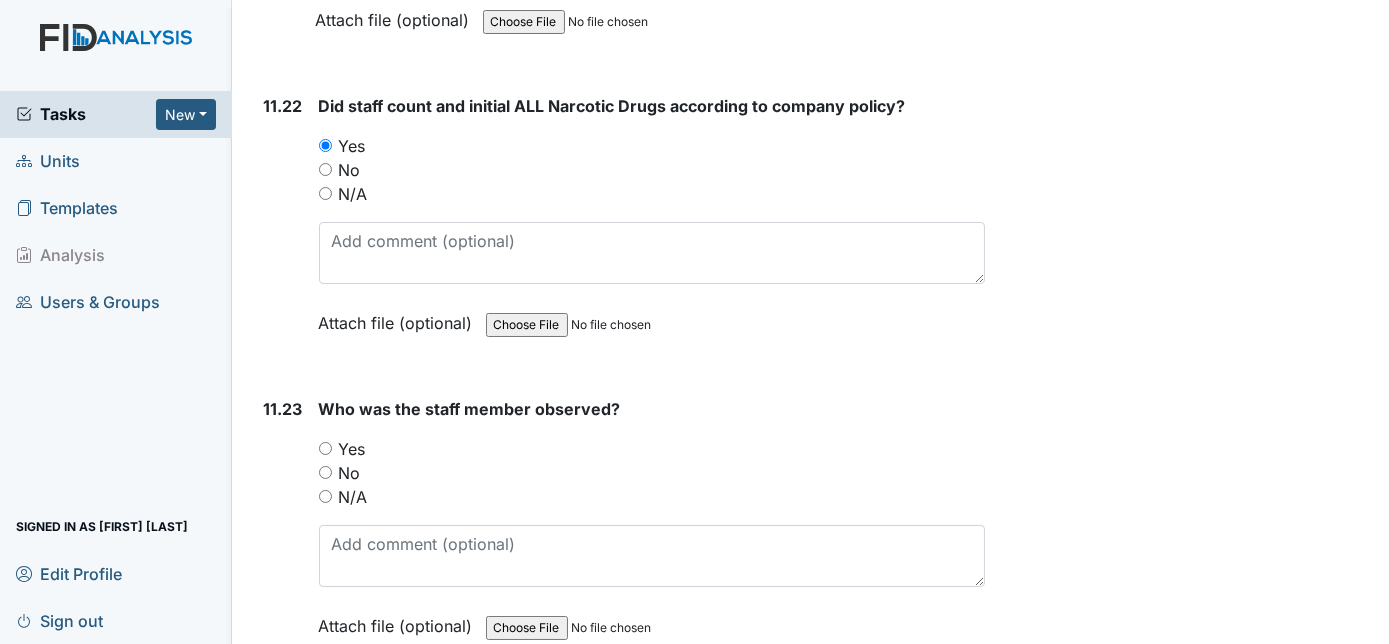 click on "Yes" at bounding box center [325, 448] 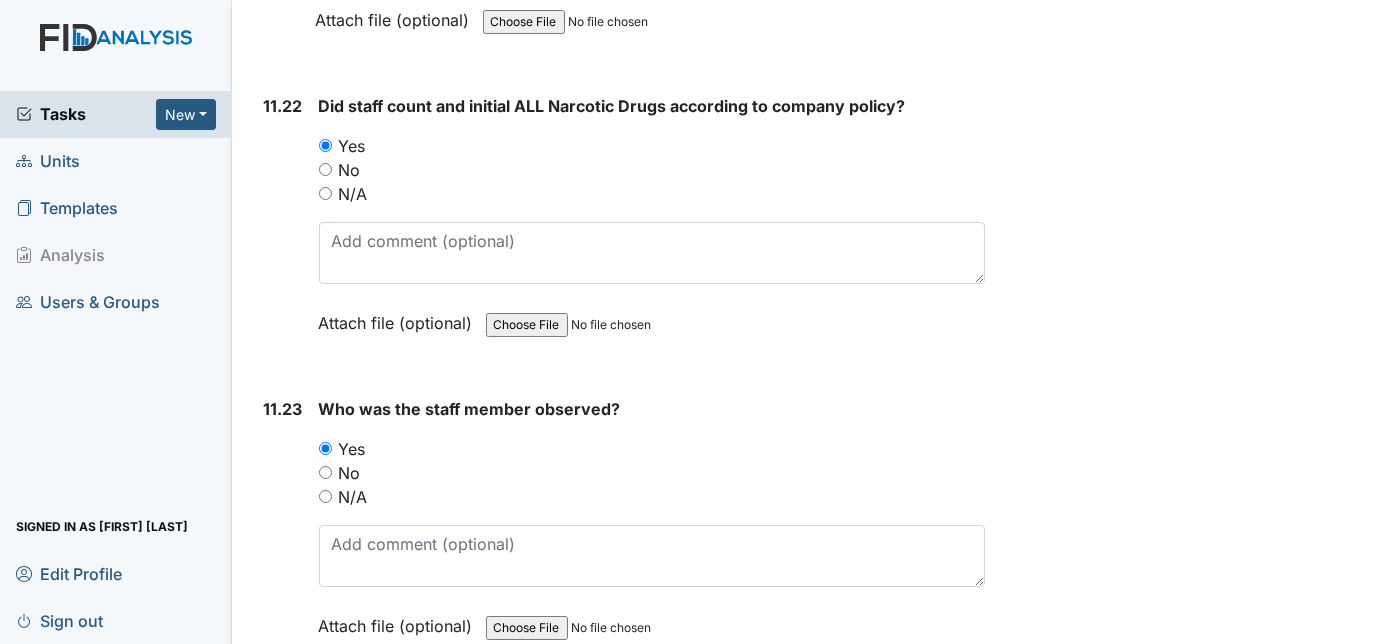 click on "Who was the staff member observed?
You must select one of the below options.
Yes
No
N/A
Attach file (optional)
You can upload .pdf, .txt, .jpg, .jpeg, .png, .csv, .xls, or .doc files under 100MB." at bounding box center [652, 524] 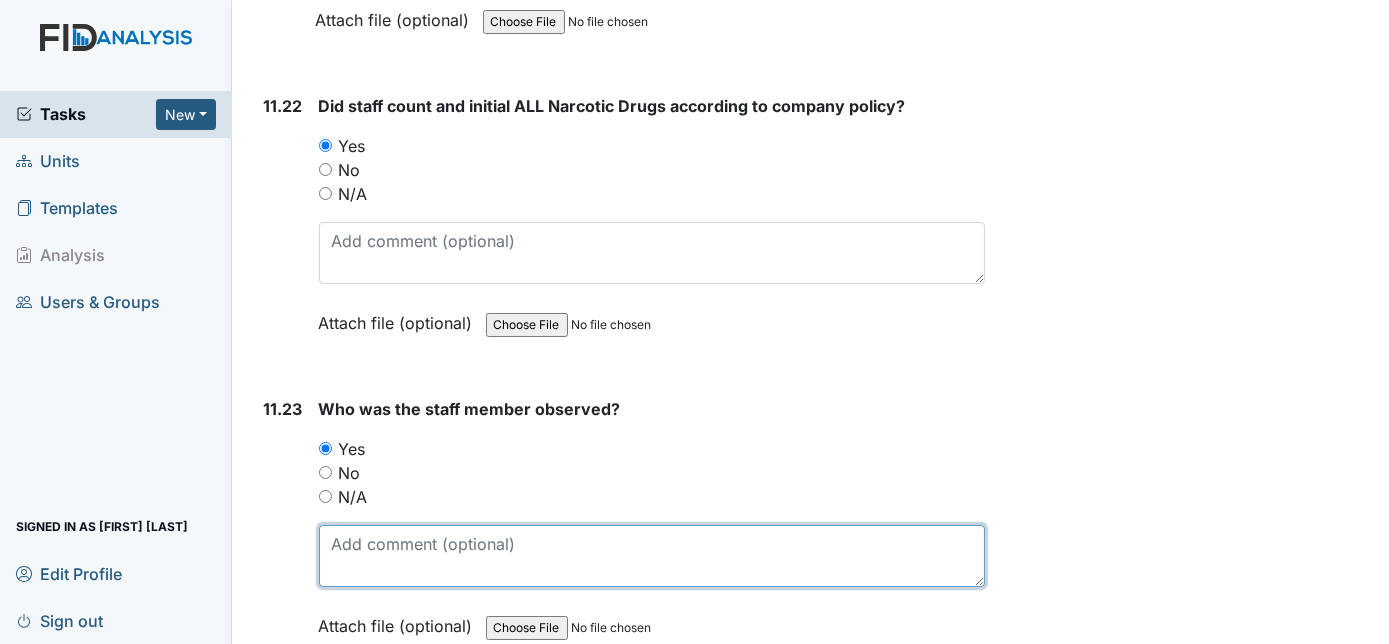 click at bounding box center [652, 556] 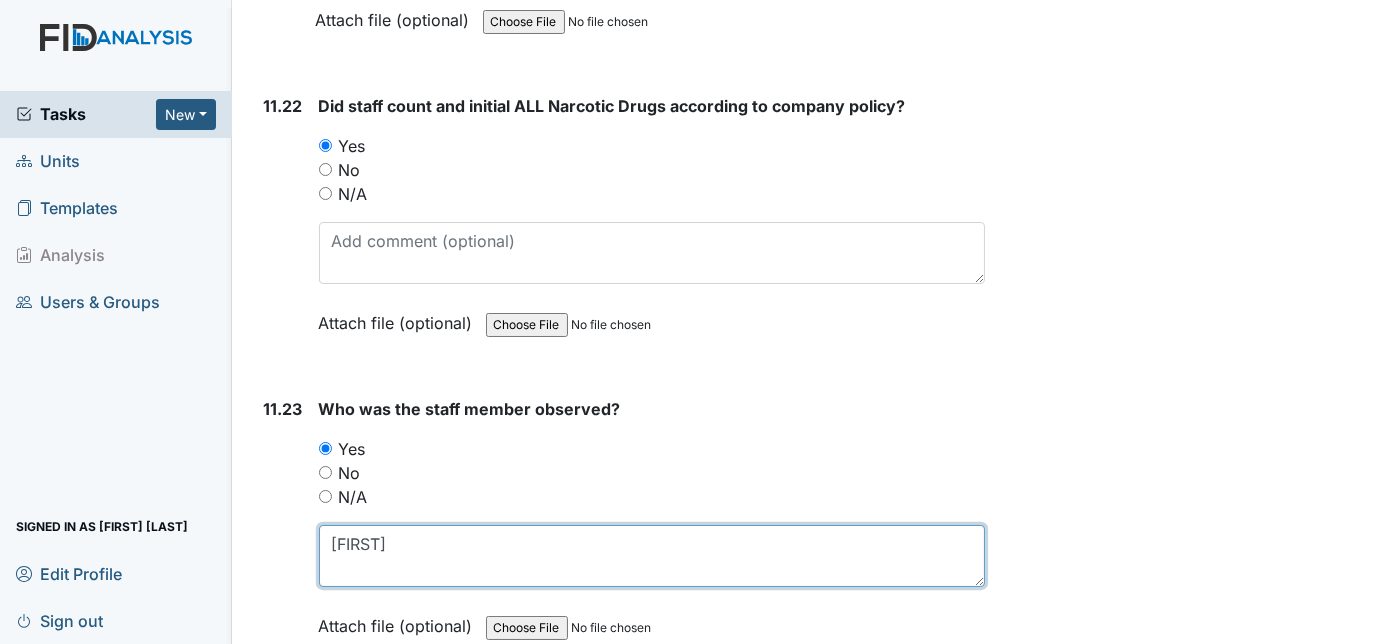 type on "[FIRST]" 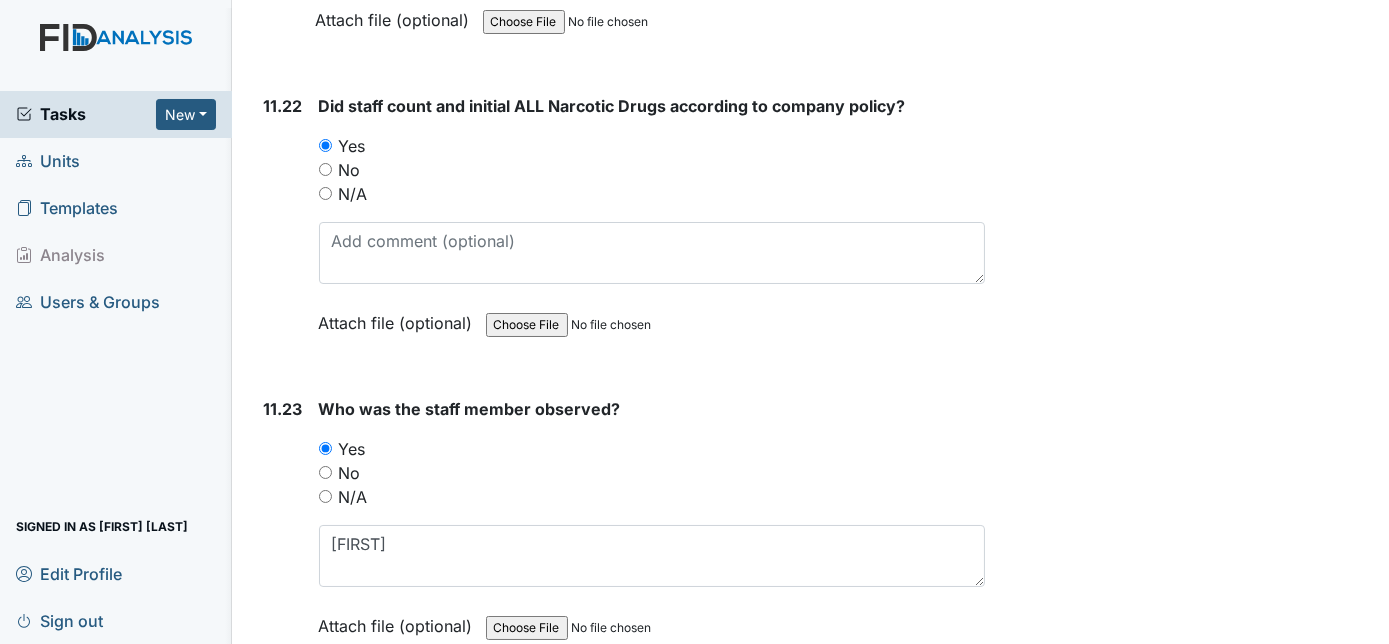 click on "11.23" at bounding box center (283, 532) 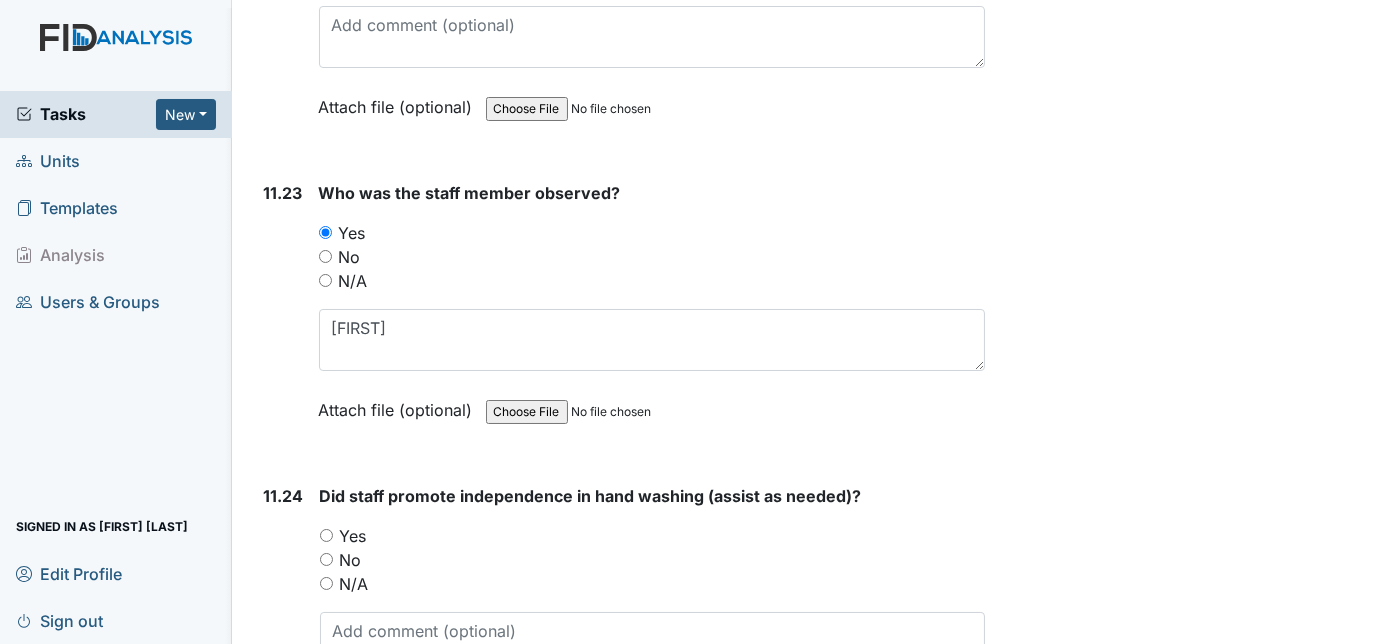 scroll, scrollTop: 29818, scrollLeft: 0, axis: vertical 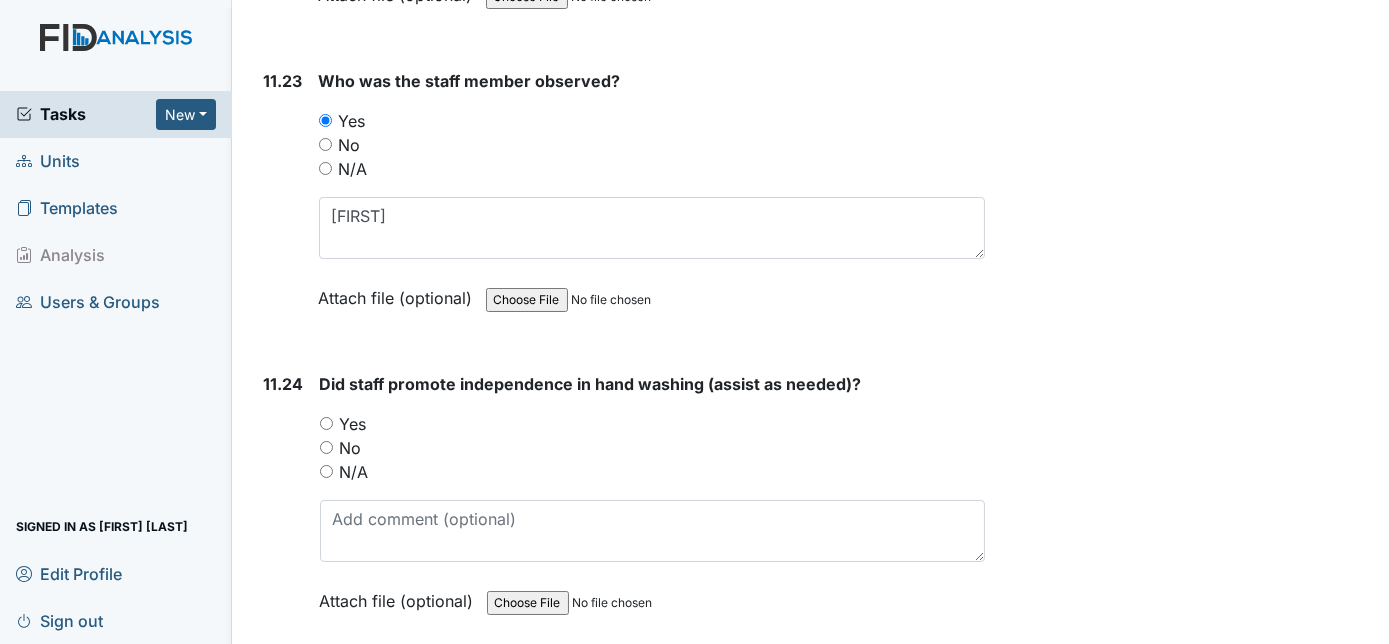 click on "Yes" at bounding box center [326, 423] 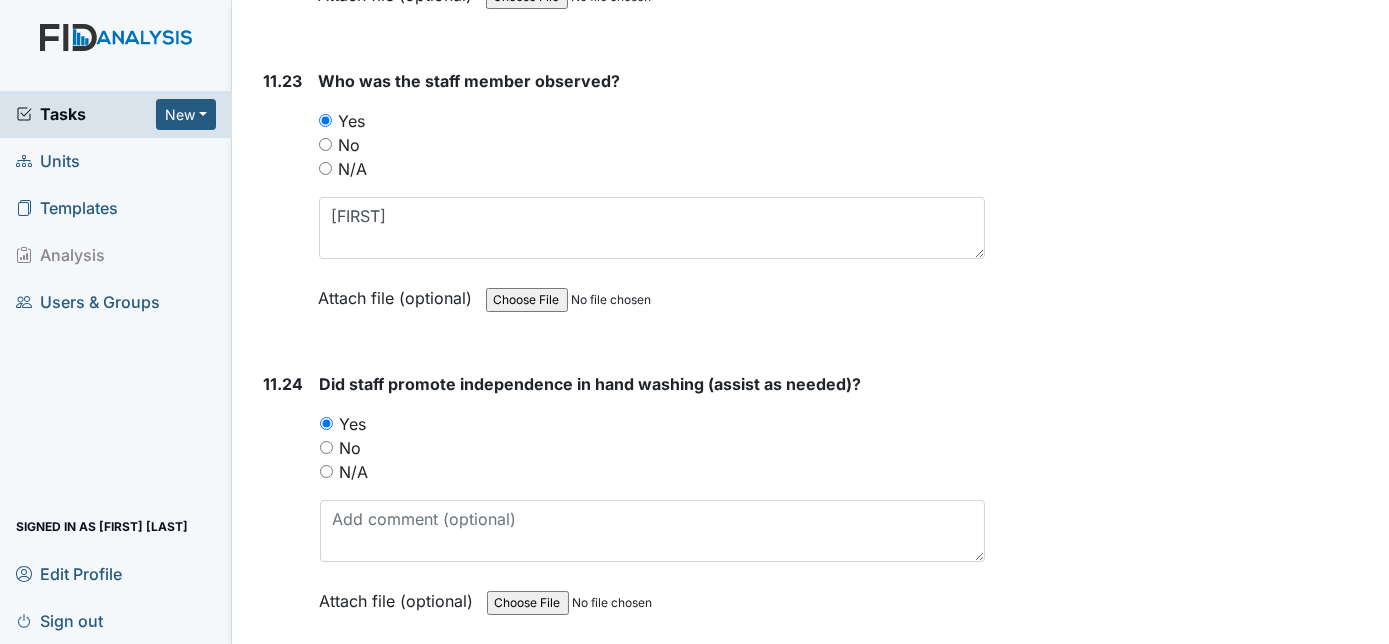 click on "11.24
Did staff promote independence in hand washing (assist as needed)?
You must select one of the below options.
Yes
No
N/A
Attach file (optional)
You can upload .pdf, .txt, .jpg, .jpeg, .png, .csv, .xls, or .doc files under 100MB." at bounding box center [621, 507] 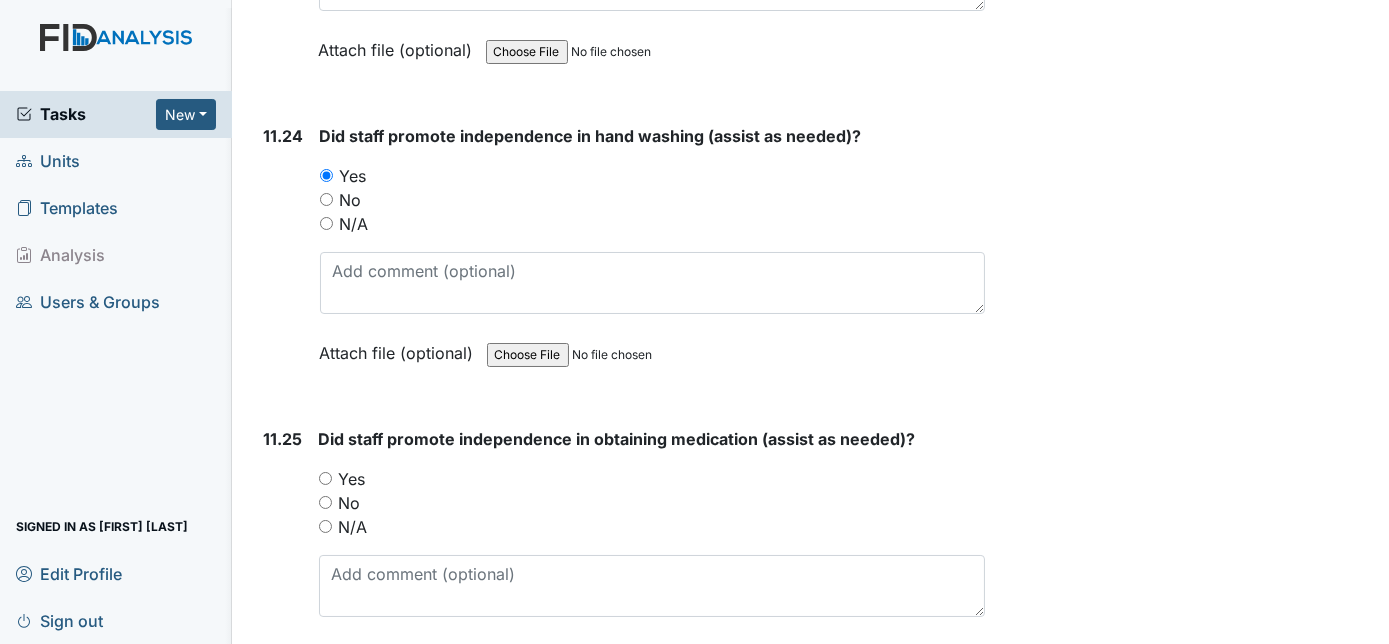 scroll, scrollTop: 30072, scrollLeft: 0, axis: vertical 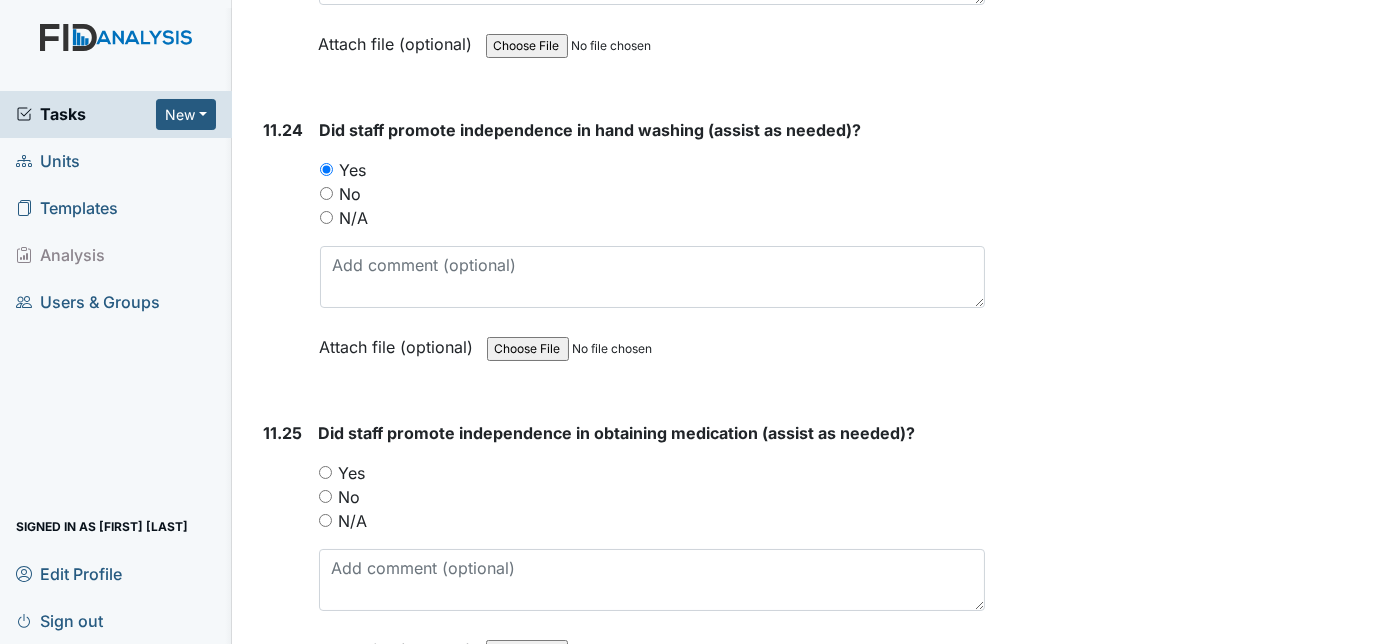 click on "Yes" at bounding box center [325, 472] 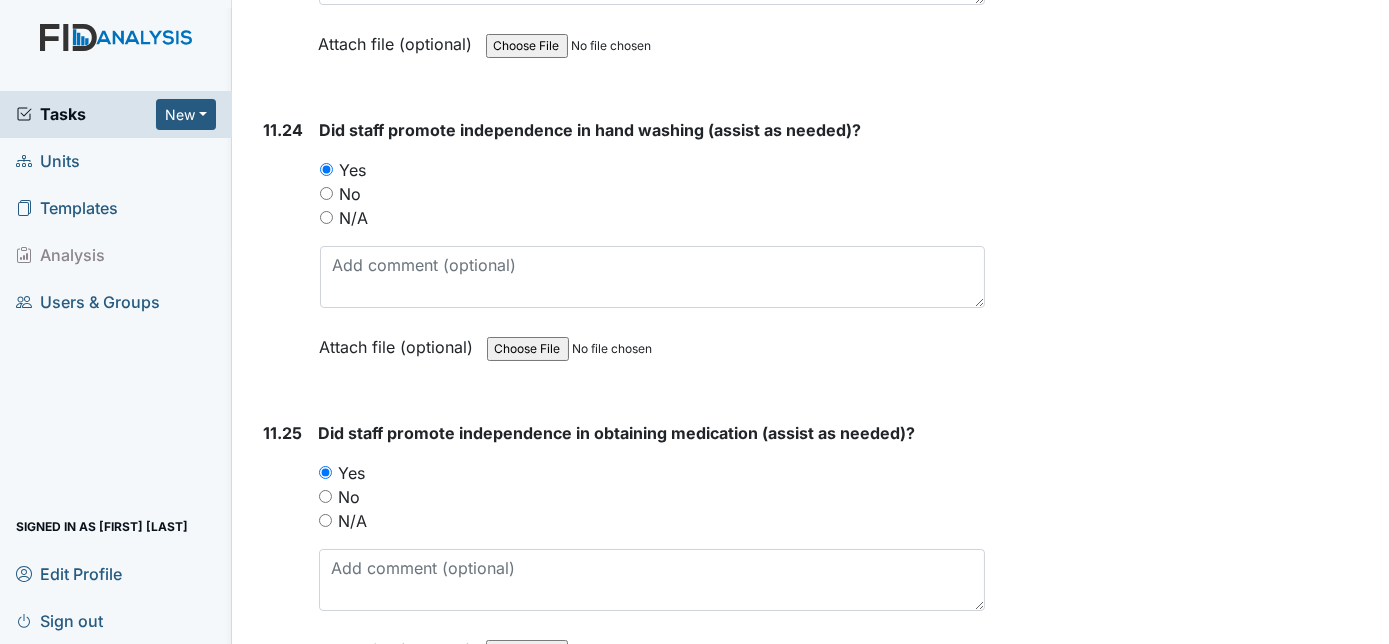 click on "11.25" at bounding box center [283, 556] 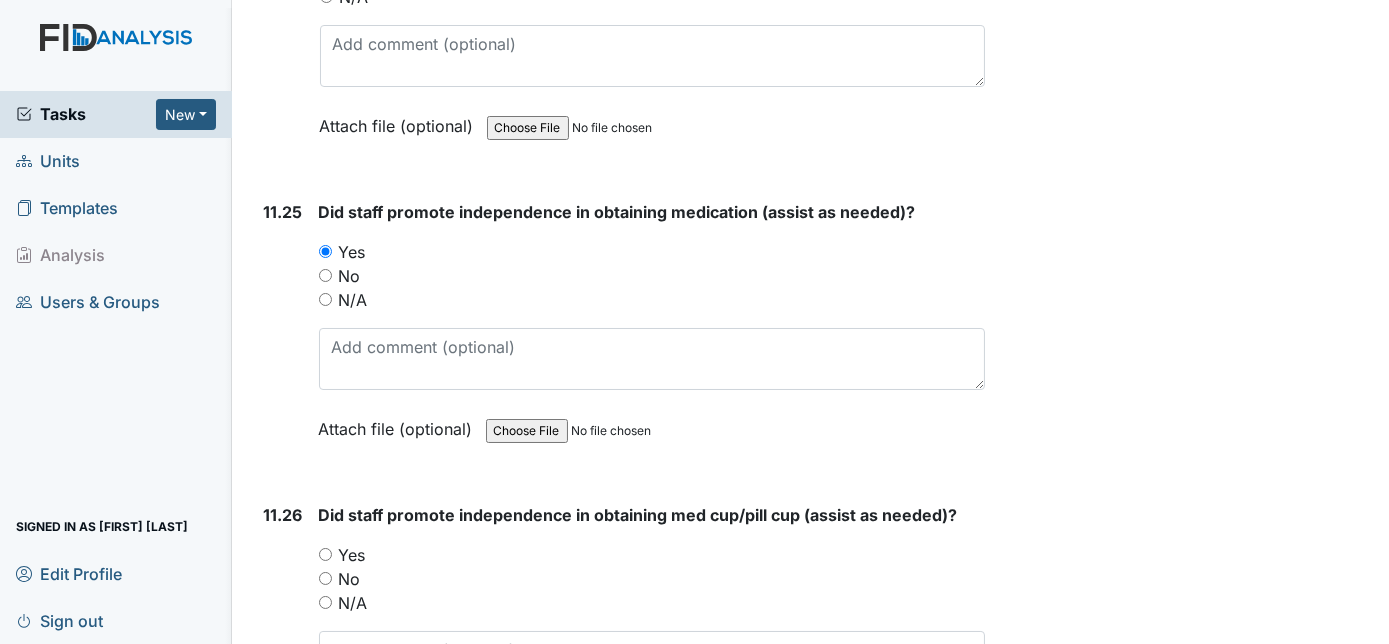 scroll, scrollTop: 30363, scrollLeft: 0, axis: vertical 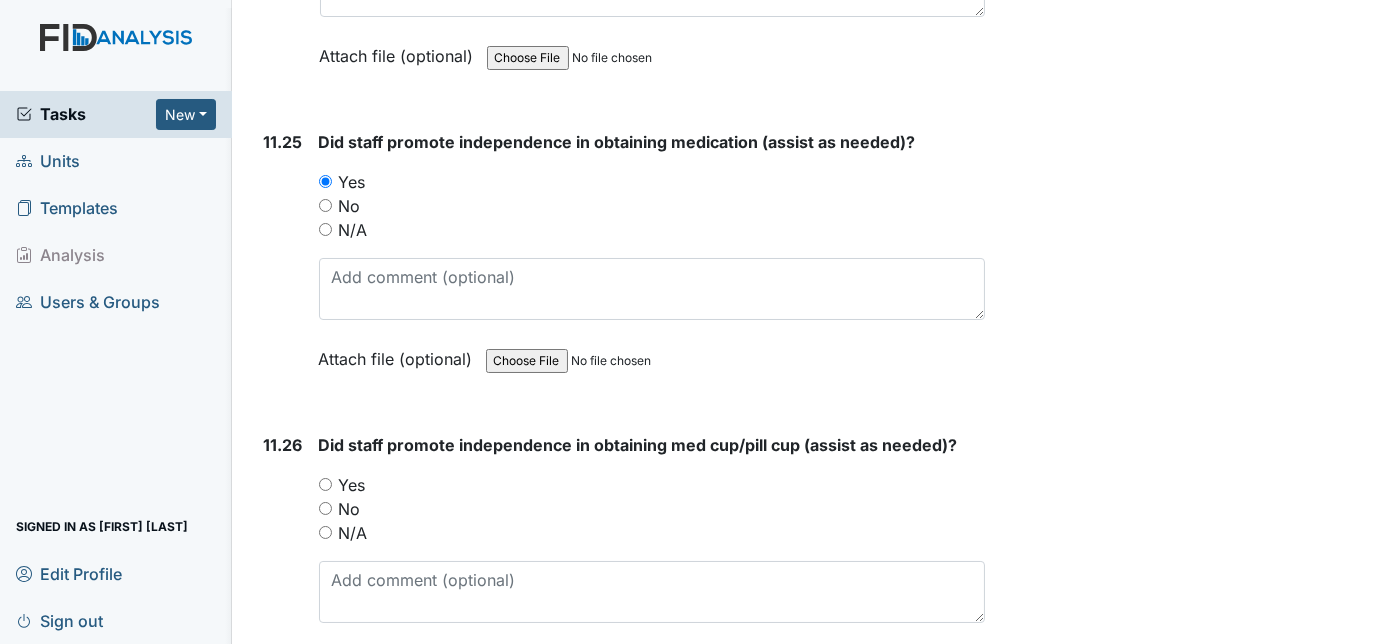 click on "Yes" at bounding box center (325, 484) 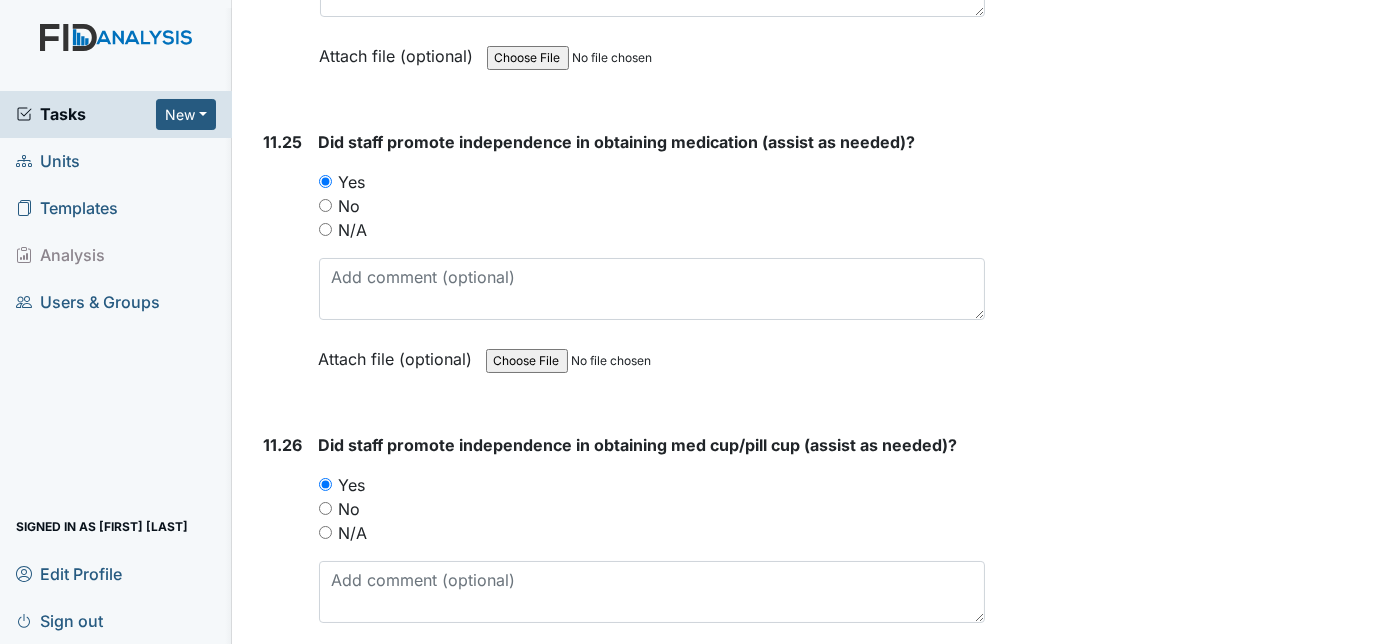 click on "11.26" at bounding box center (283, 568) 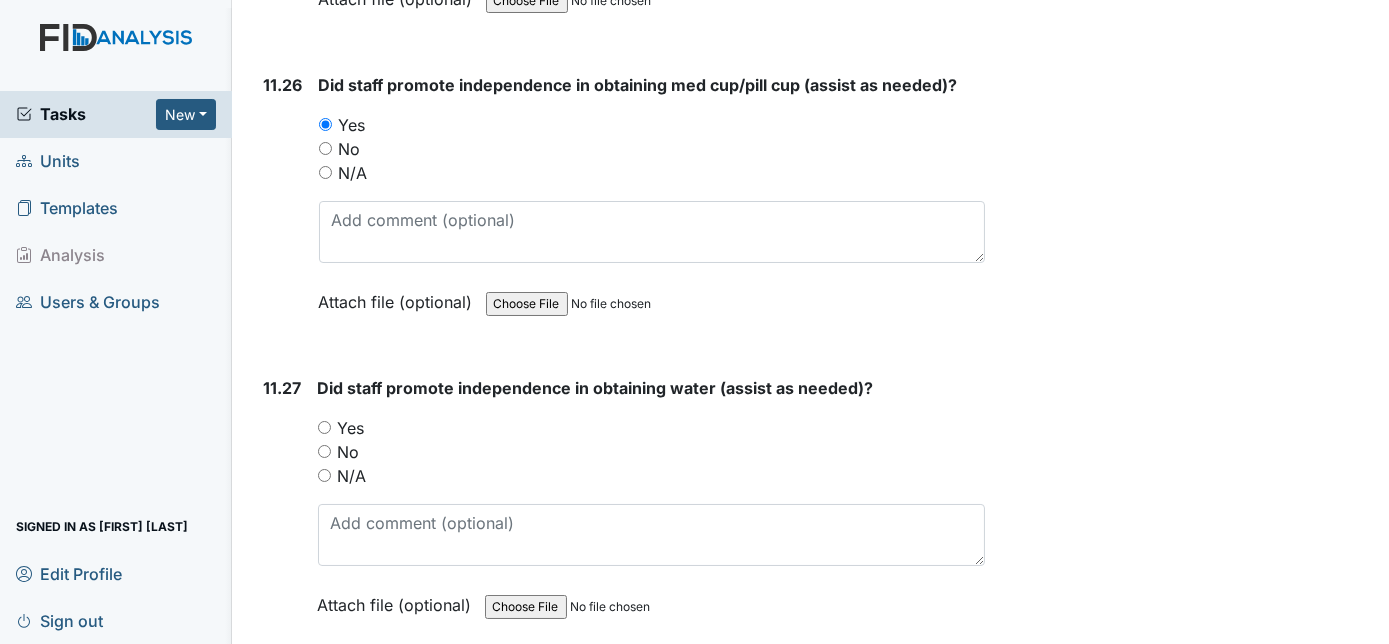 scroll, scrollTop: 30727, scrollLeft: 0, axis: vertical 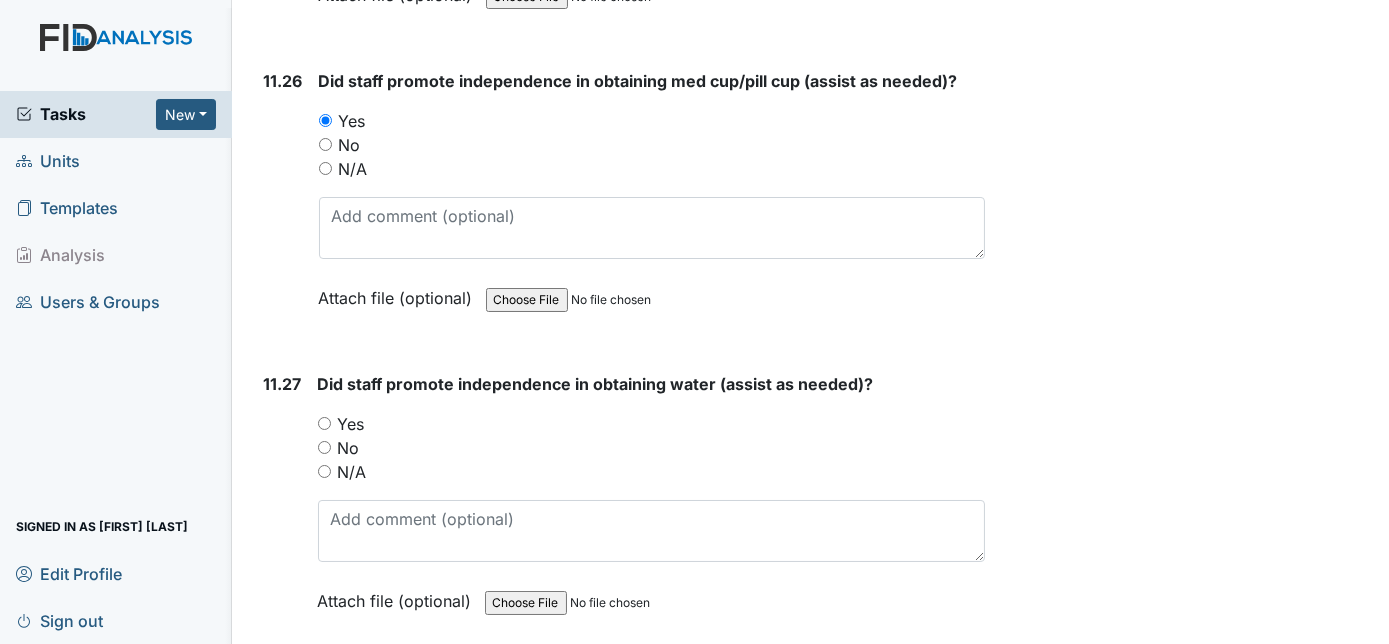click on "Yes" at bounding box center [324, 423] 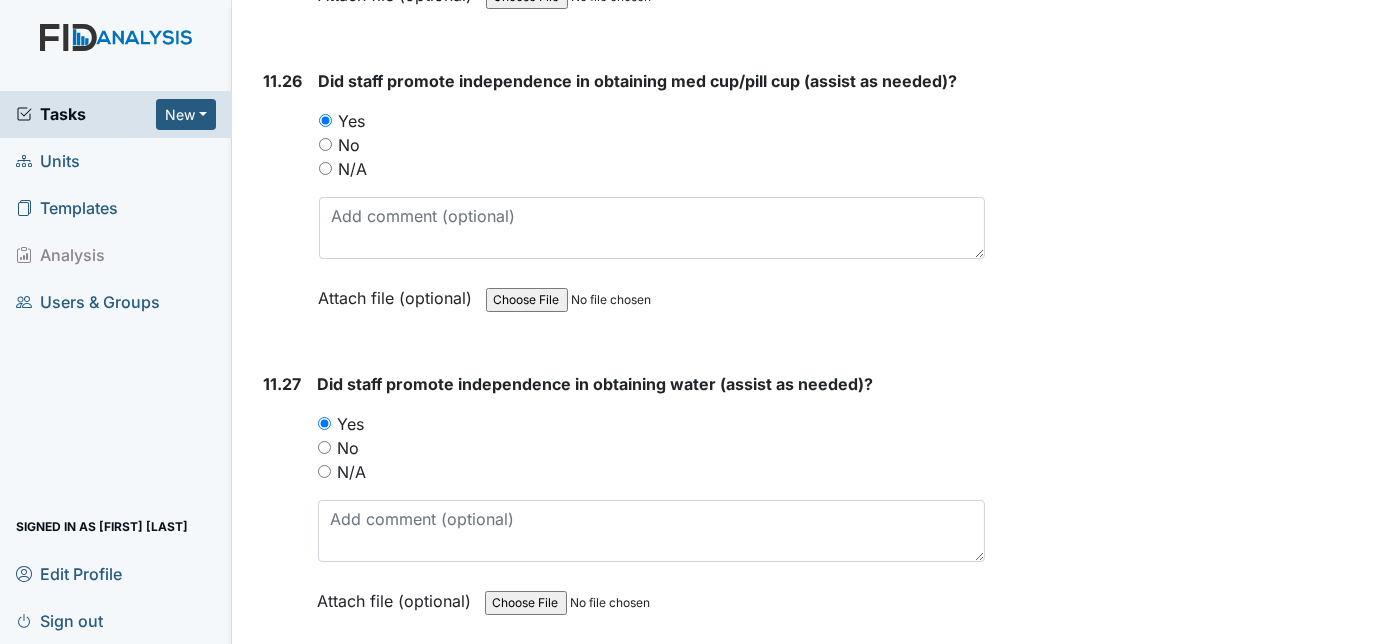 click on "11.27" at bounding box center (283, 507) 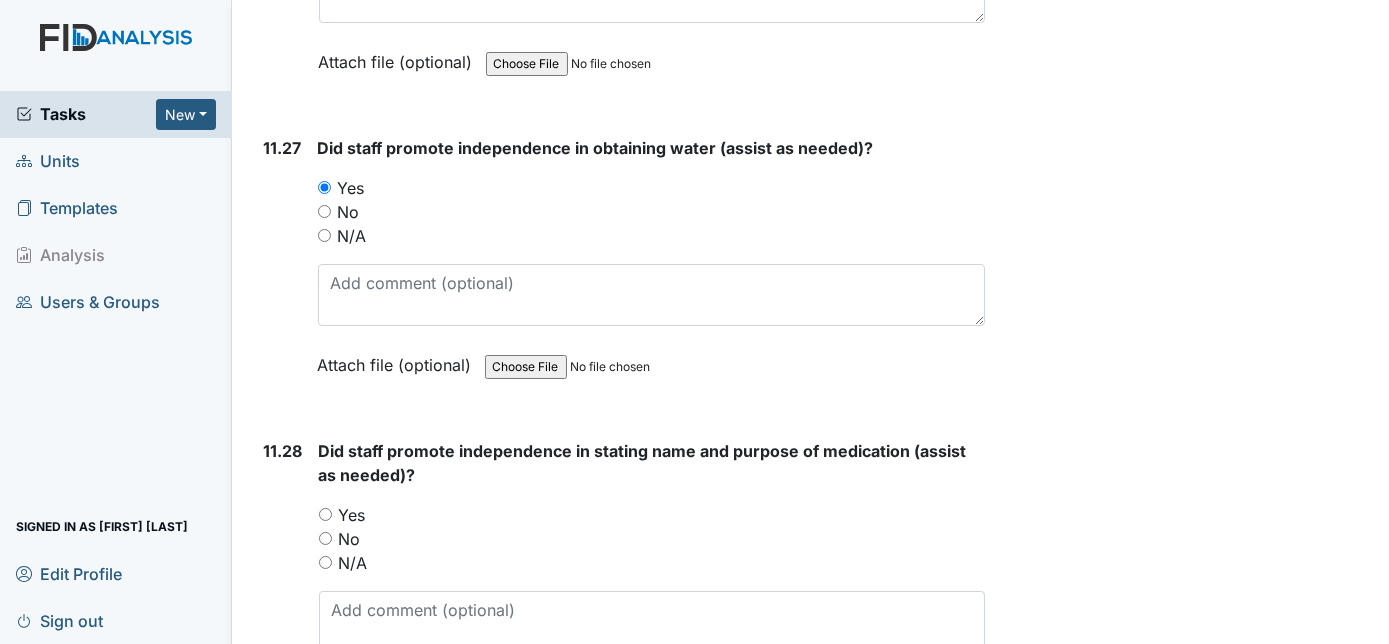 scroll, scrollTop: 31018, scrollLeft: 0, axis: vertical 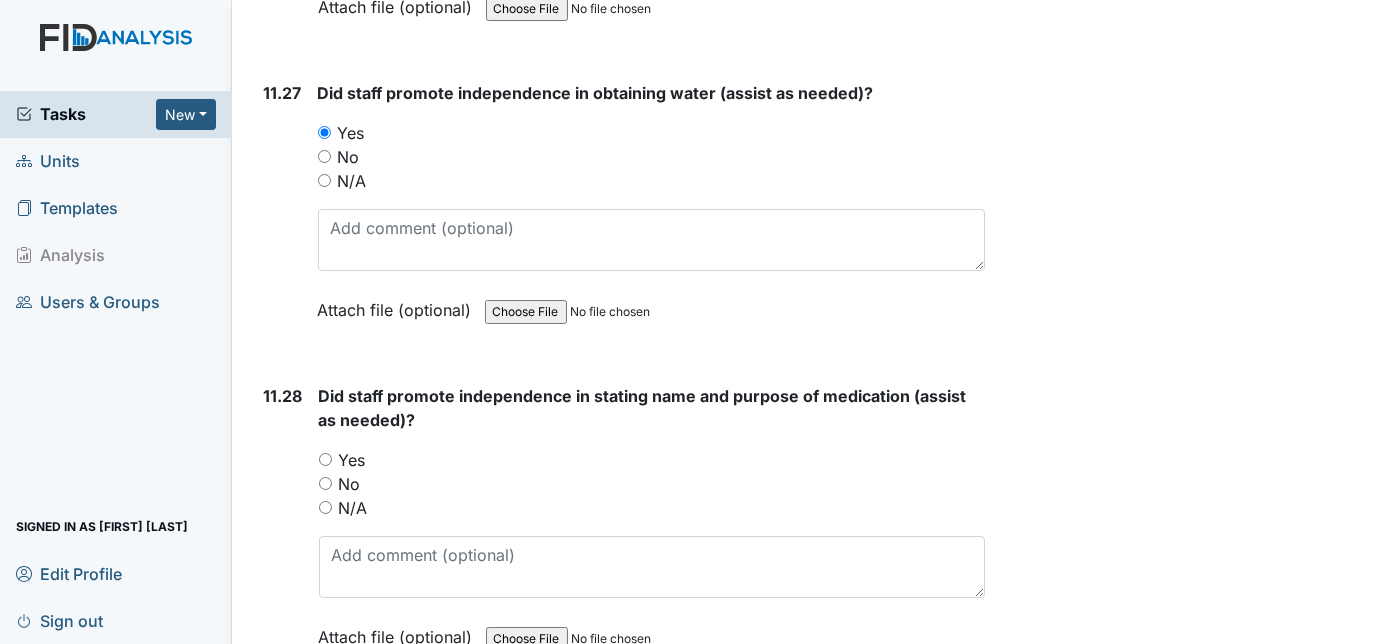 click on "Yes" at bounding box center [325, 459] 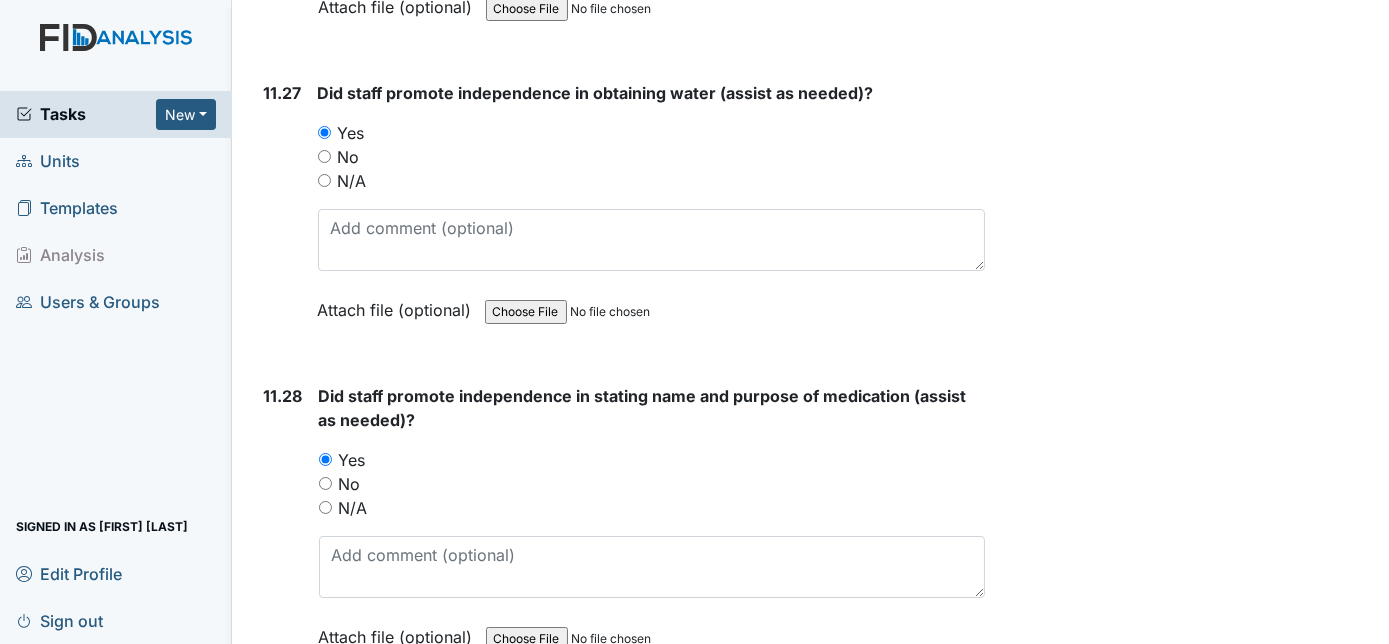 click on "11.28" at bounding box center (283, 531) 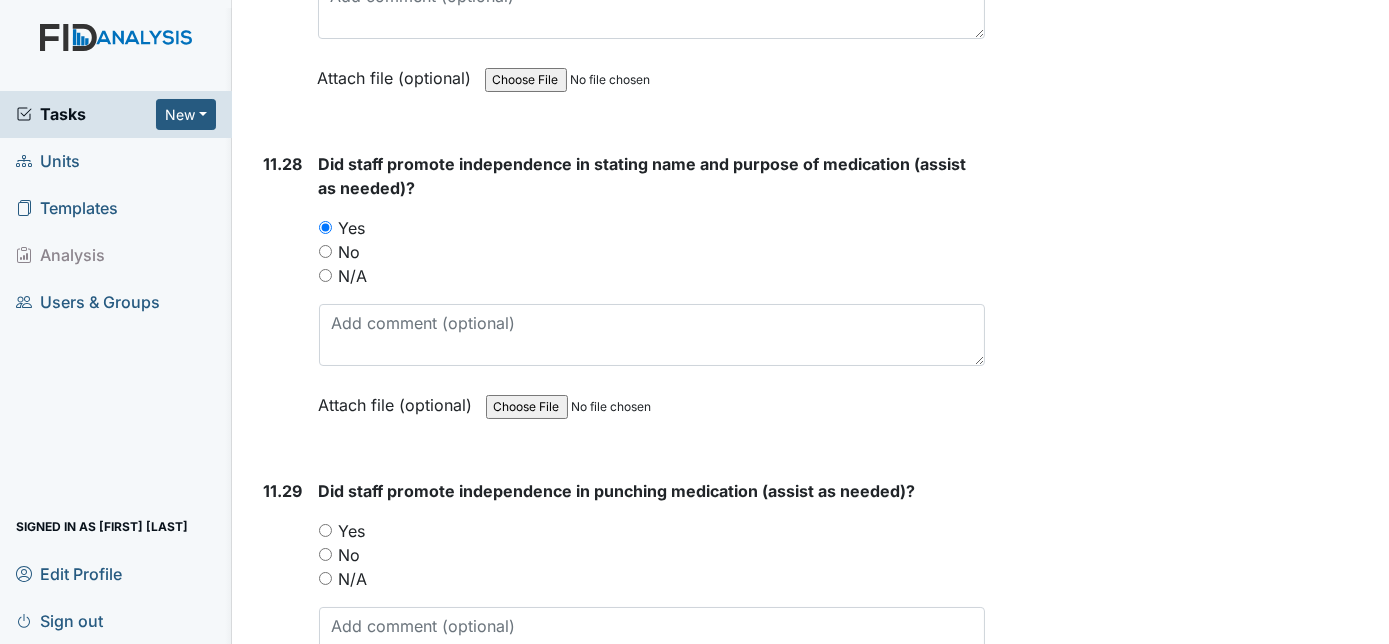 scroll, scrollTop: 31309, scrollLeft: 0, axis: vertical 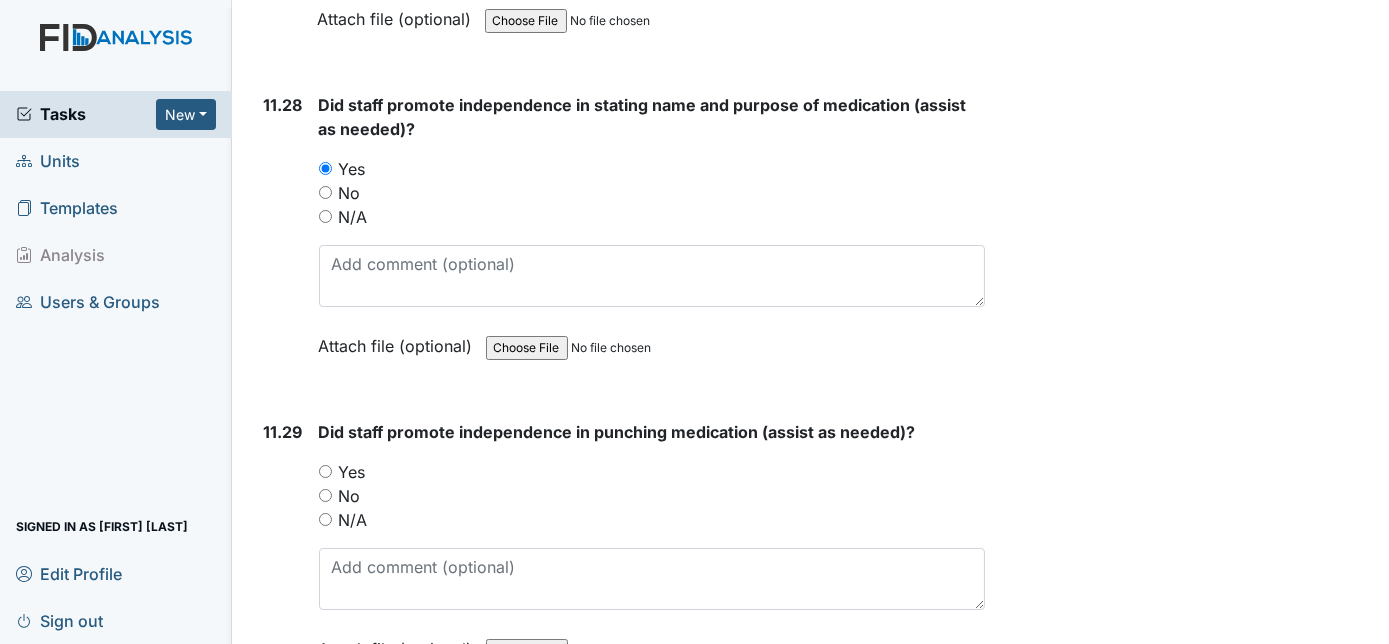 click on "Yes" at bounding box center [325, 471] 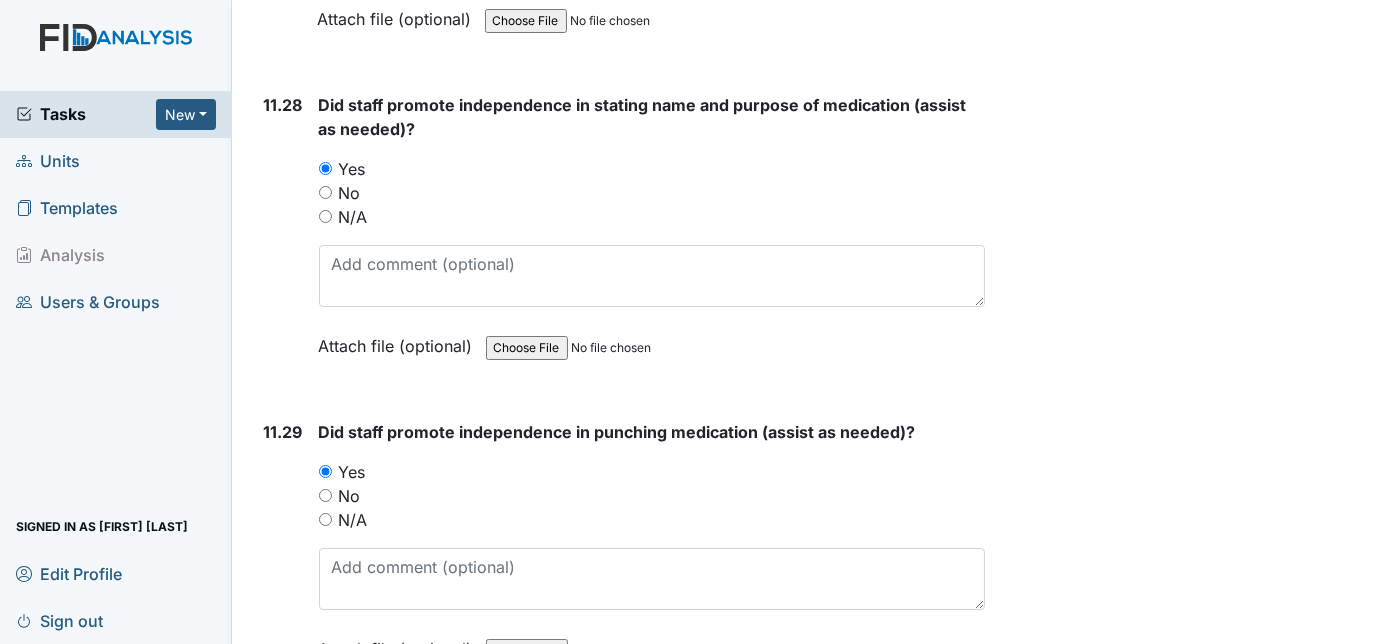click on "11.29" at bounding box center [283, 555] 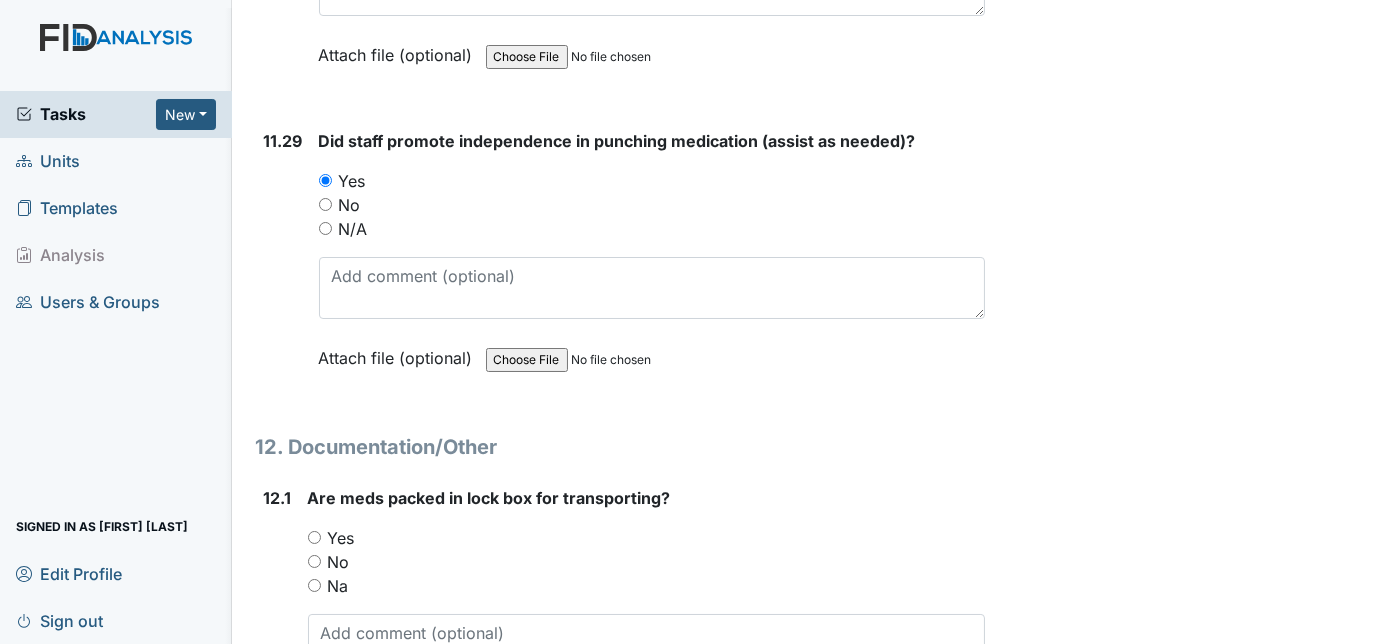 scroll, scrollTop: 31709, scrollLeft: 0, axis: vertical 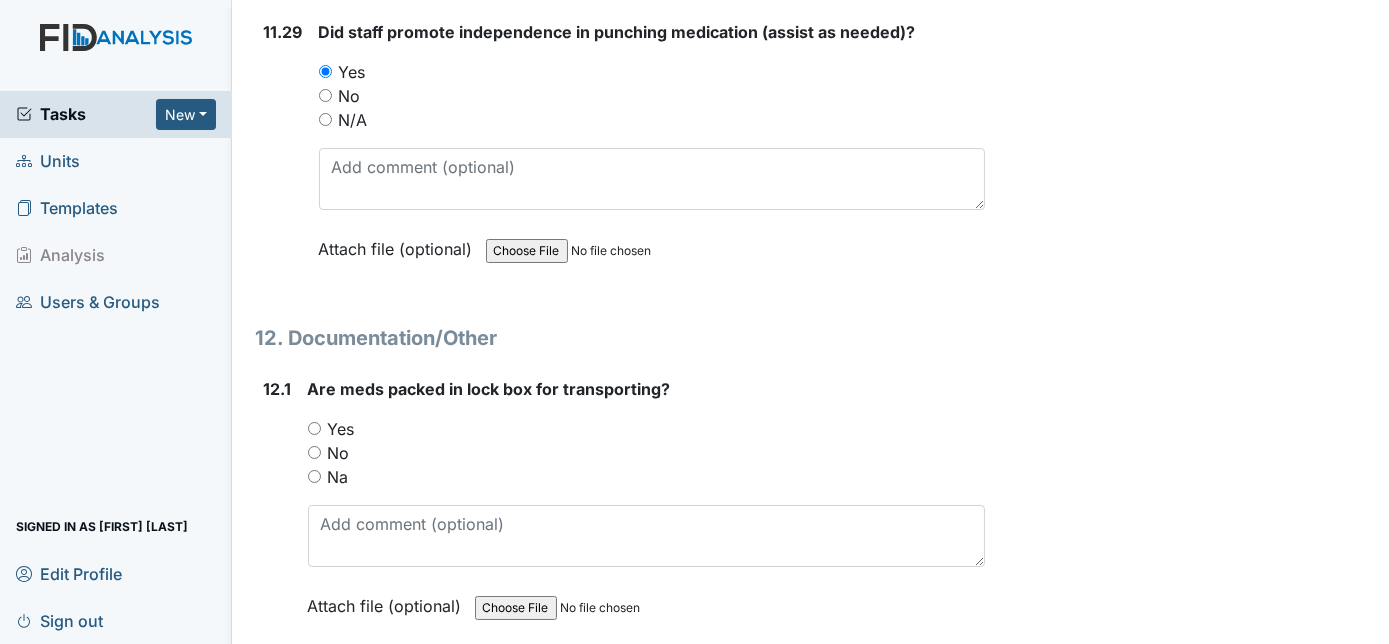 click on "Yes" at bounding box center (314, 428) 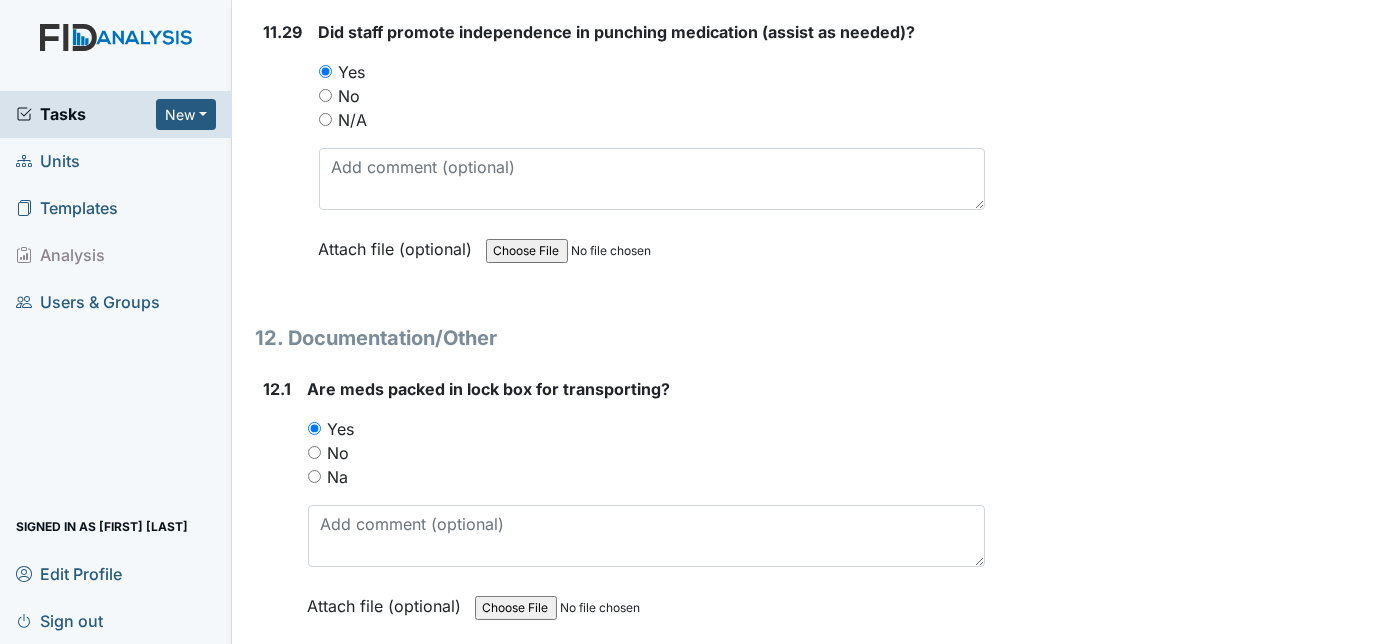 click on "12.1" at bounding box center (278, 512) 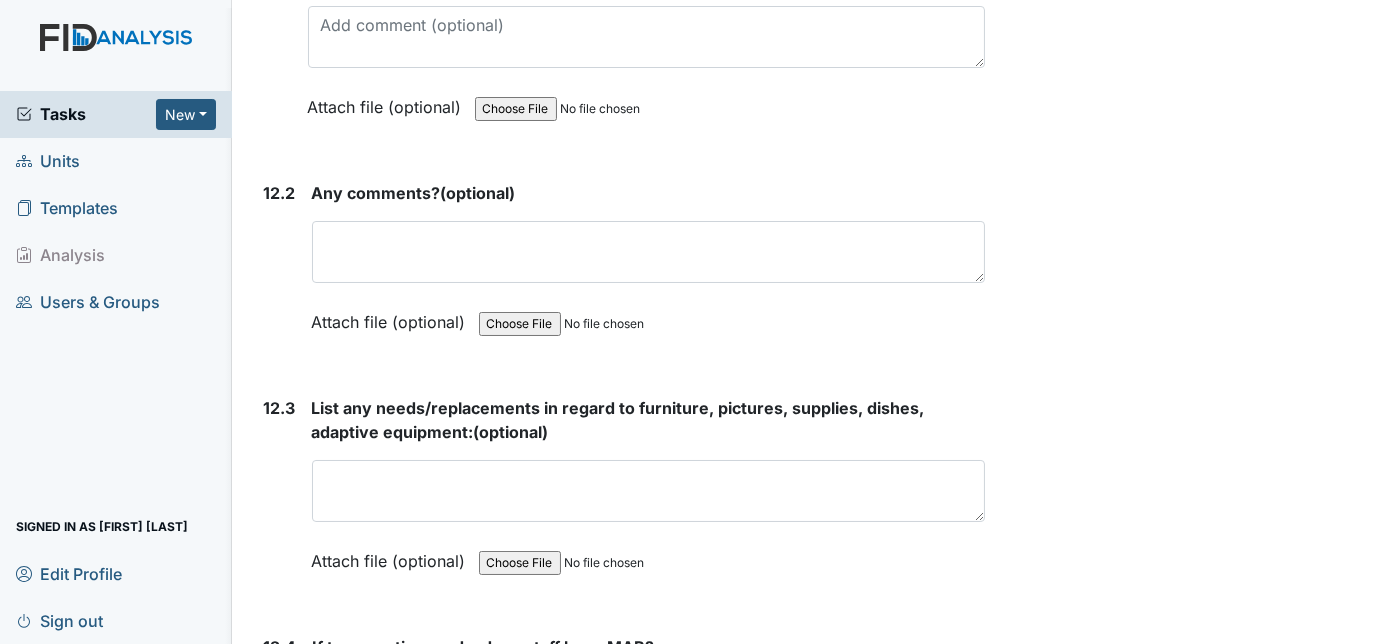 scroll, scrollTop: 32218, scrollLeft: 0, axis: vertical 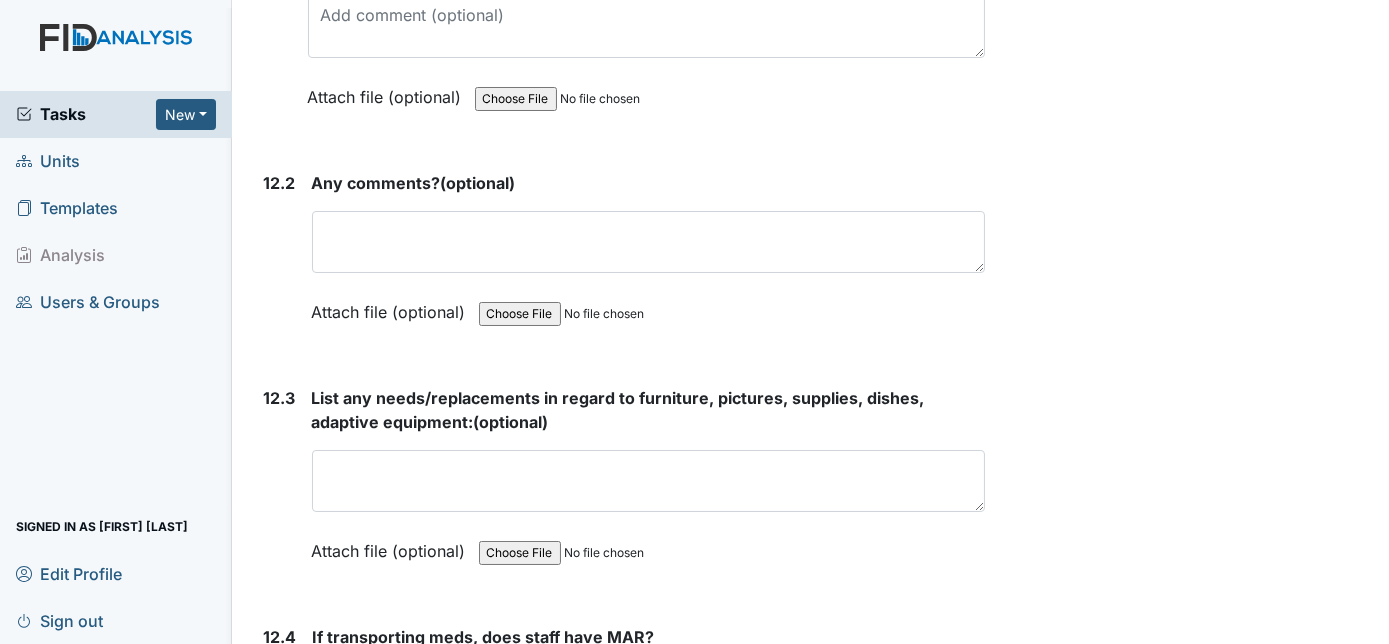 click on "12.3" at bounding box center (280, 489) 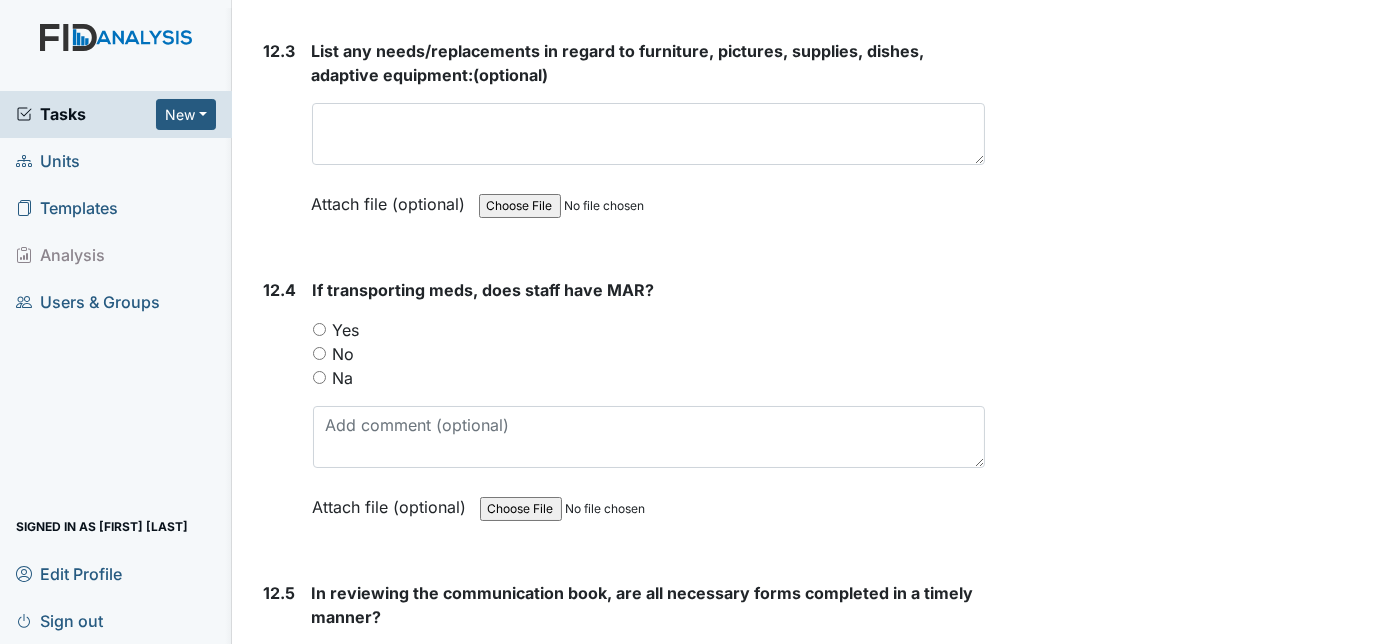 scroll, scrollTop: 32581, scrollLeft: 0, axis: vertical 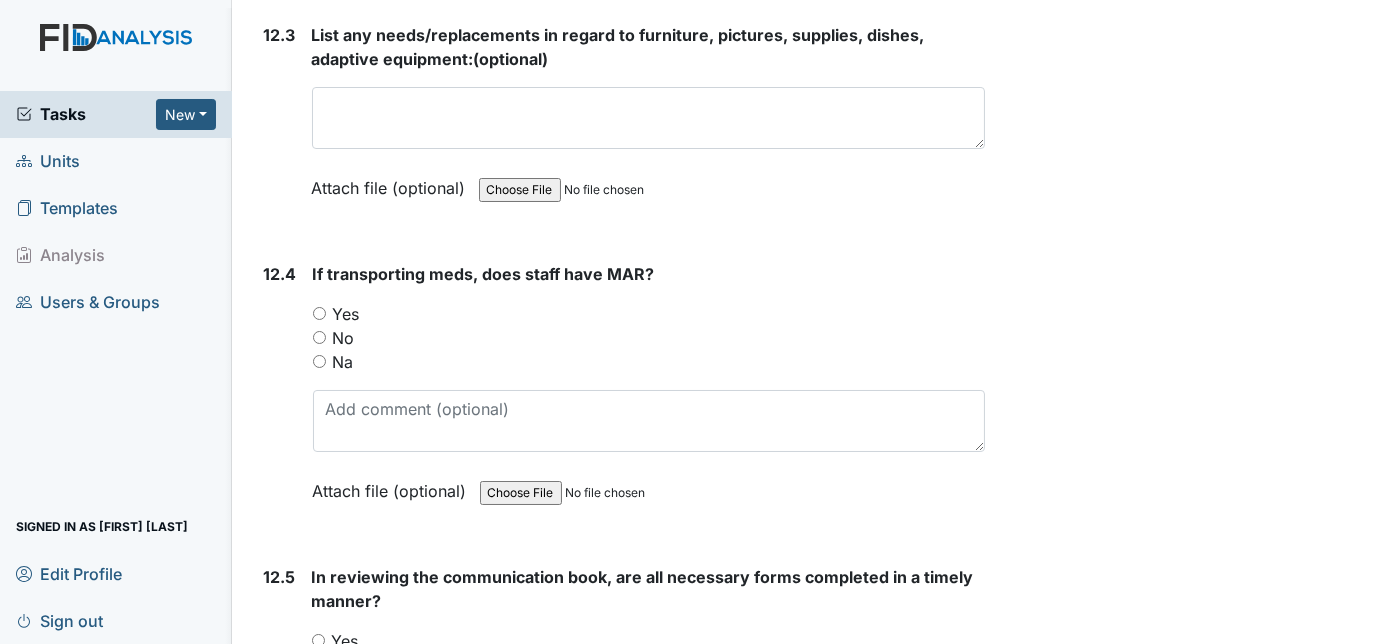 click on "Yes" at bounding box center [319, 313] 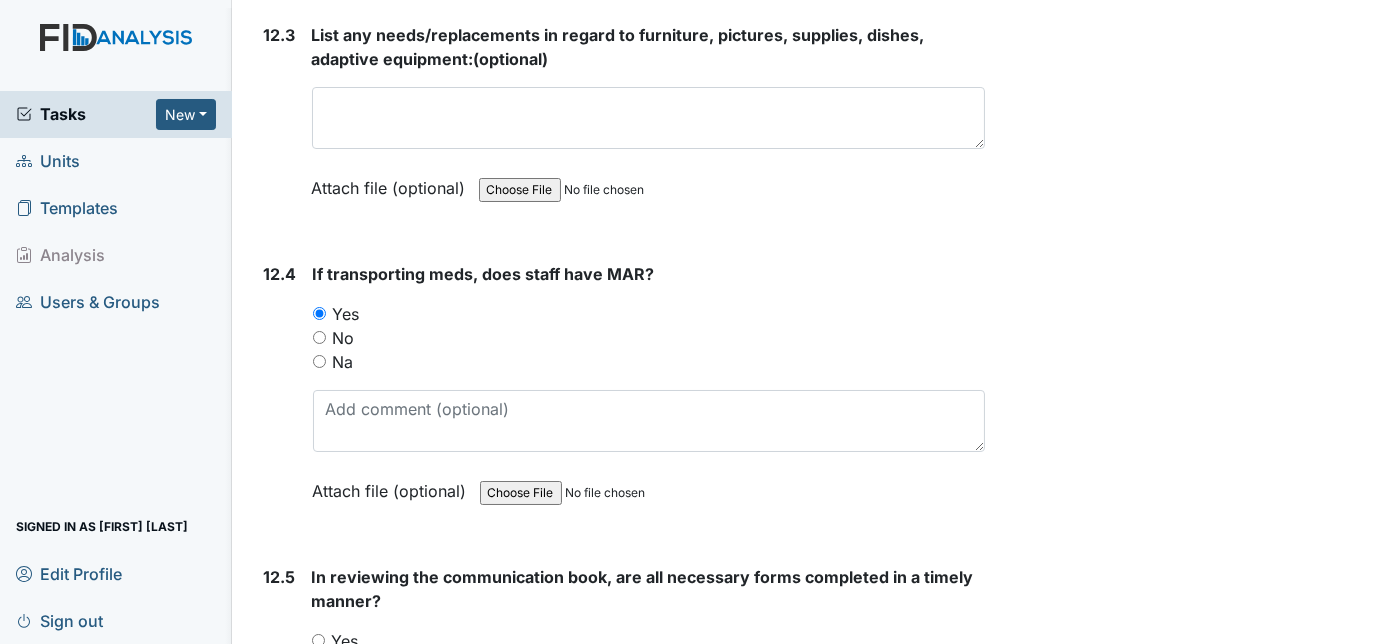 click on "12.4" at bounding box center (280, 397) 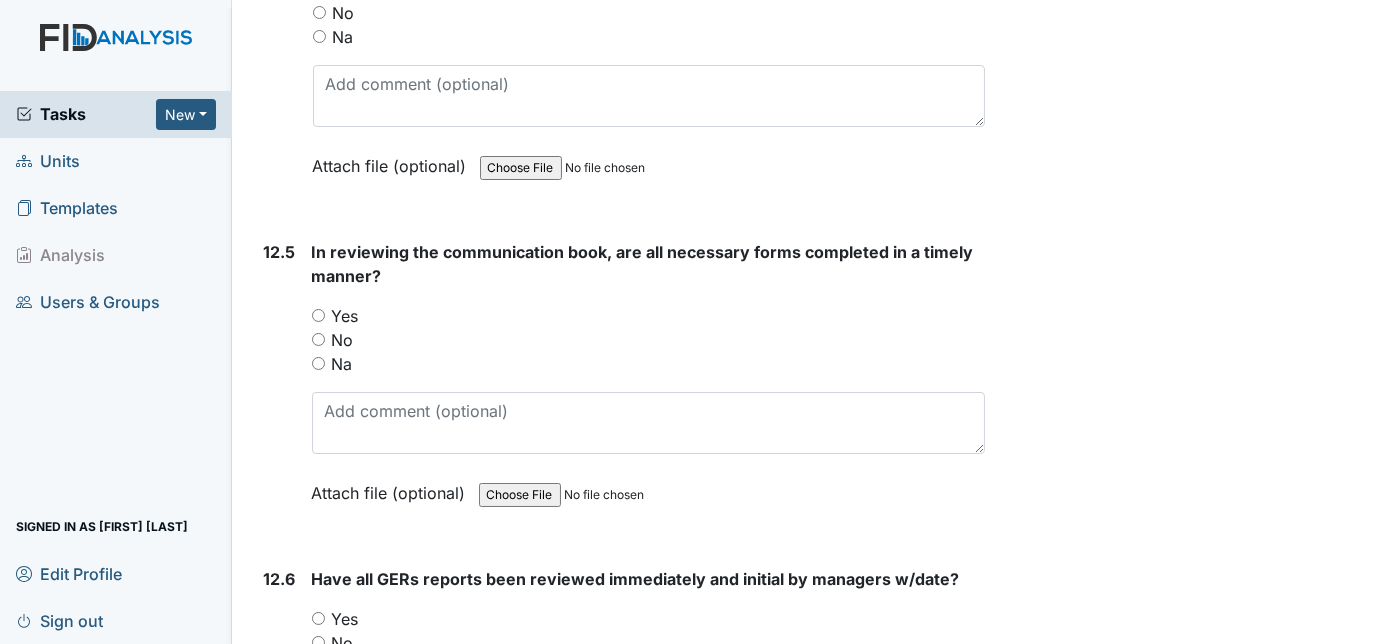 scroll, scrollTop: 32909, scrollLeft: 0, axis: vertical 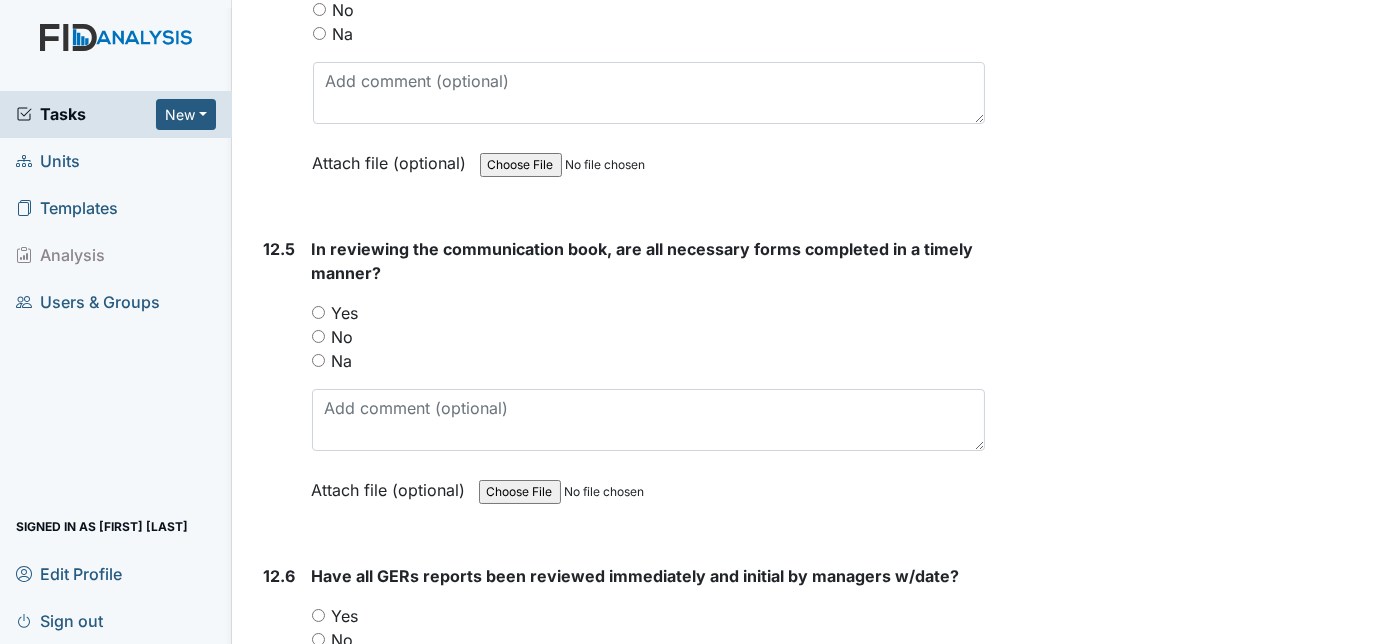 click on "Yes" at bounding box center [318, 312] 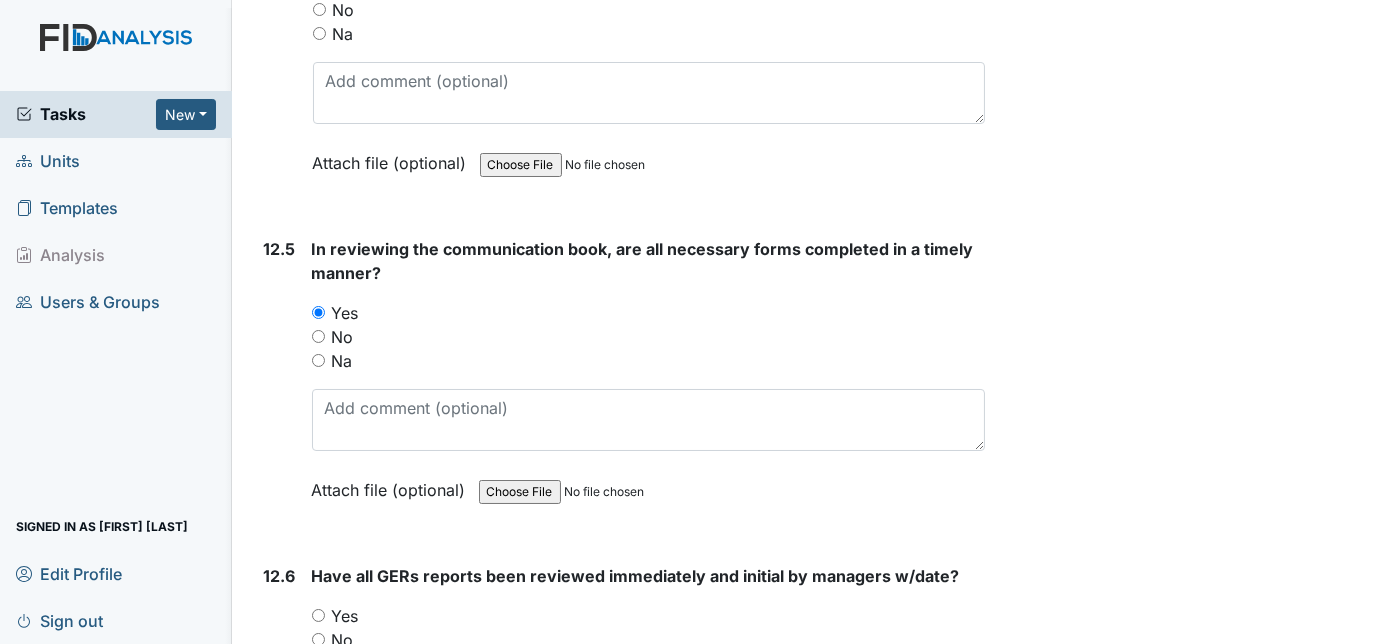 click on "Yes" at bounding box center [318, 615] 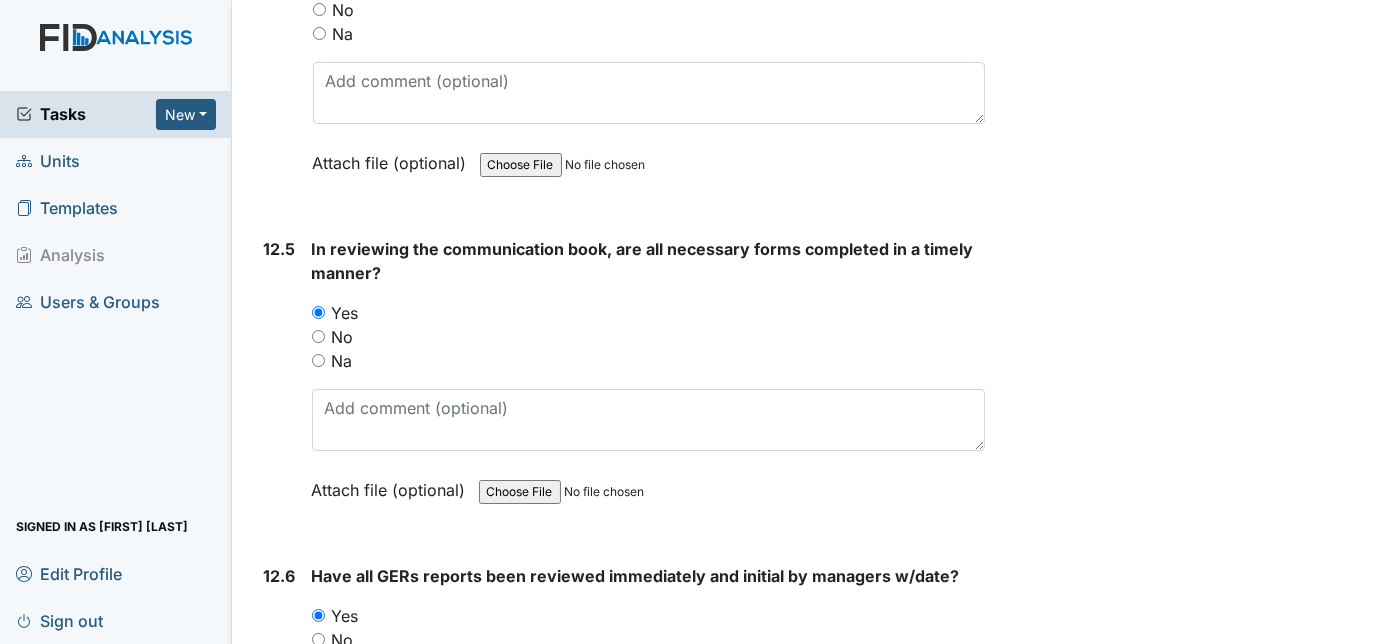 click on "12.6" at bounding box center [280, 699] 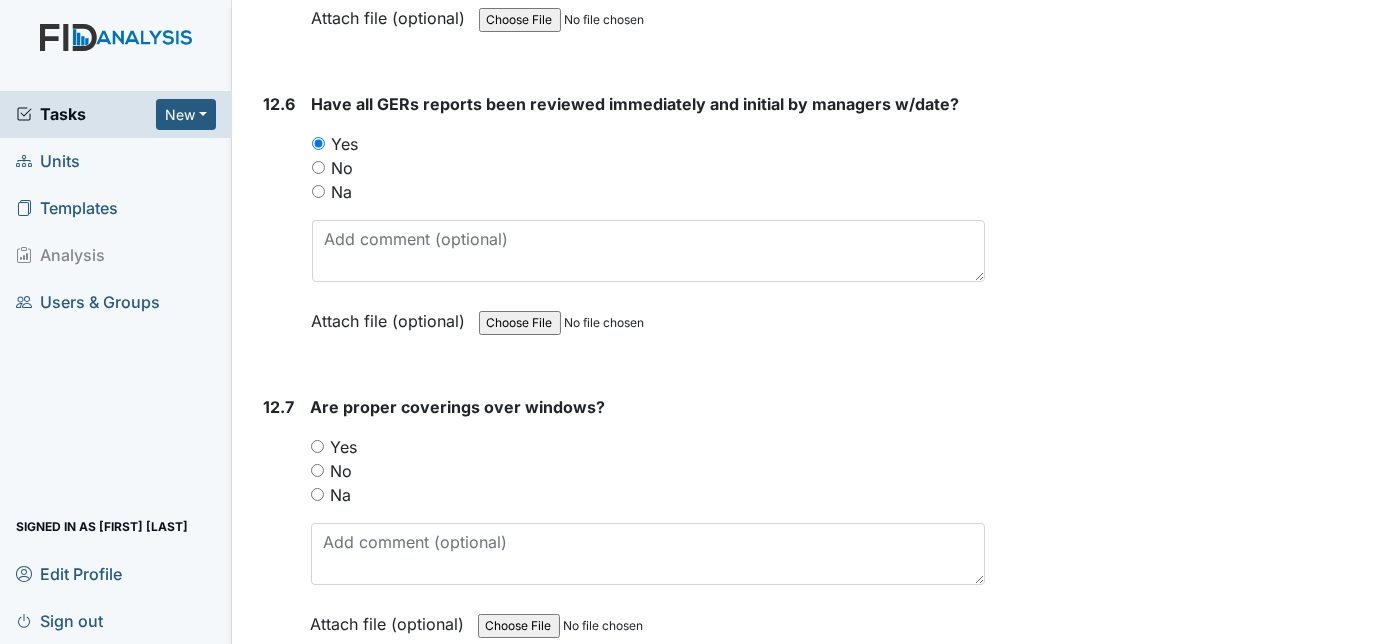 scroll, scrollTop: 33381, scrollLeft: 0, axis: vertical 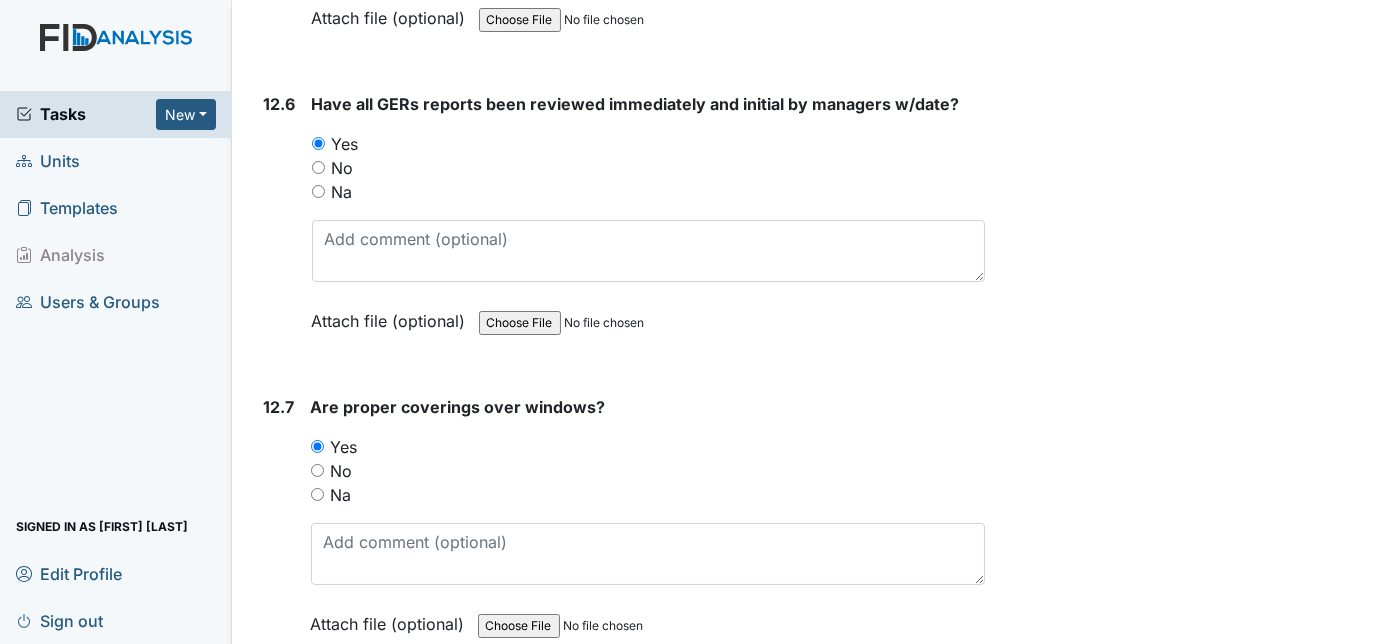 click on "12.7
Are proper coverings over windows?
You must select one of the below options.
Yes
No
Na
Attach file (optional)
You can upload .pdf, .txt, .jpg, .jpeg, .png, .csv, .xls, or .doc files under 100MB." at bounding box center [621, 530] 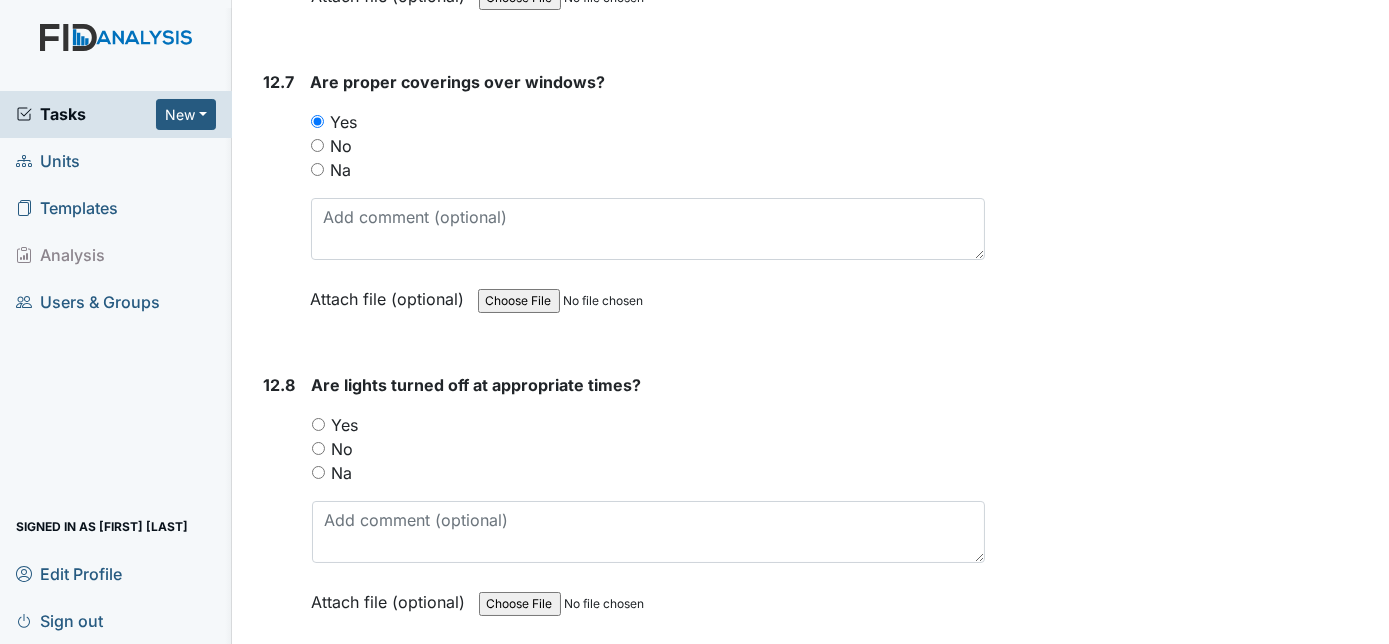 scroll, scrollTop: 33709, scrollLeft: 0, axis: vertical 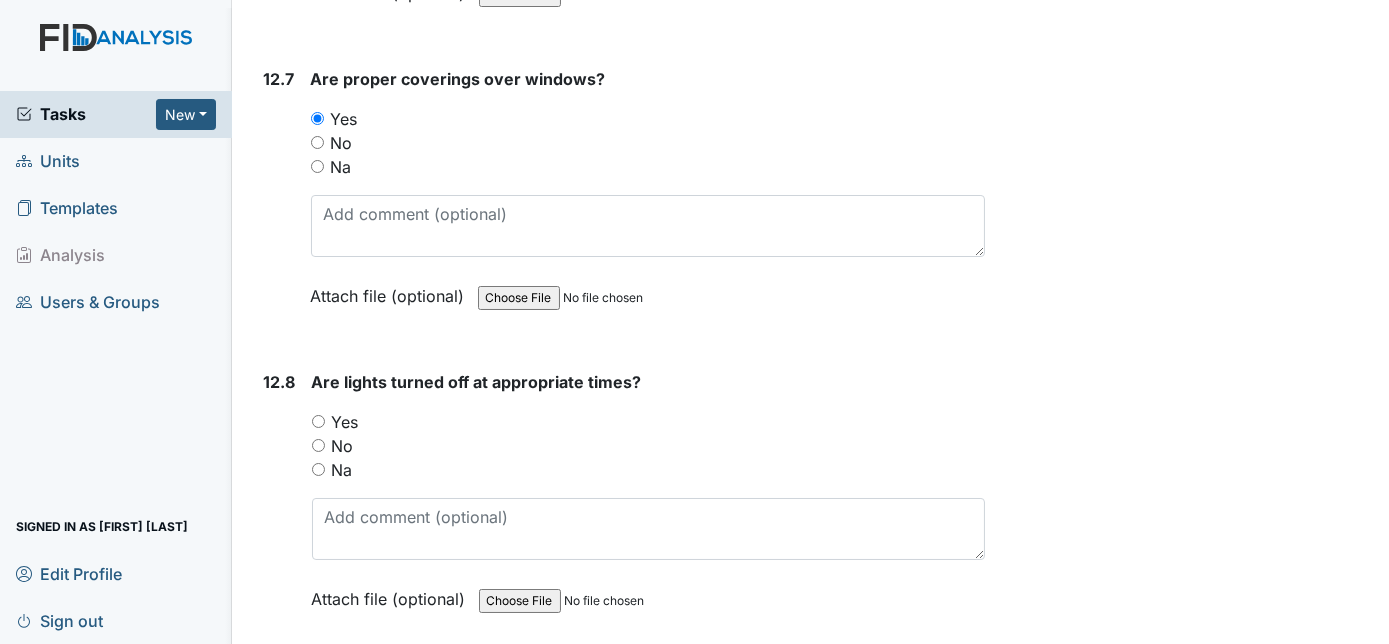 click on "Yes" at bounding box center (318, 421) 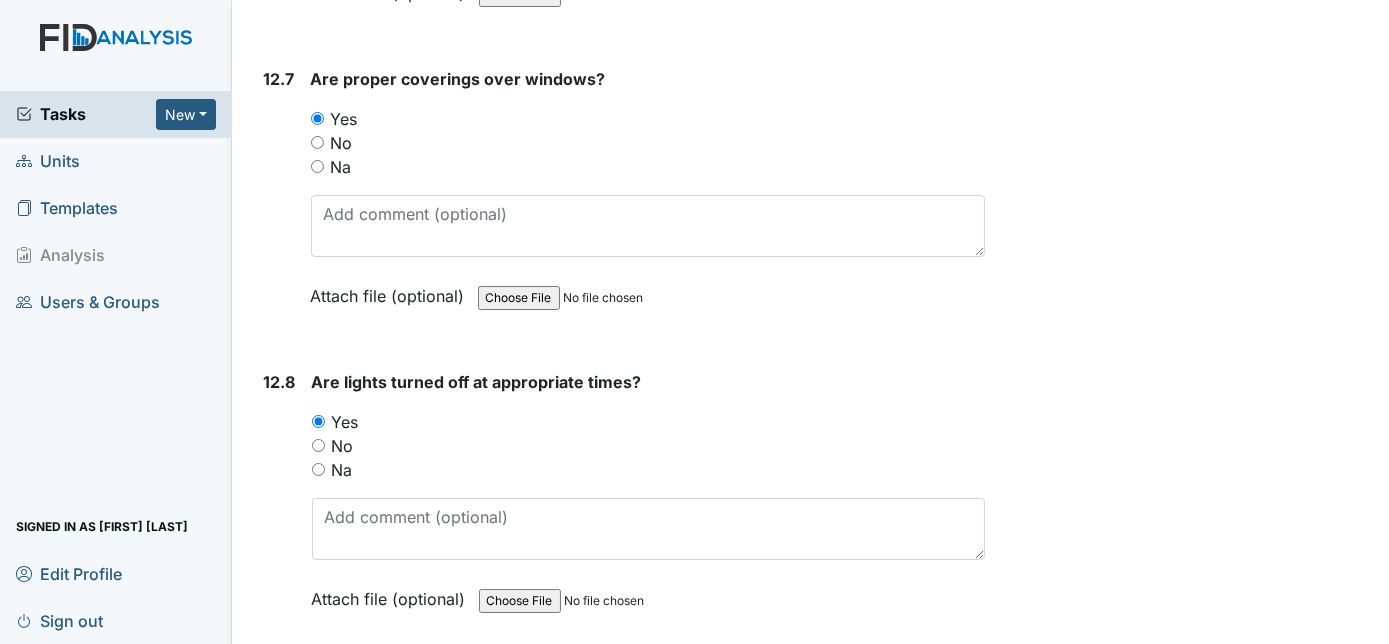 click on "12.8" at bounding box center [280, 505] 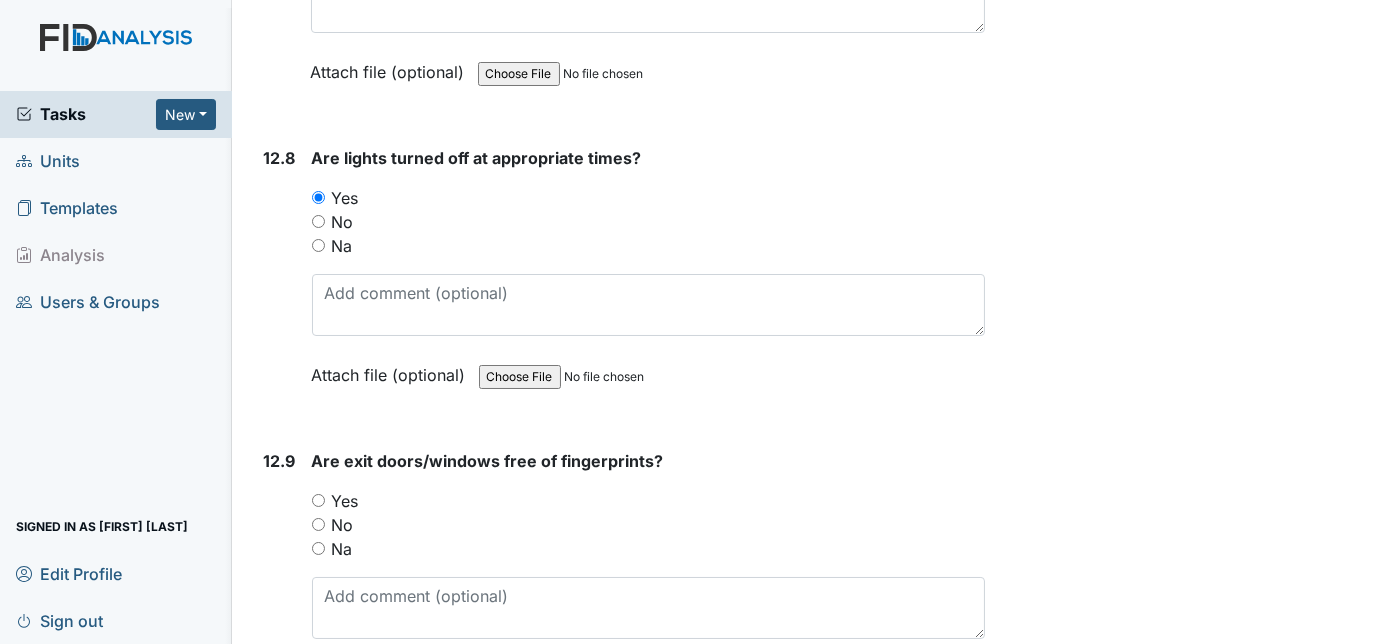 scroll, scrollTop: 33963, scrollLeft: 0, axis: vertical 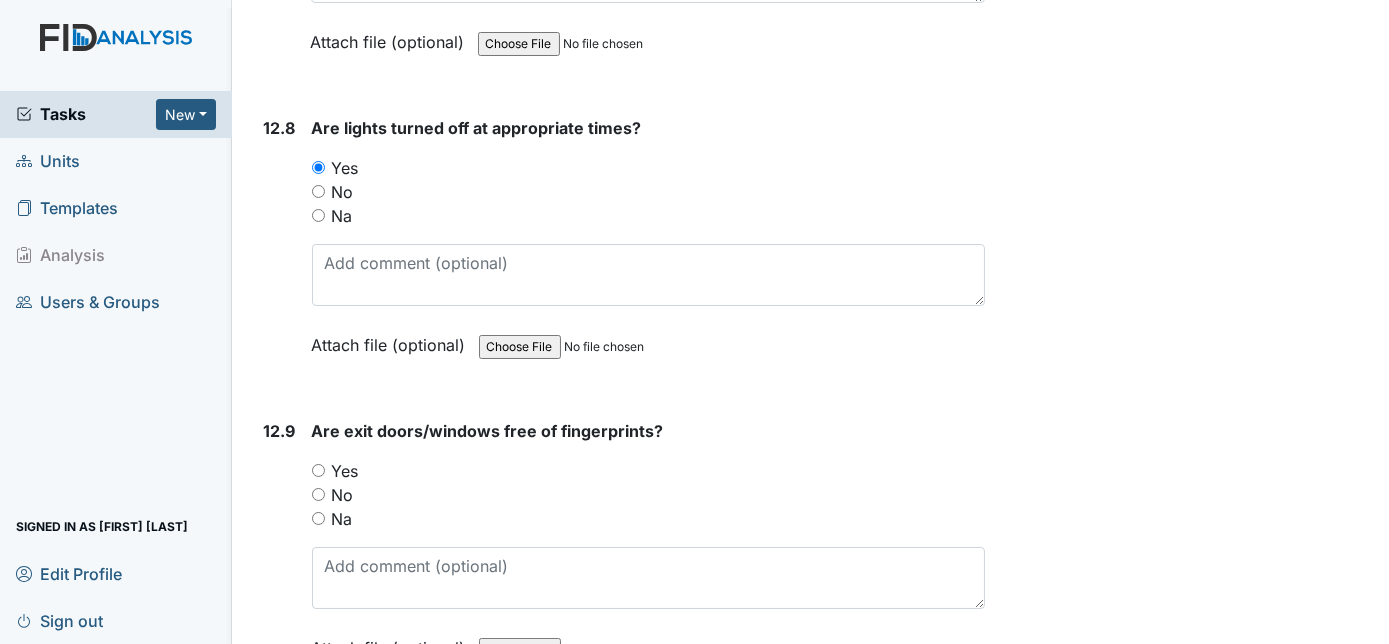 click on "Yes" at bounding box center (318, 470) 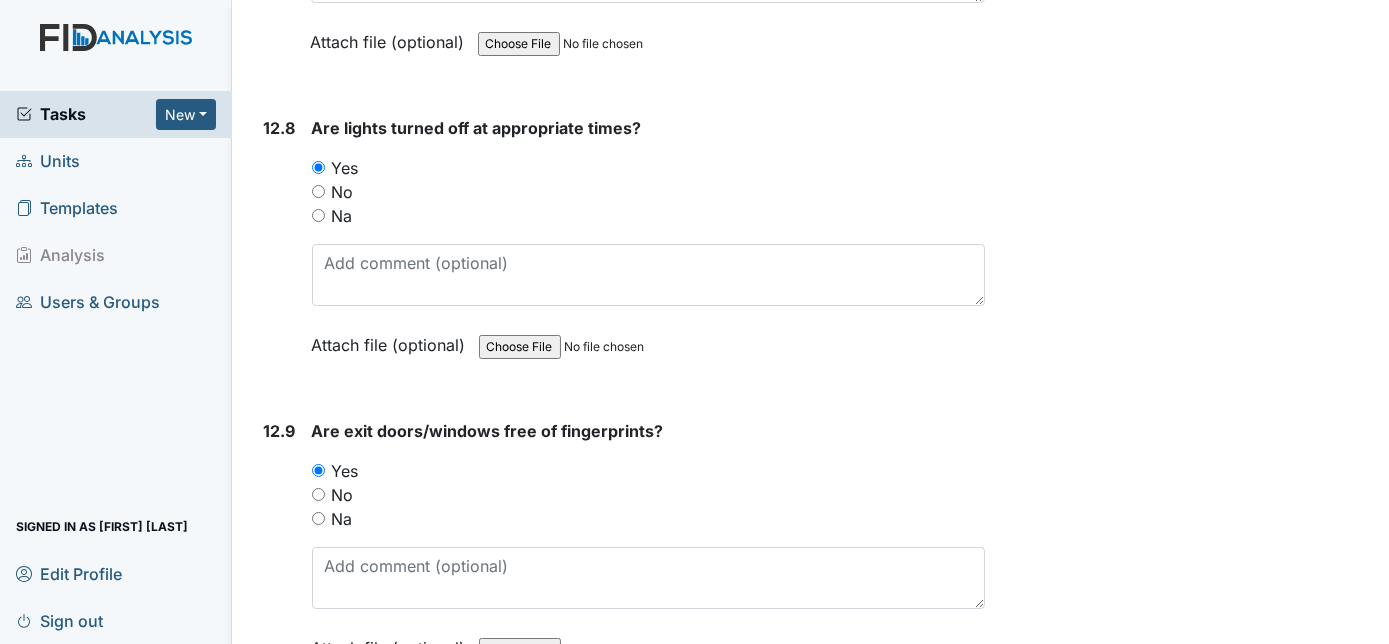 click on "12.9" at bounding box center (280, 554) 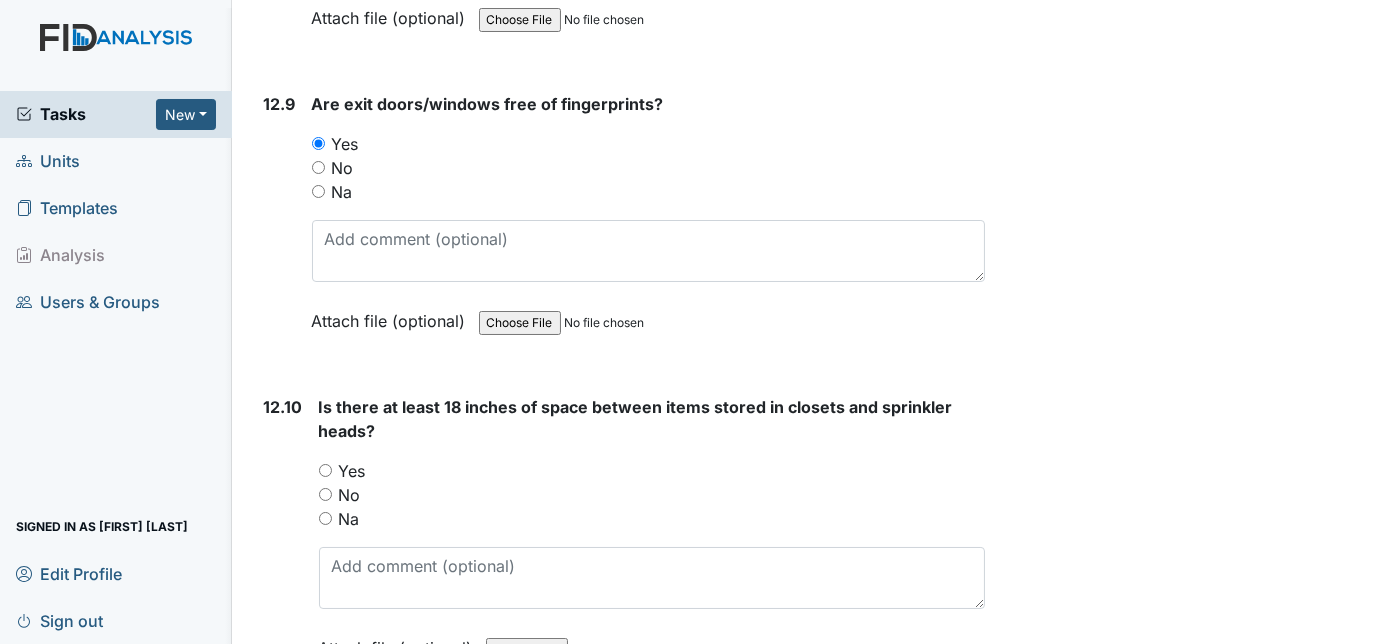 scroll, scrollTop: 34327, scrollLeft: 0, axis: vertical 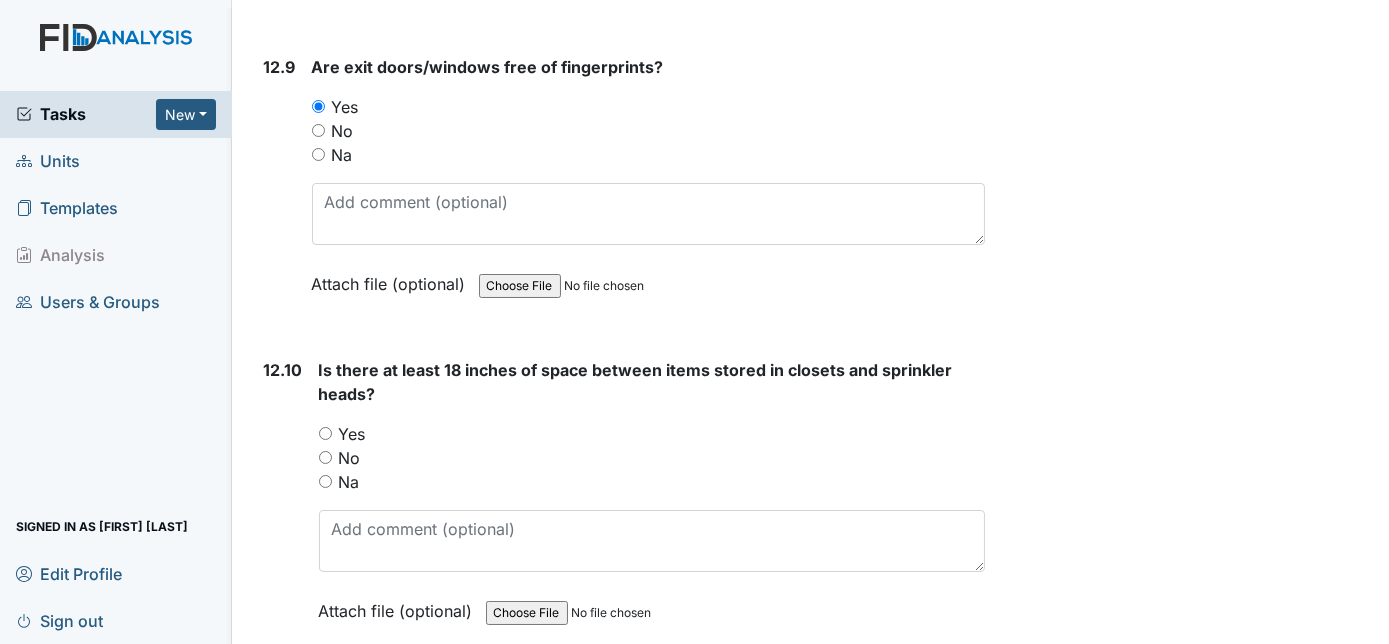 click on "Yes" at bounding box center [325, 433] 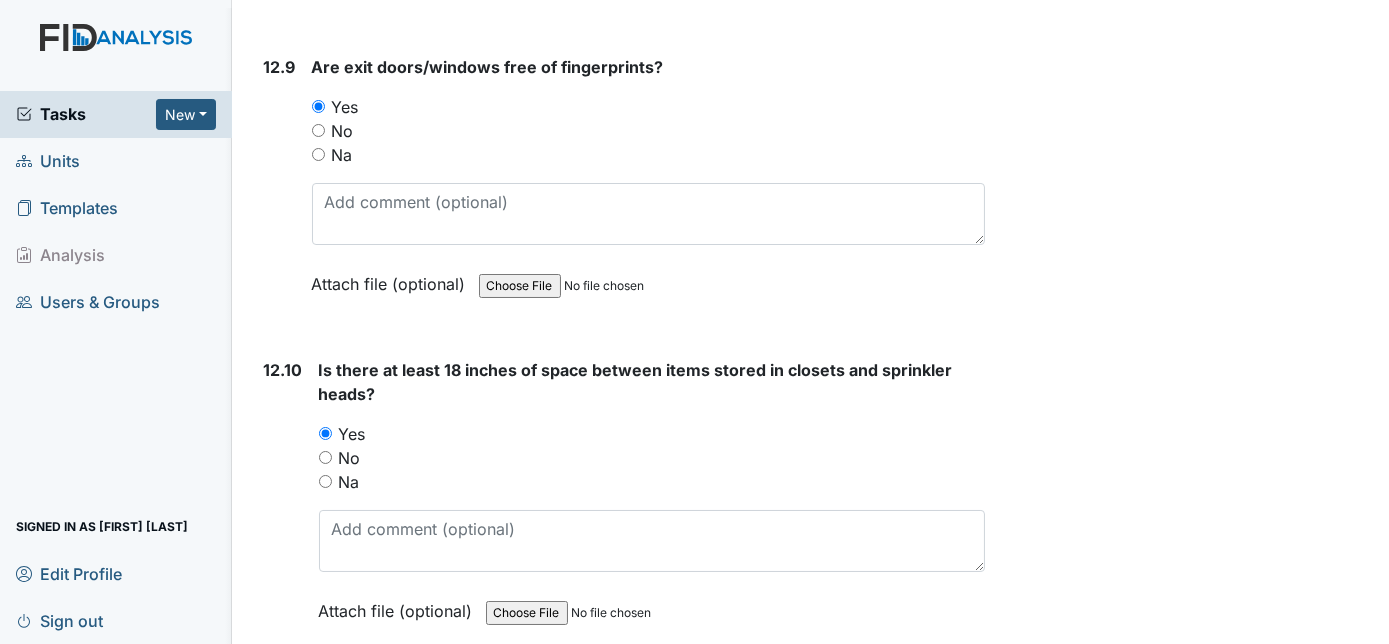 click on "12.10" at bounding box center (283, 505) 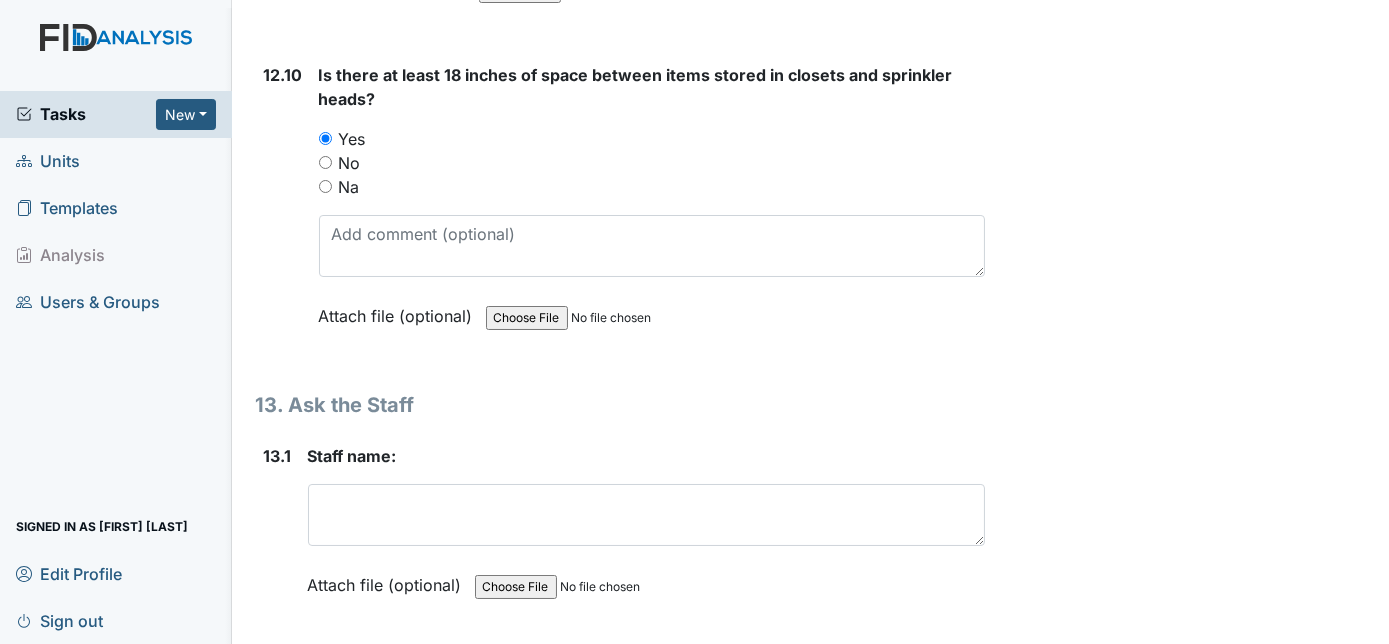 scroll, scrollTop: 34654, scrollLeft: 0, axis: vertical 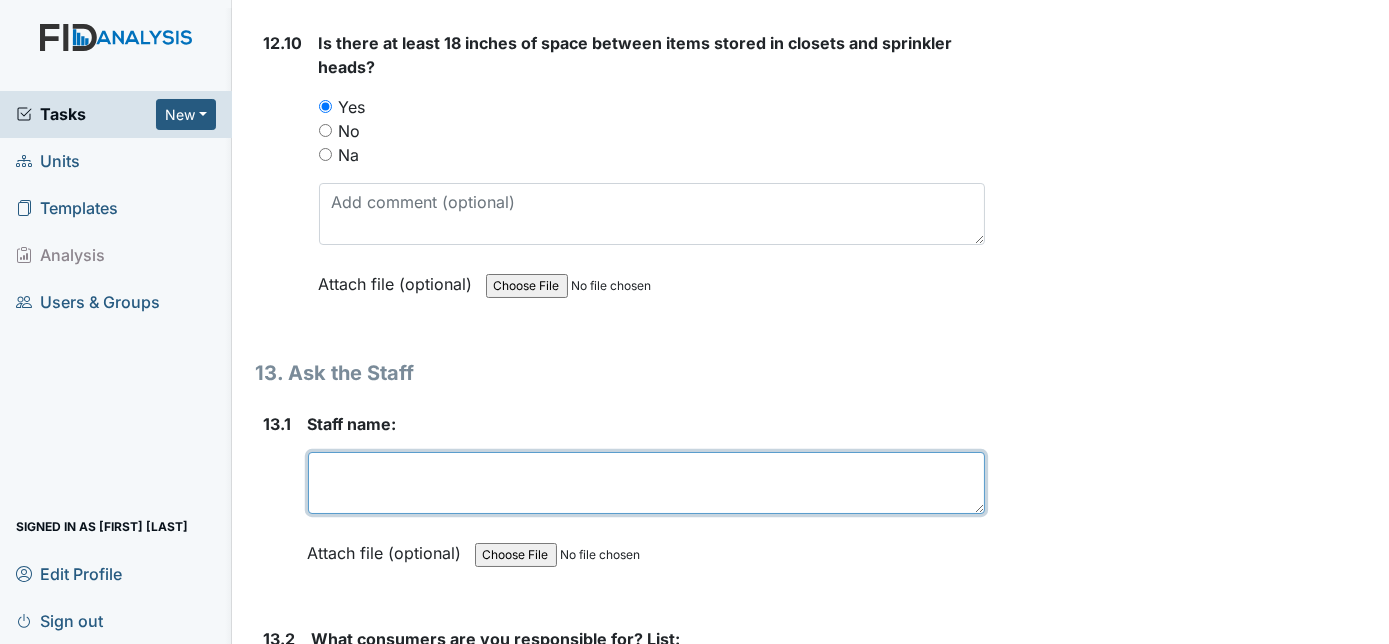 click at bounding box center (647, 483) 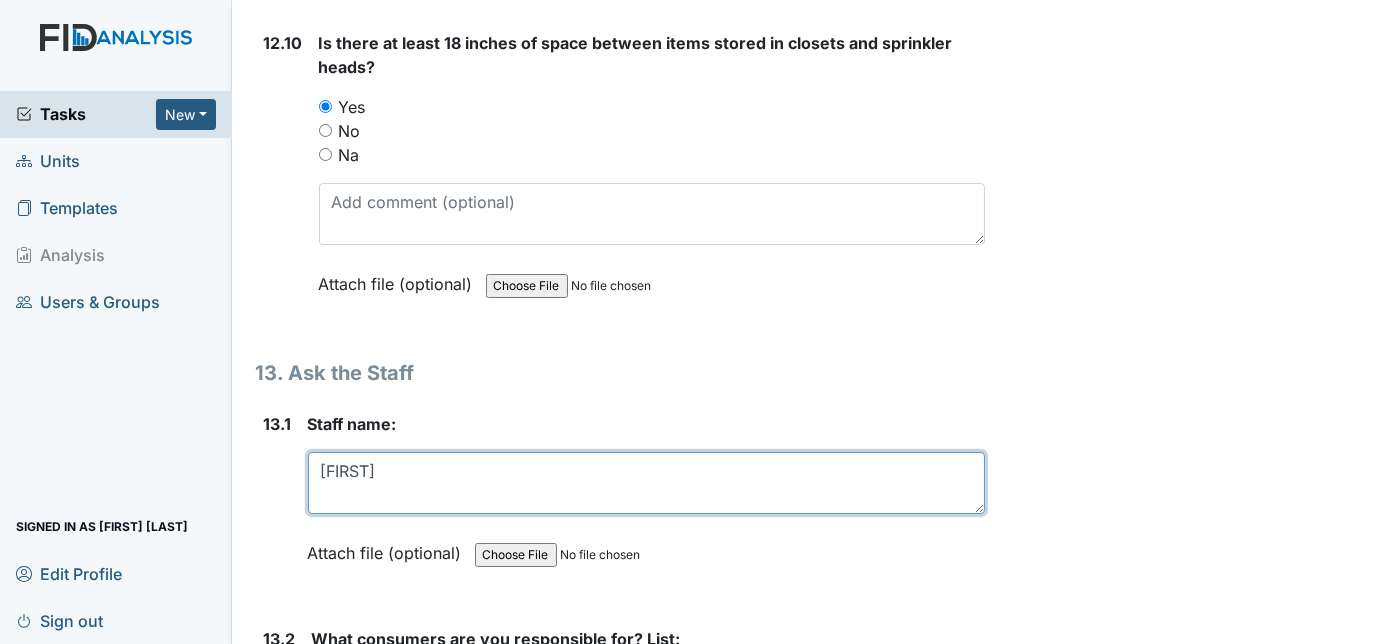 type on "[FIRST]" 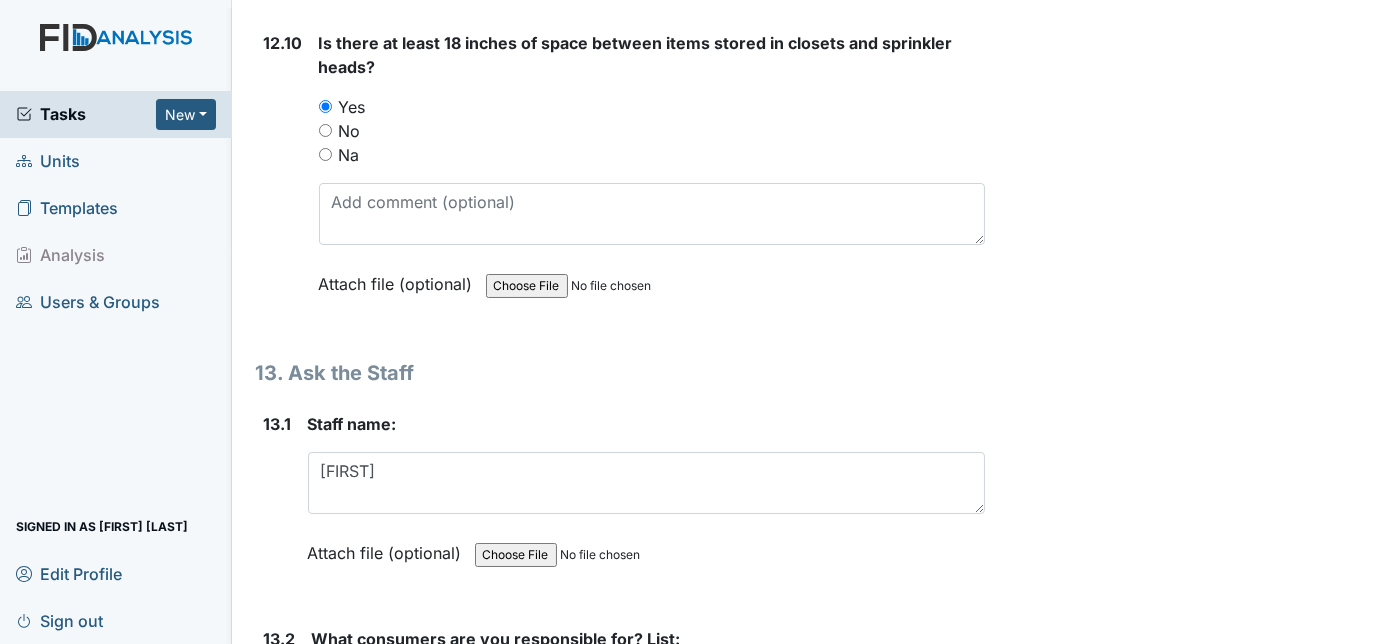 click on "13.1" at bounding box center [278, 503] 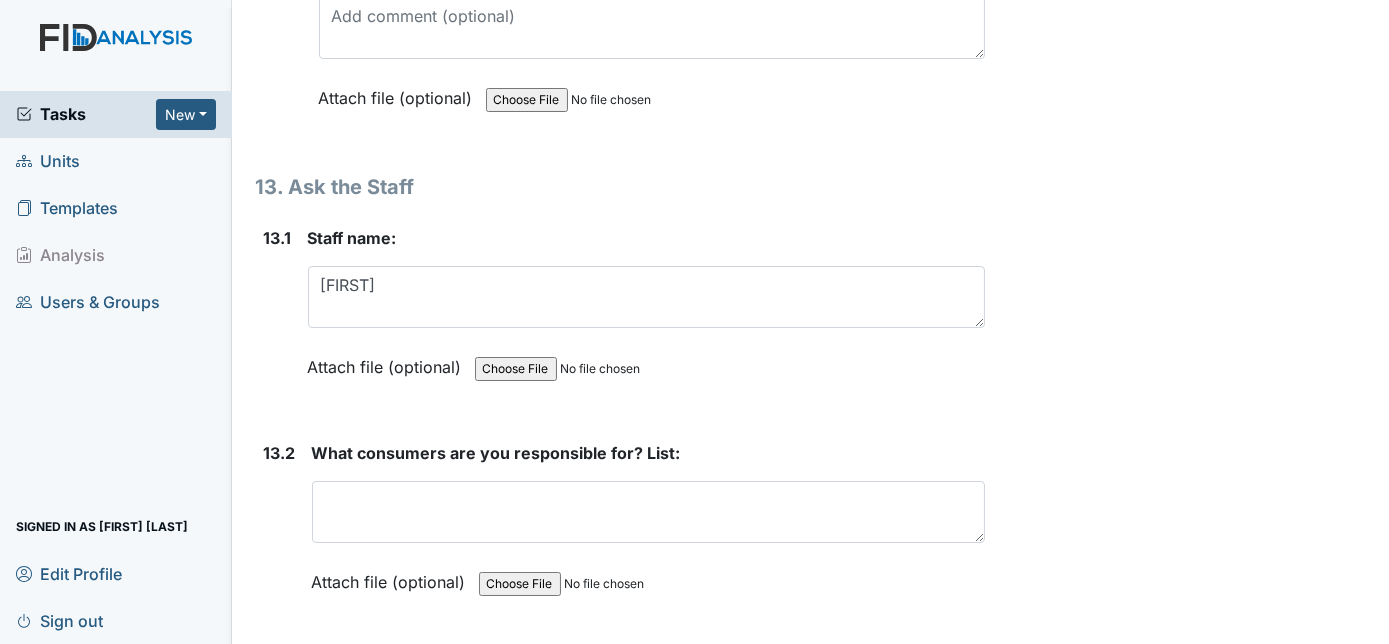 scroll, scrollTop: 34872, scrollLeft: 0, axis: vertical 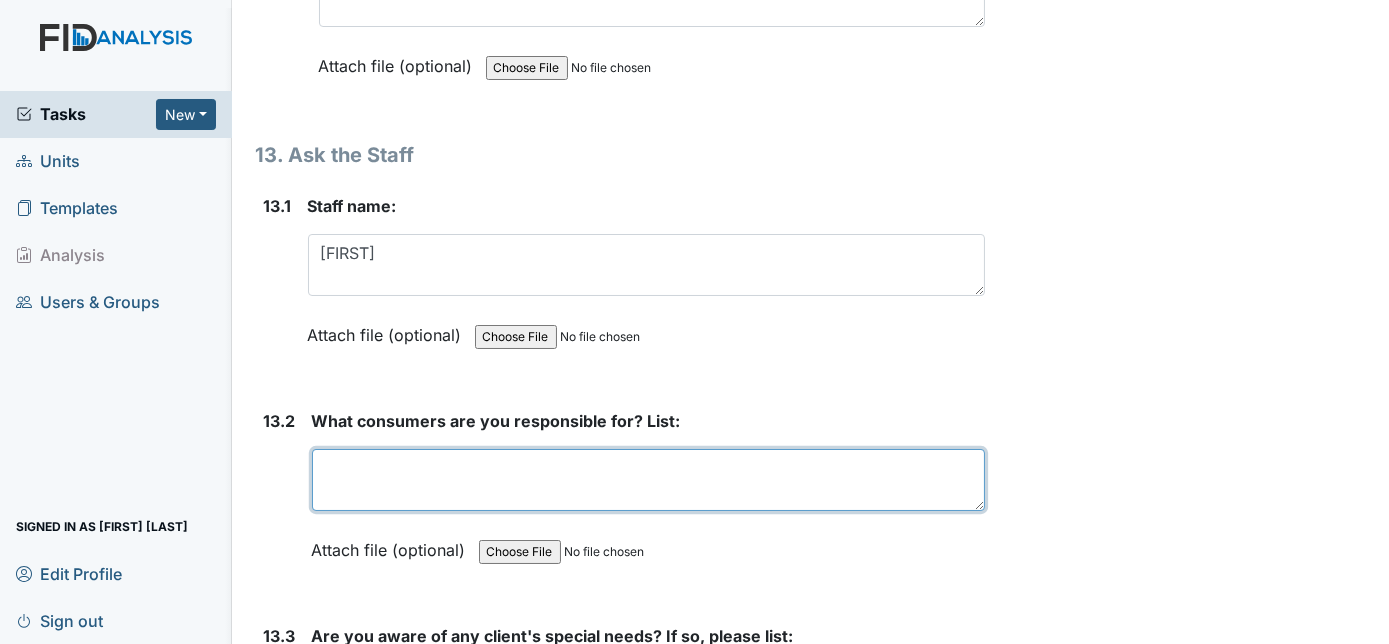 click at bounding box center [649, 480] 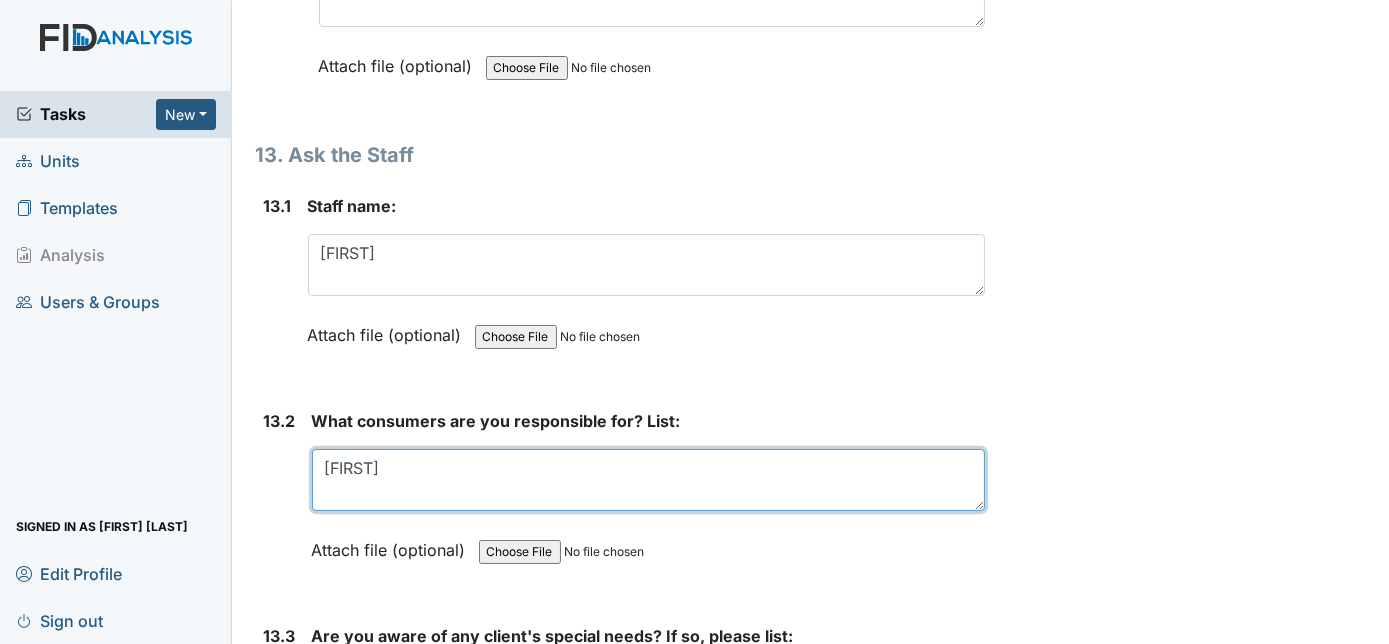 type on "[FIRST]" 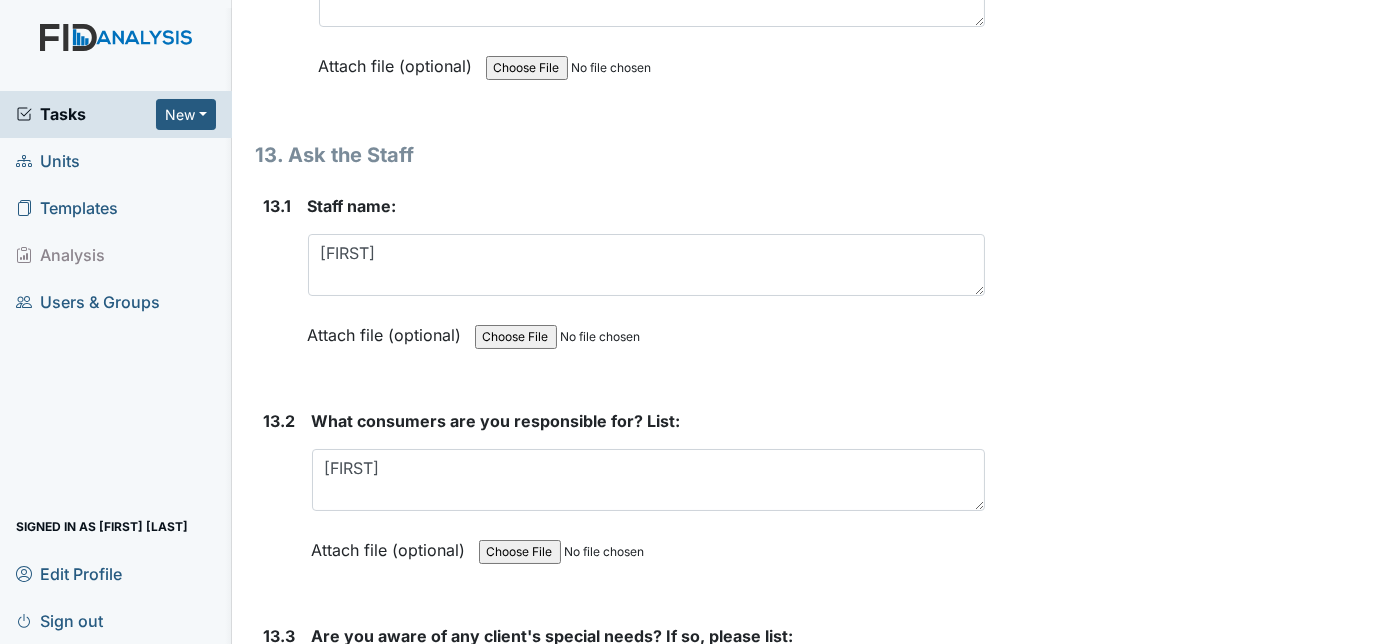 click at bounding box center (649, 695) 